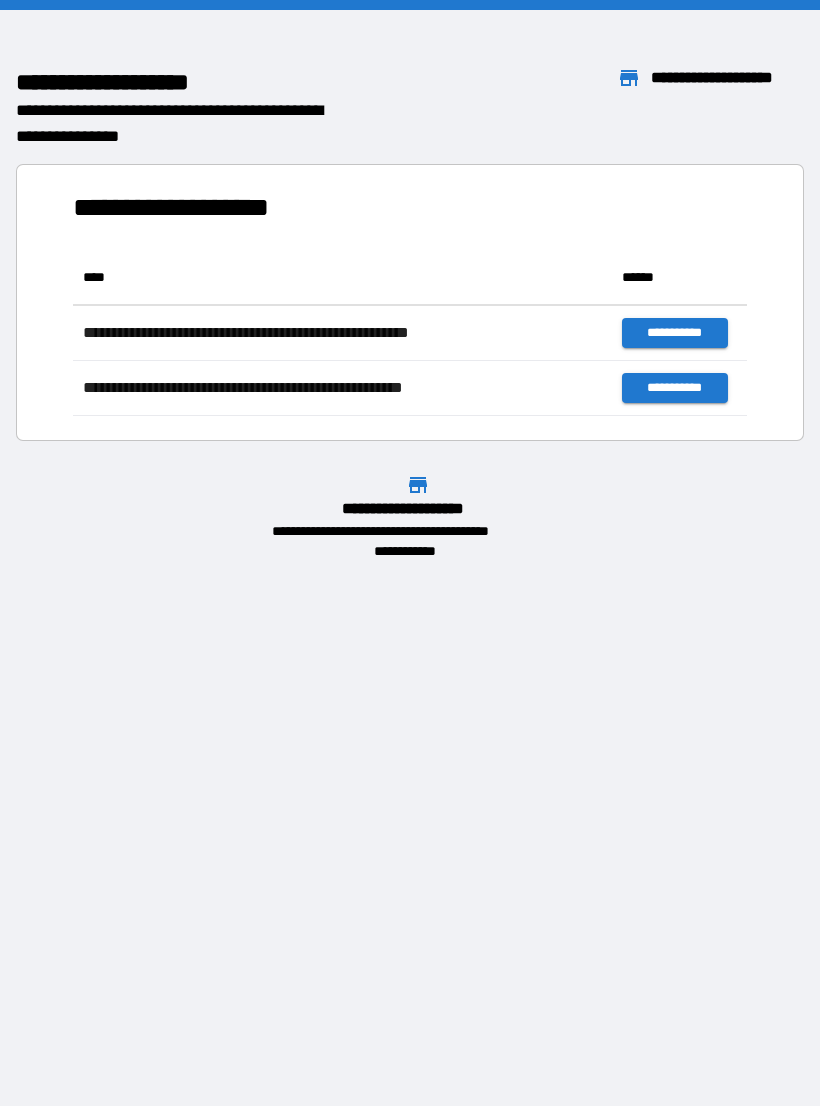 scroll, scrollTop: 0, scrollLeft: 0, axis: both 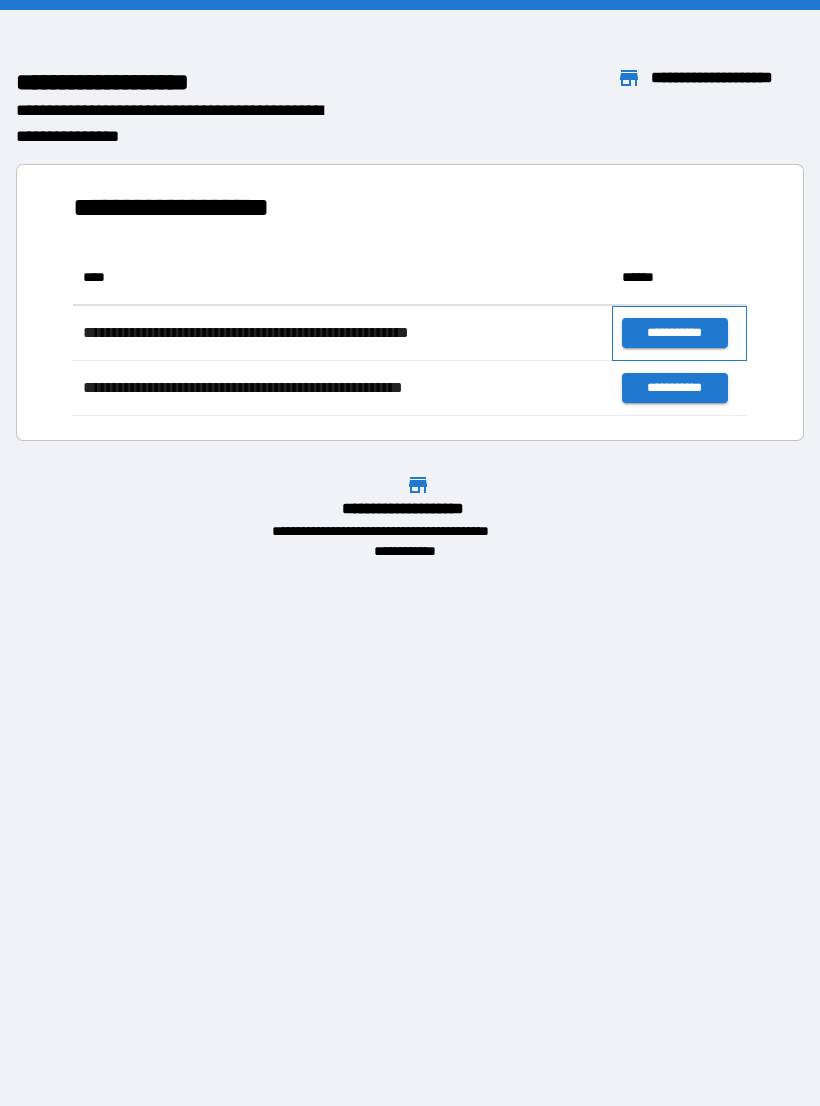 click on "**********" at bounding box center (679, 333) 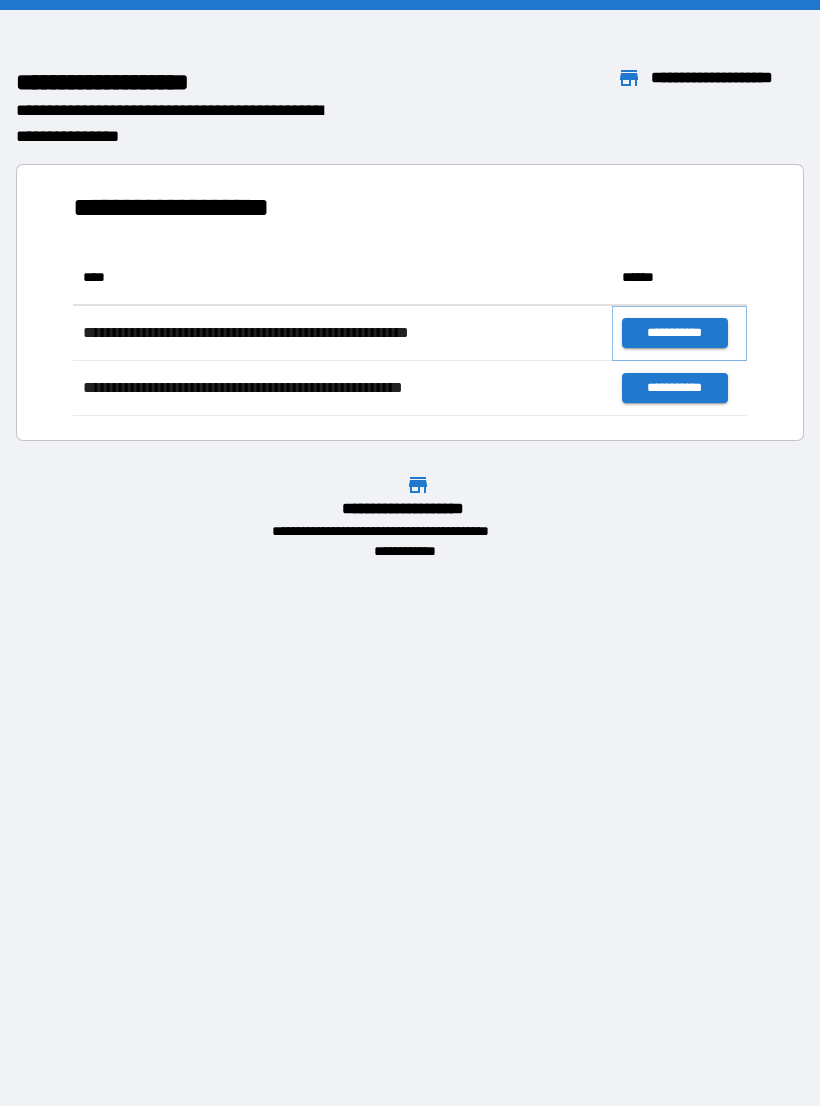 click on "**********" at bounding box center [674, 333] 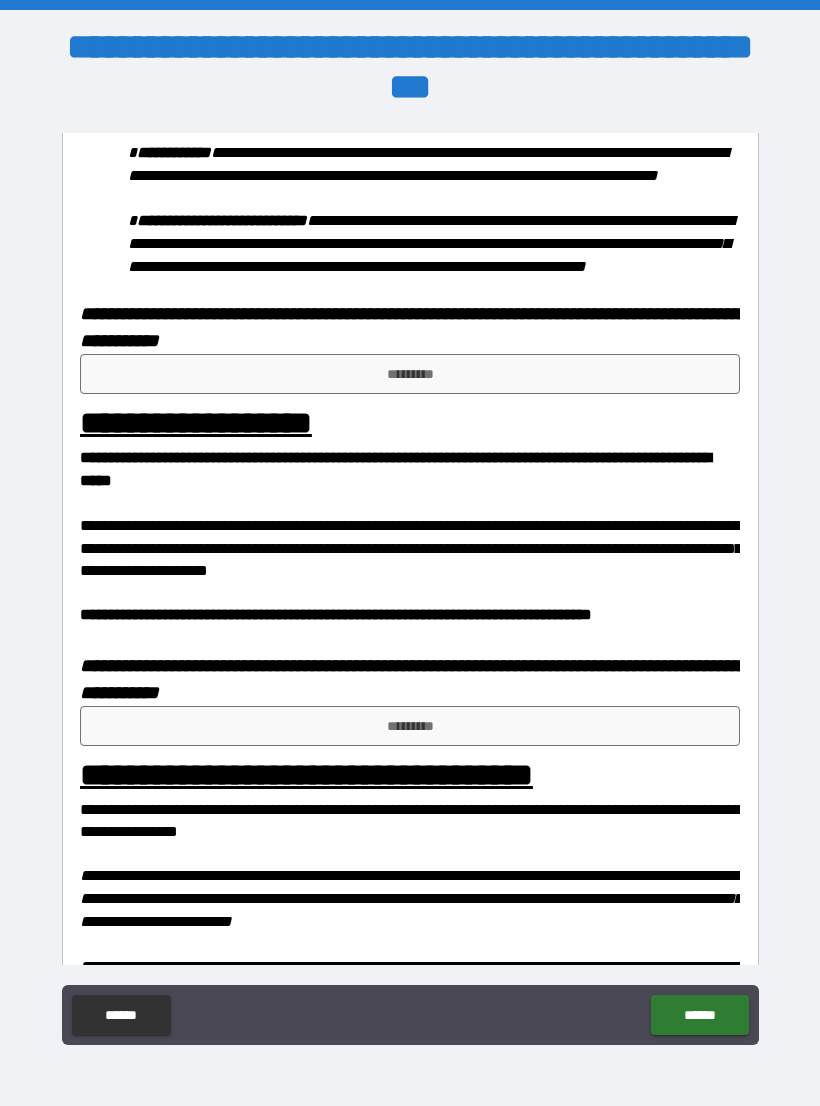 scroll, scrollTop: 1157, scrollLeft: 0, axis: vertical 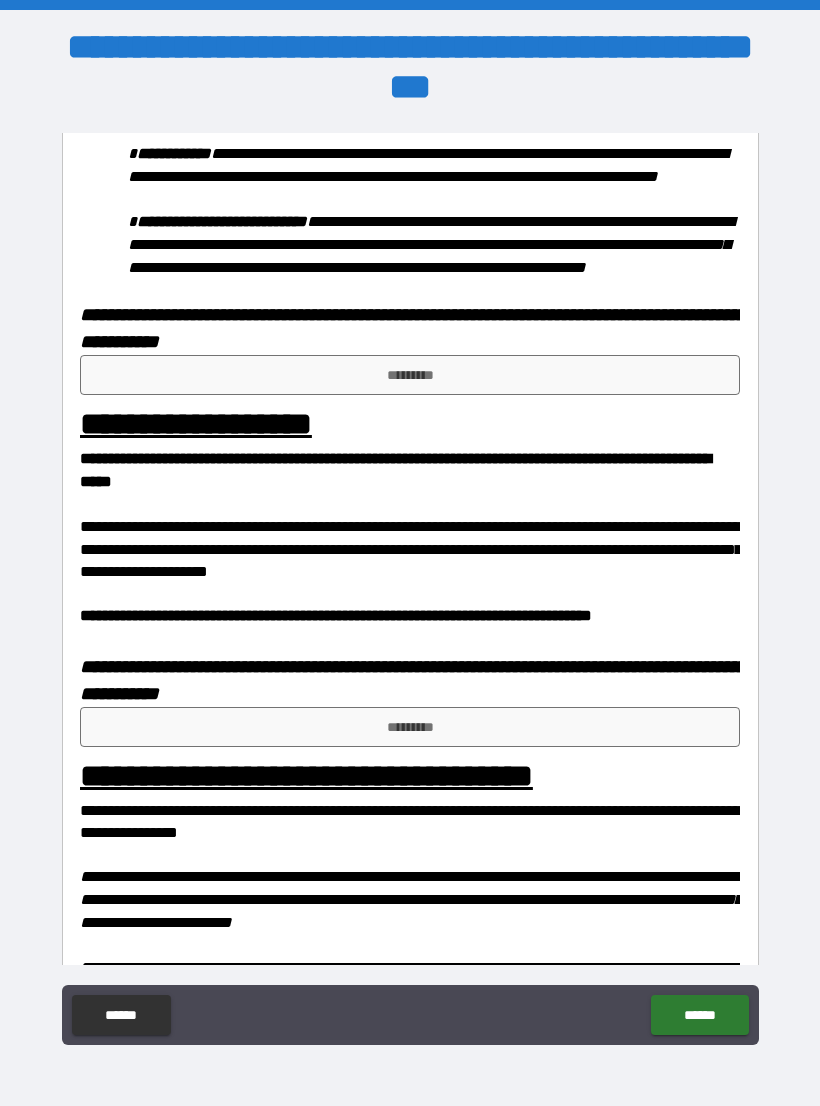click on "*********" at bounding box center (410, 375) 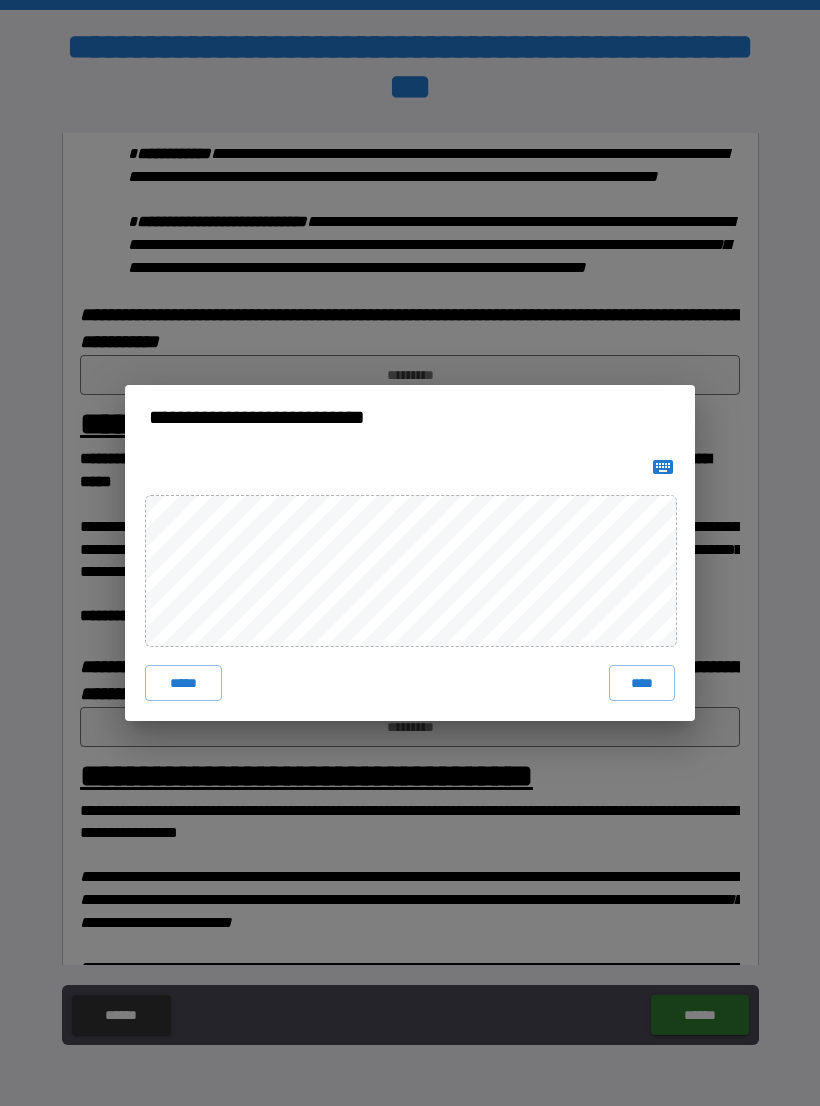 click on "****" at bounding box center [642, 683] 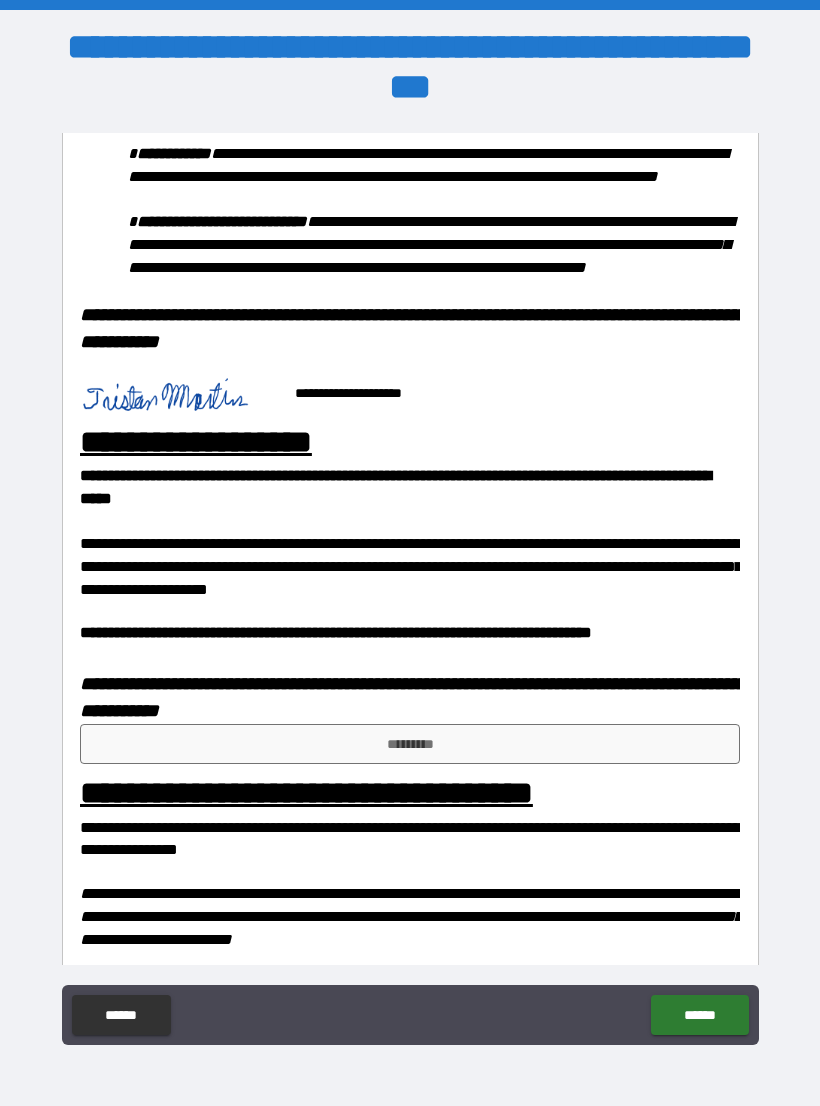 click on "*********" at bounding box center (410, 744) 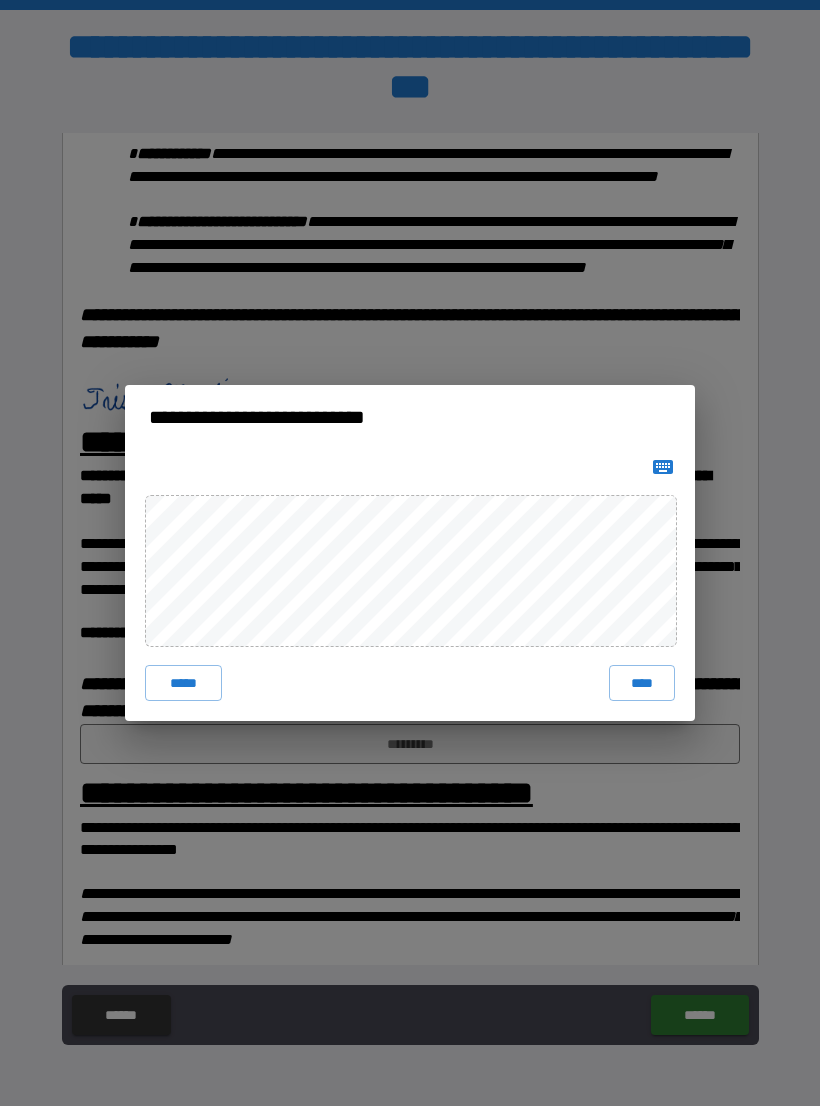 click on "****" at bounding box center (642, 683) 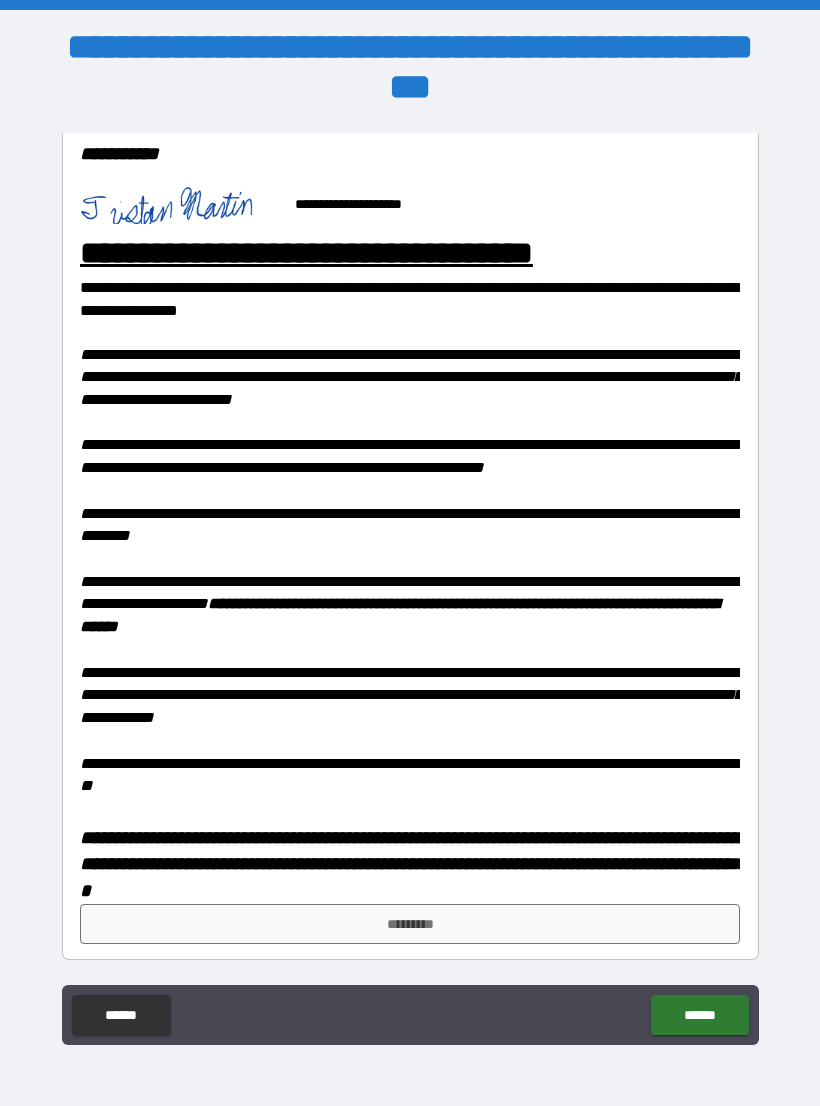 scroll, scrollTop: 1722, scrollLeft: 0, axis: vertical 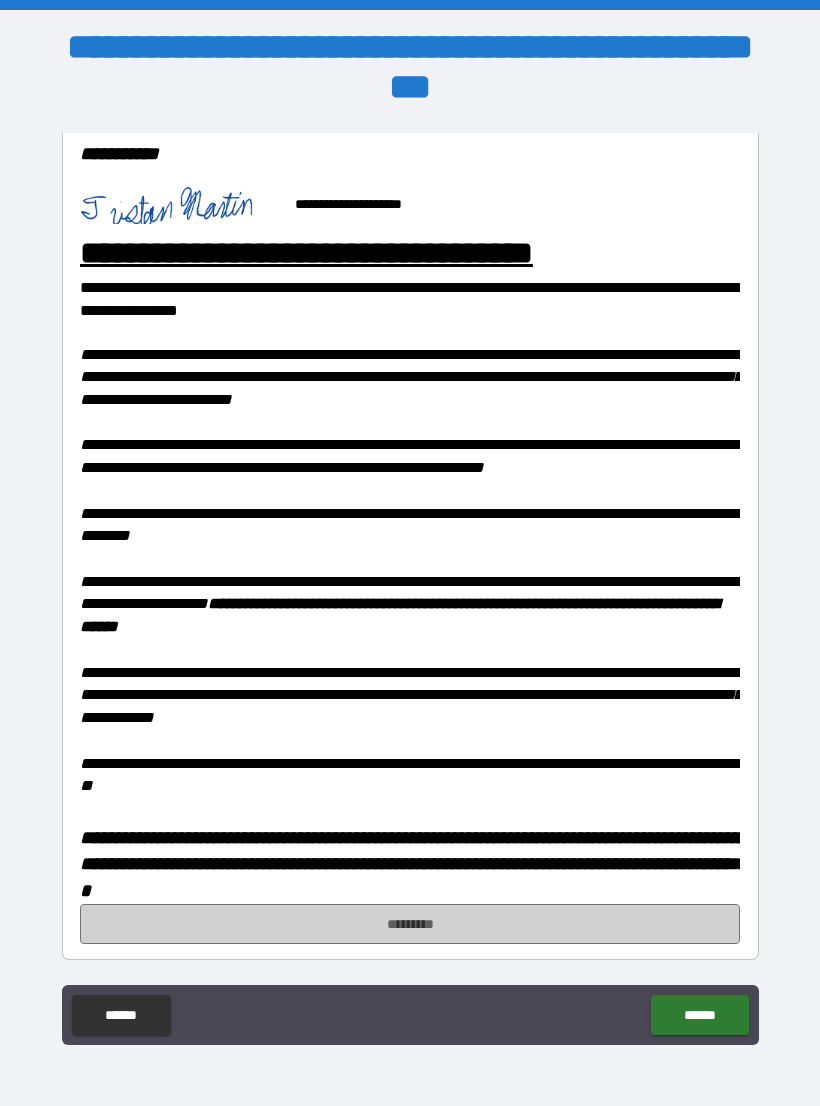 click on "*********" at bounding box center [410, 924] 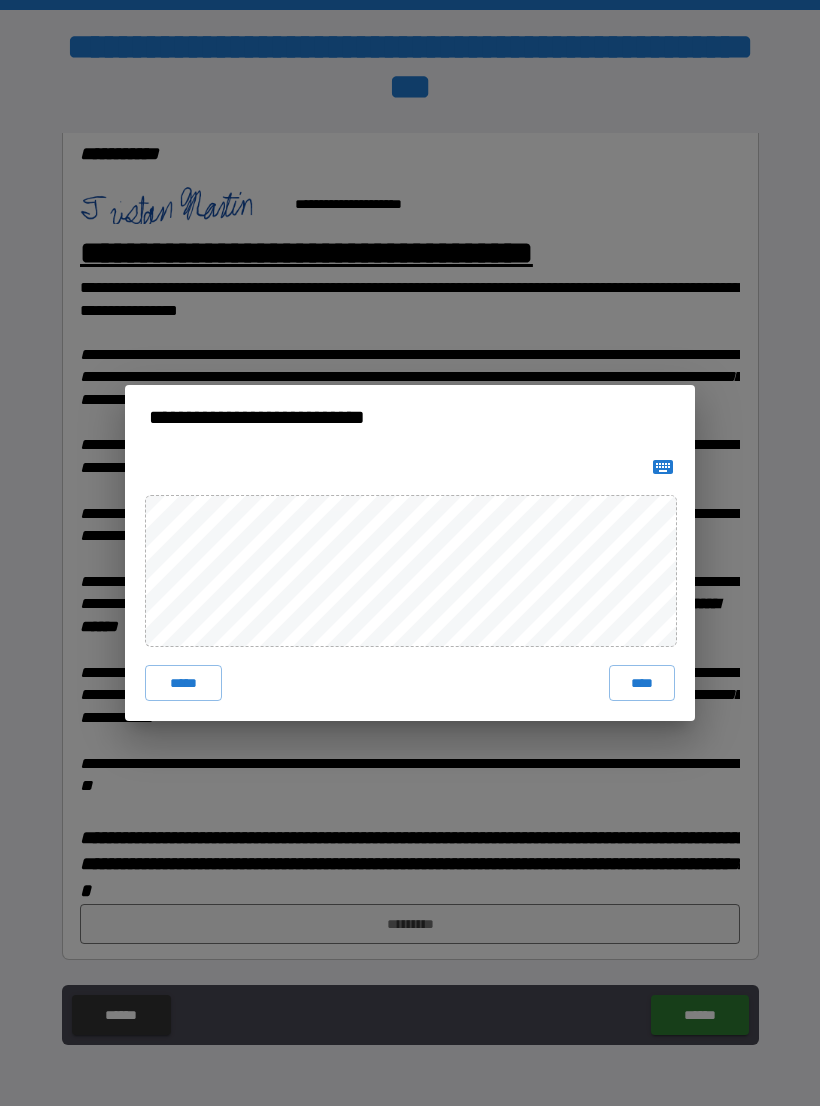 click on "****" at bounding box center [642, 683] 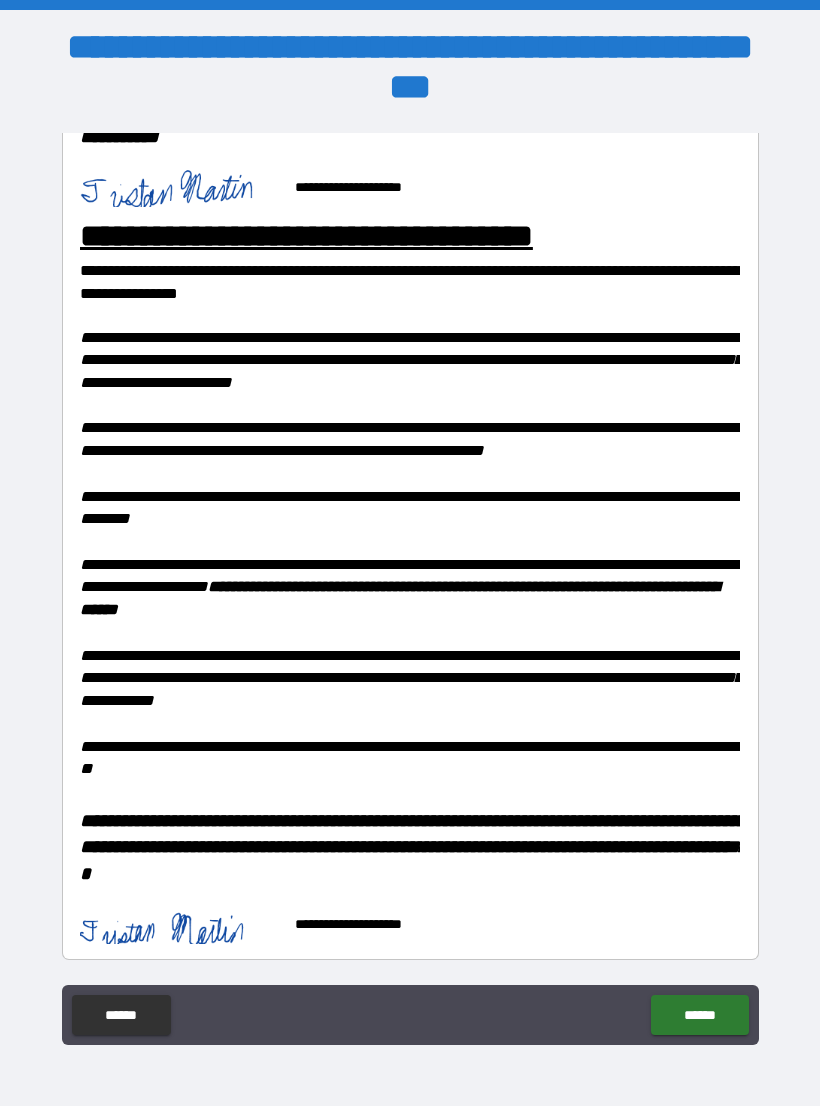 scroll, scrollTop: 1739, scrollLeft: 0, axis: vertical 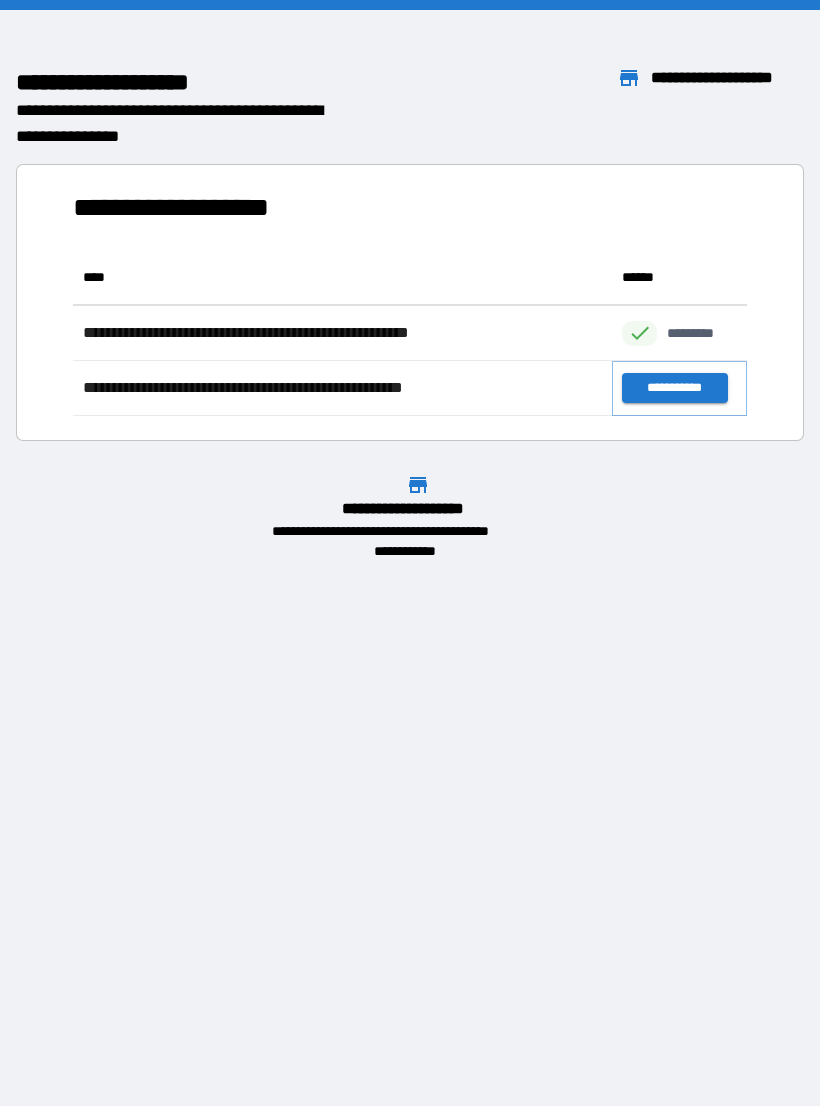 click on "**********" at bounding box center (674, 388) 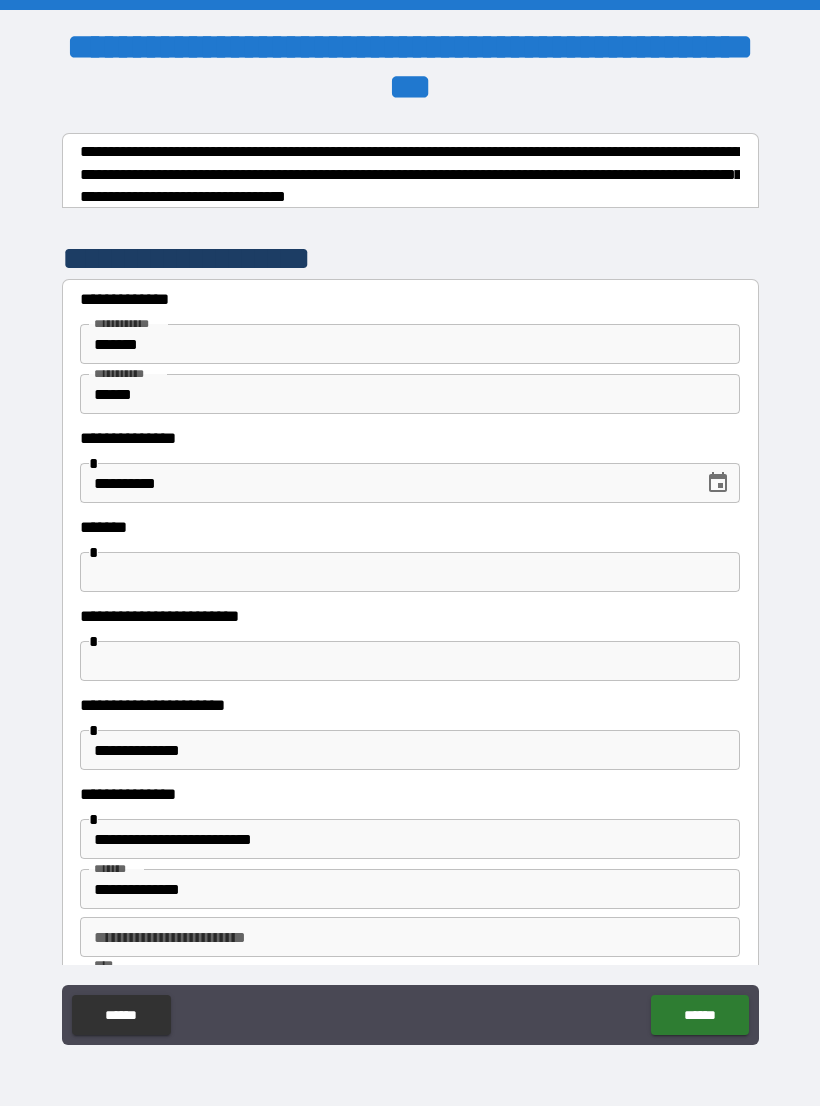 click at bounding box center (410, 572) 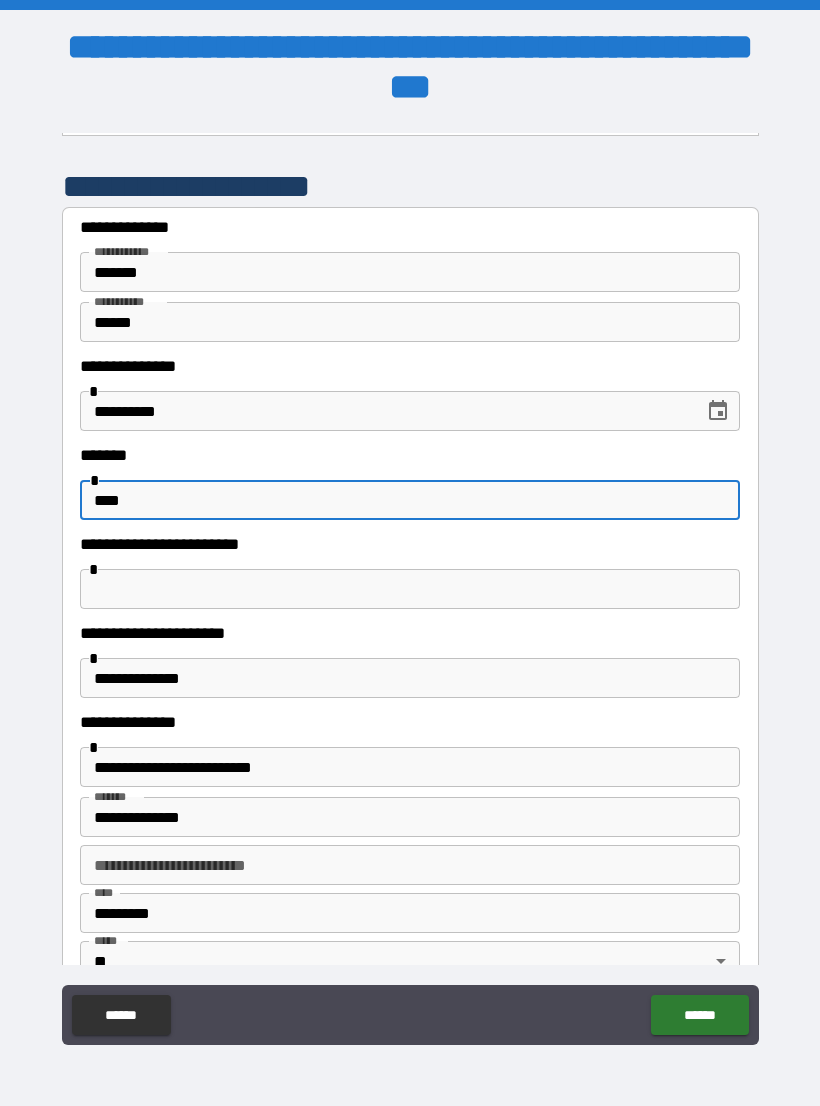 scroll, scrollTop: 76, scrollLeft: 0, axis: vertical 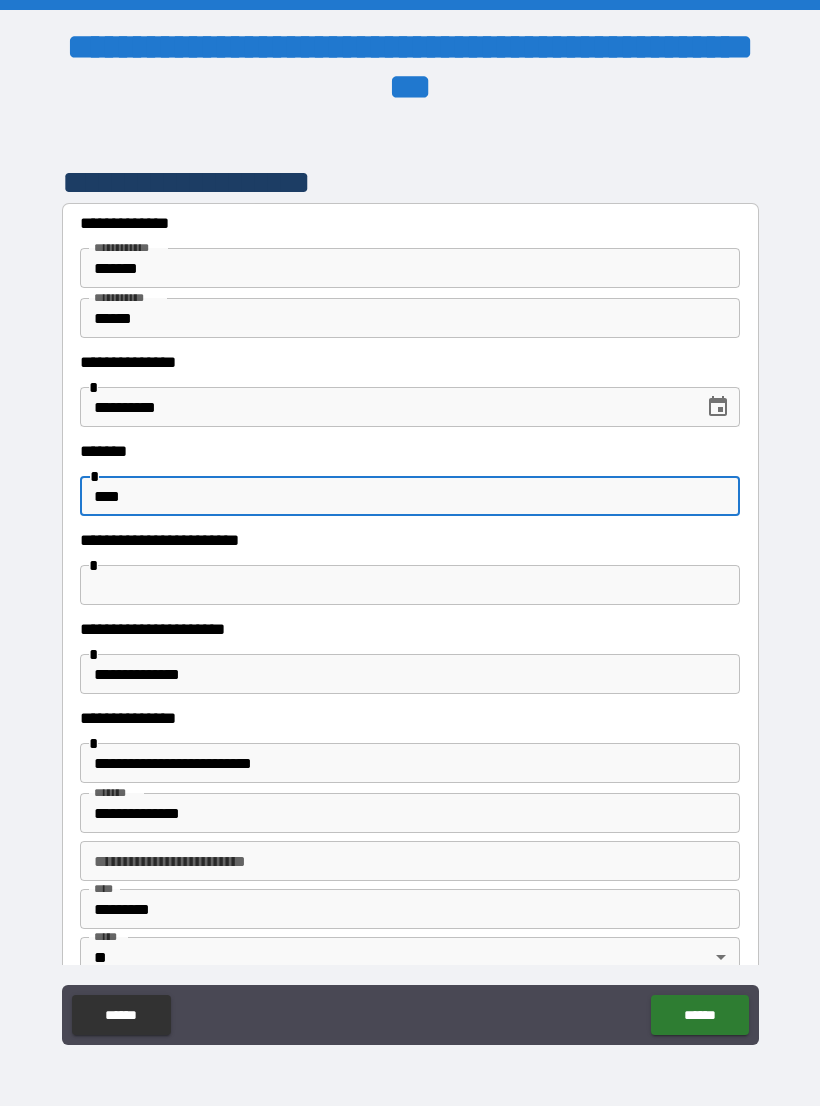 type on "****" 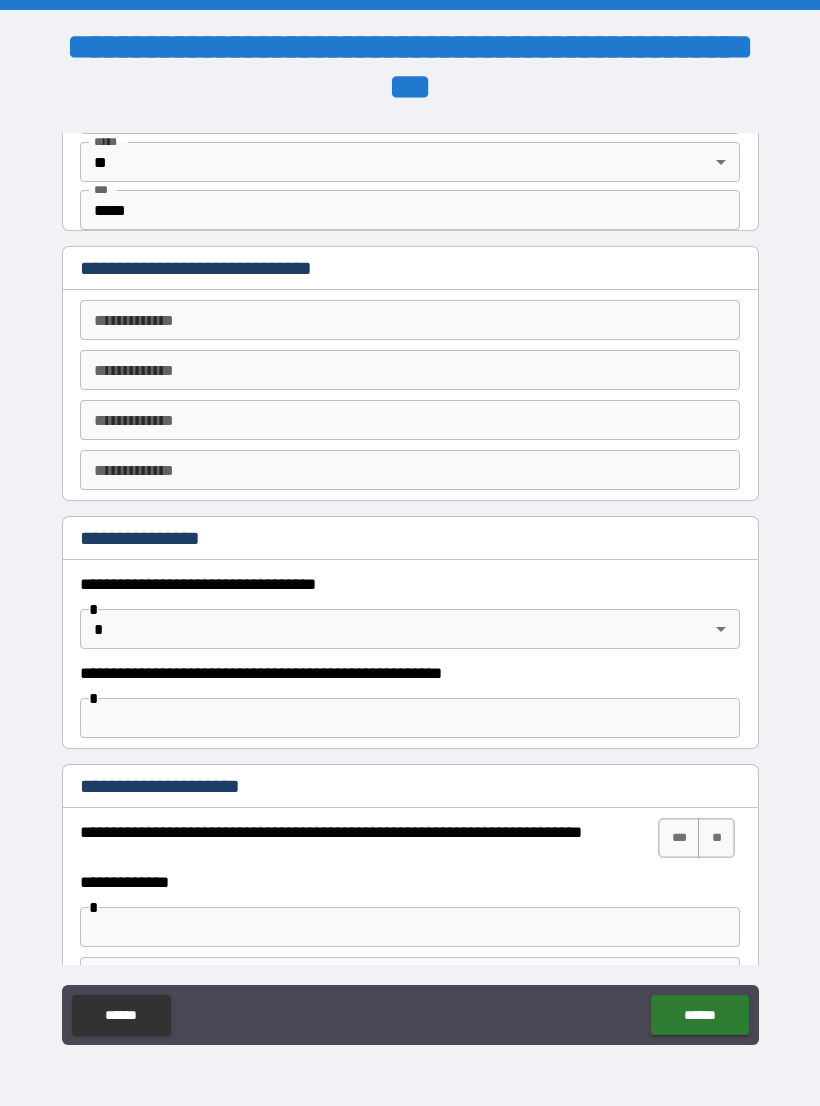 scroll, scrollTop: 872, scrollLeft: 0, axis: vertical 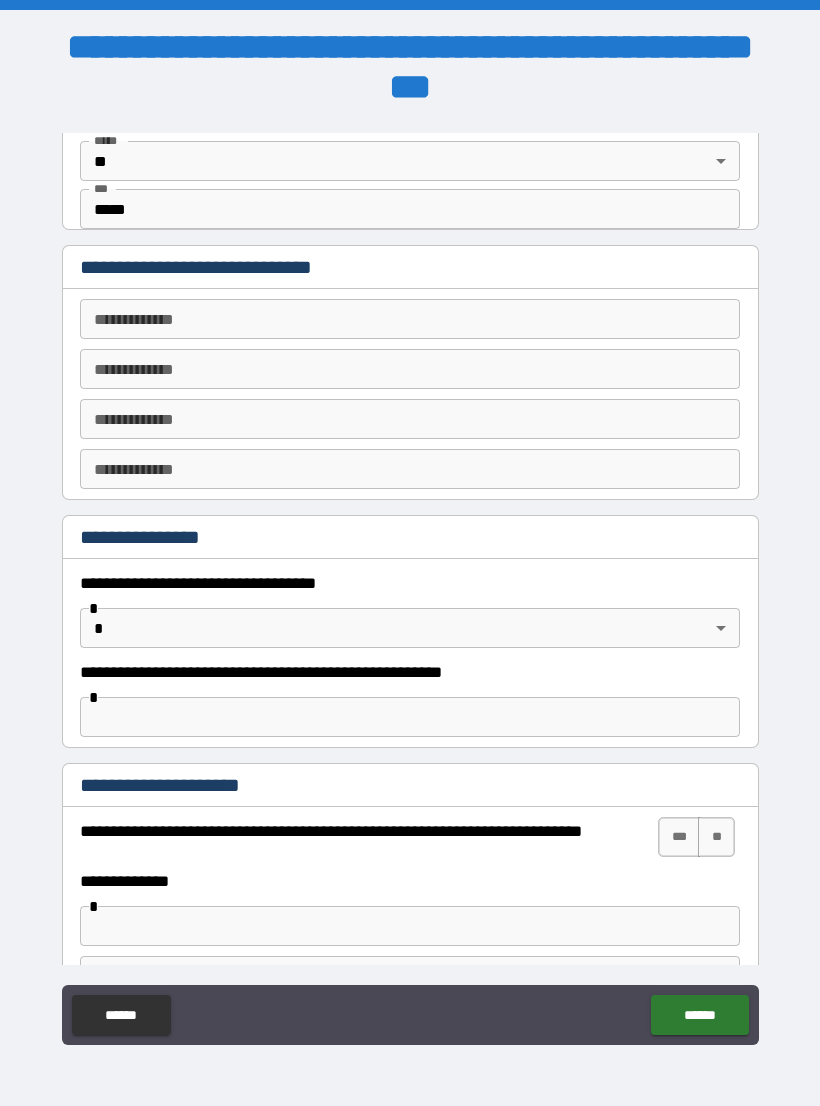 type on "**********" 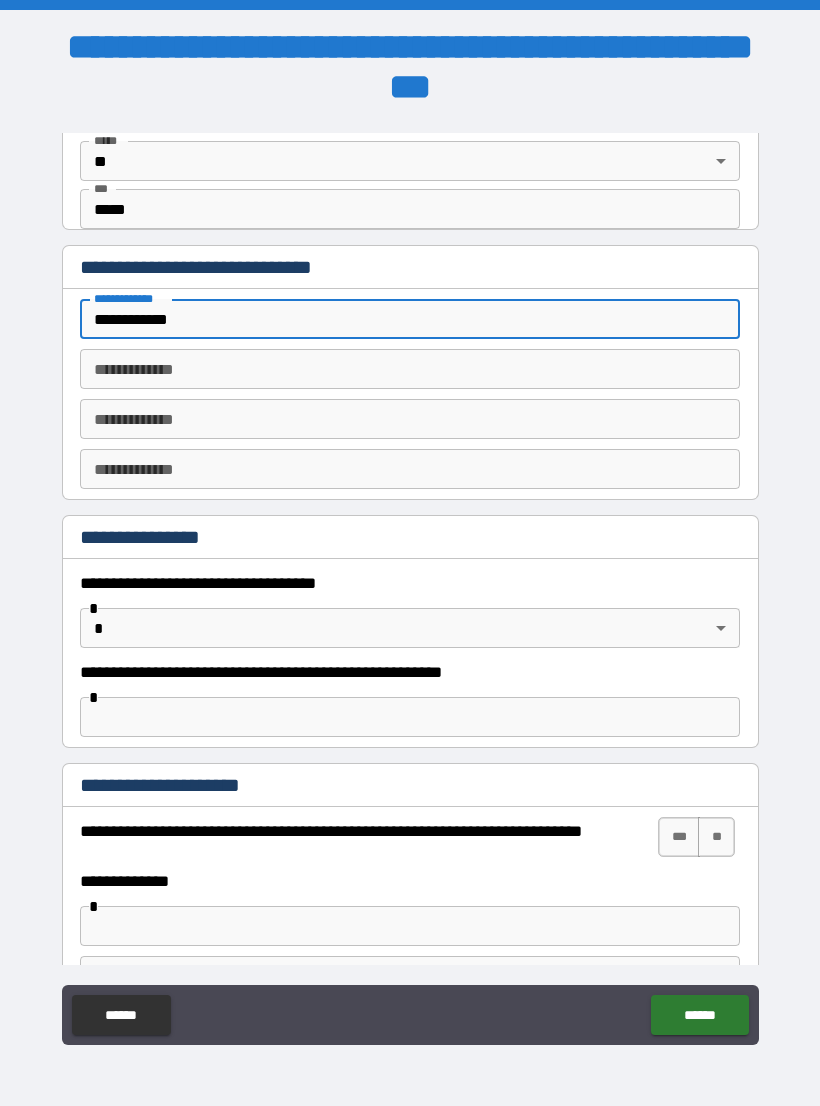 type on "**********" 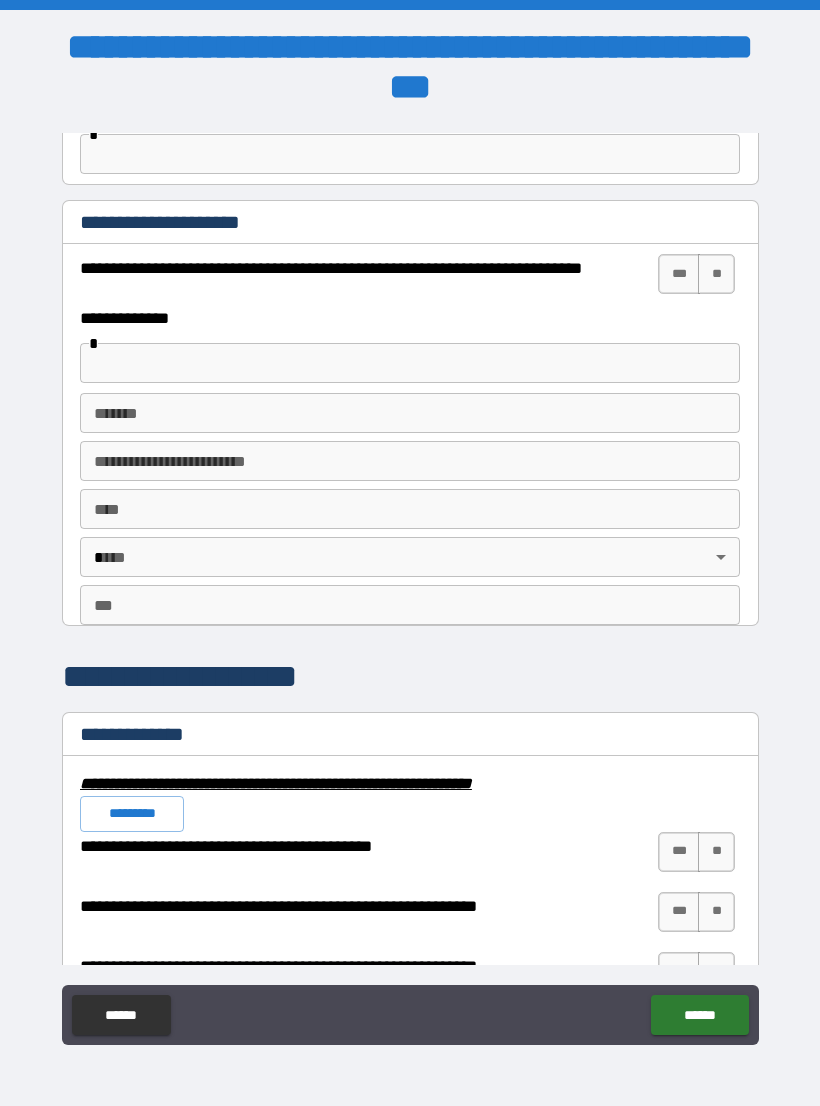 scroll, scrollTop: 1434, scrollLeft: 0, axis: vertical 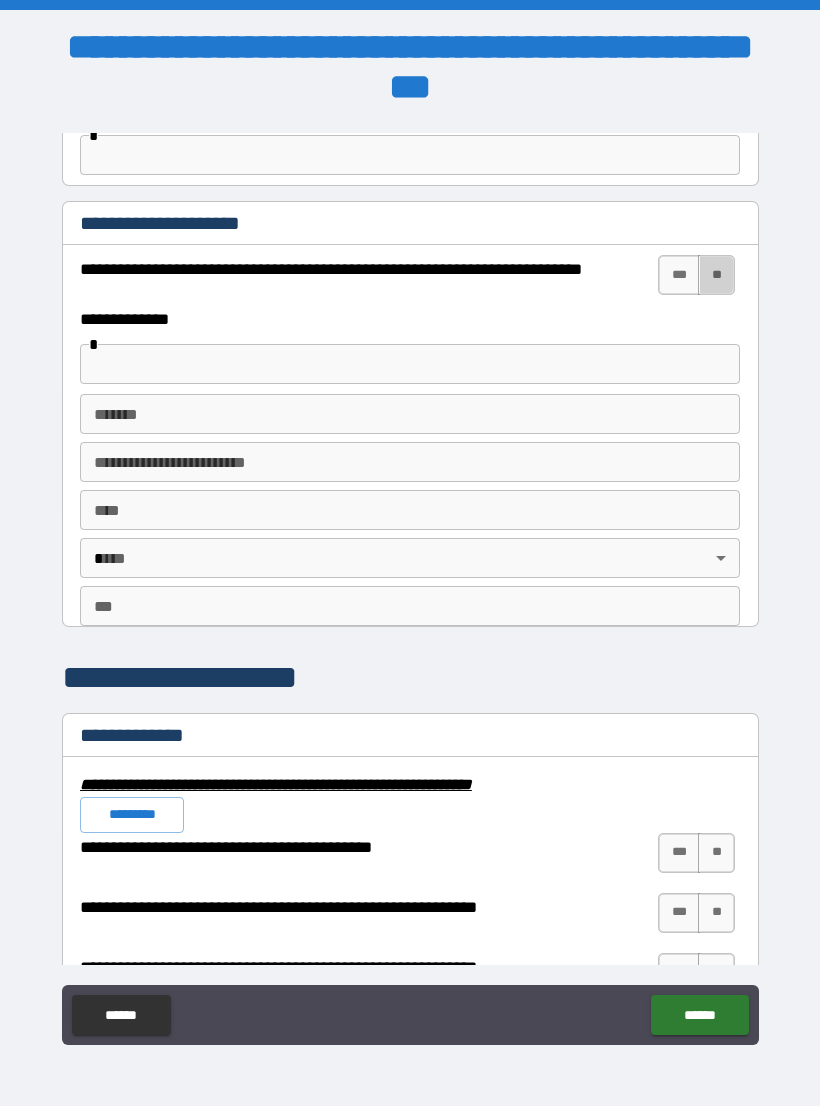 type on "**********" 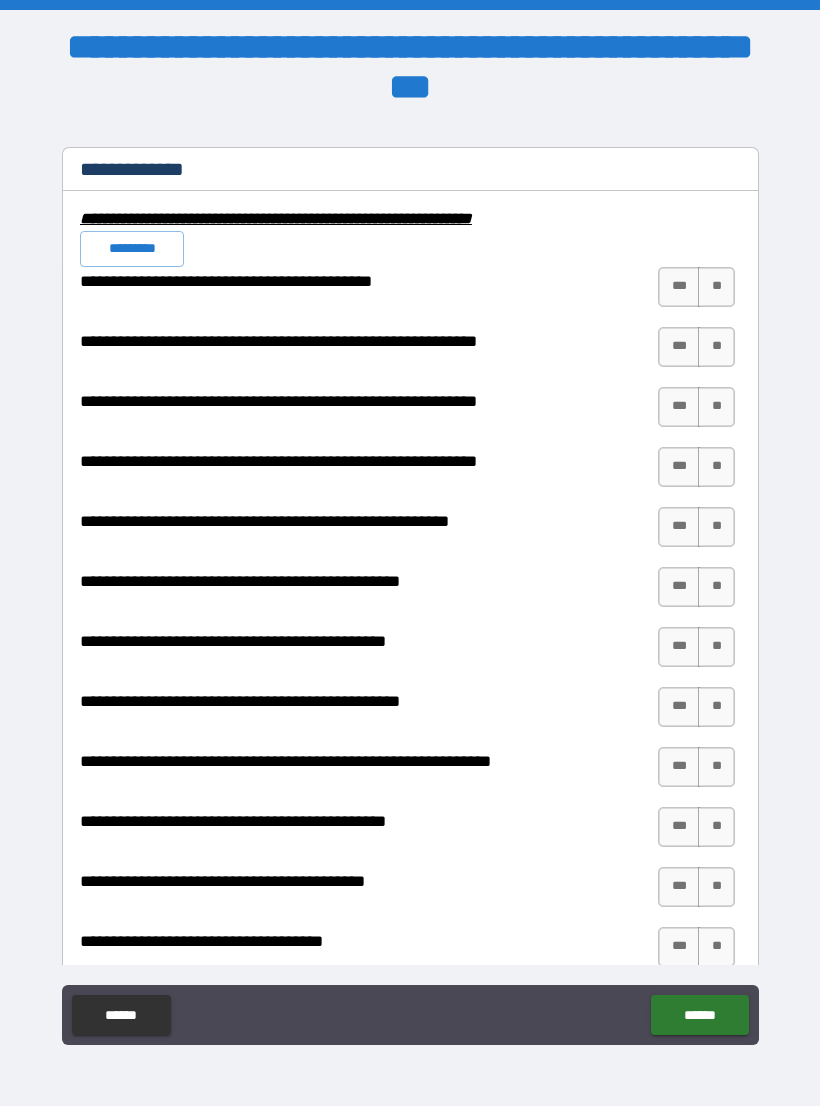 scroll, scrollTop: 2001, scrollLeft: 0, axis: vertical 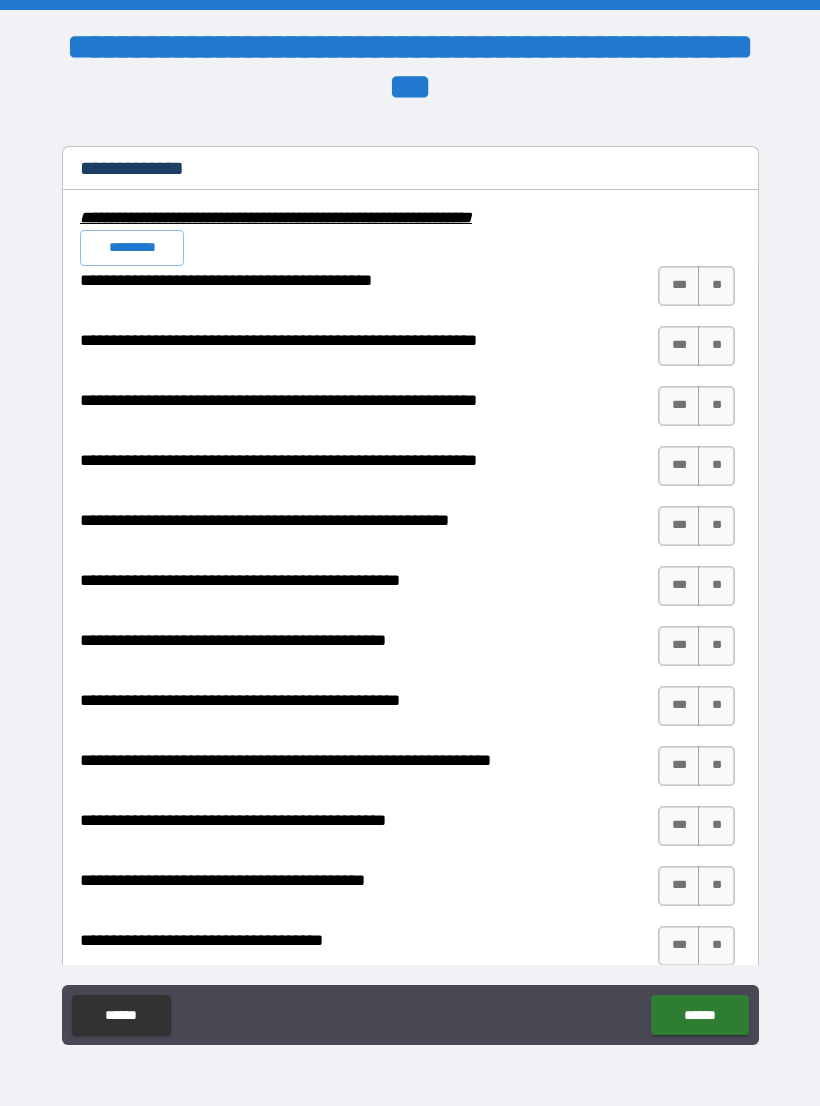 click on "**" at bounding box center [716, 286] 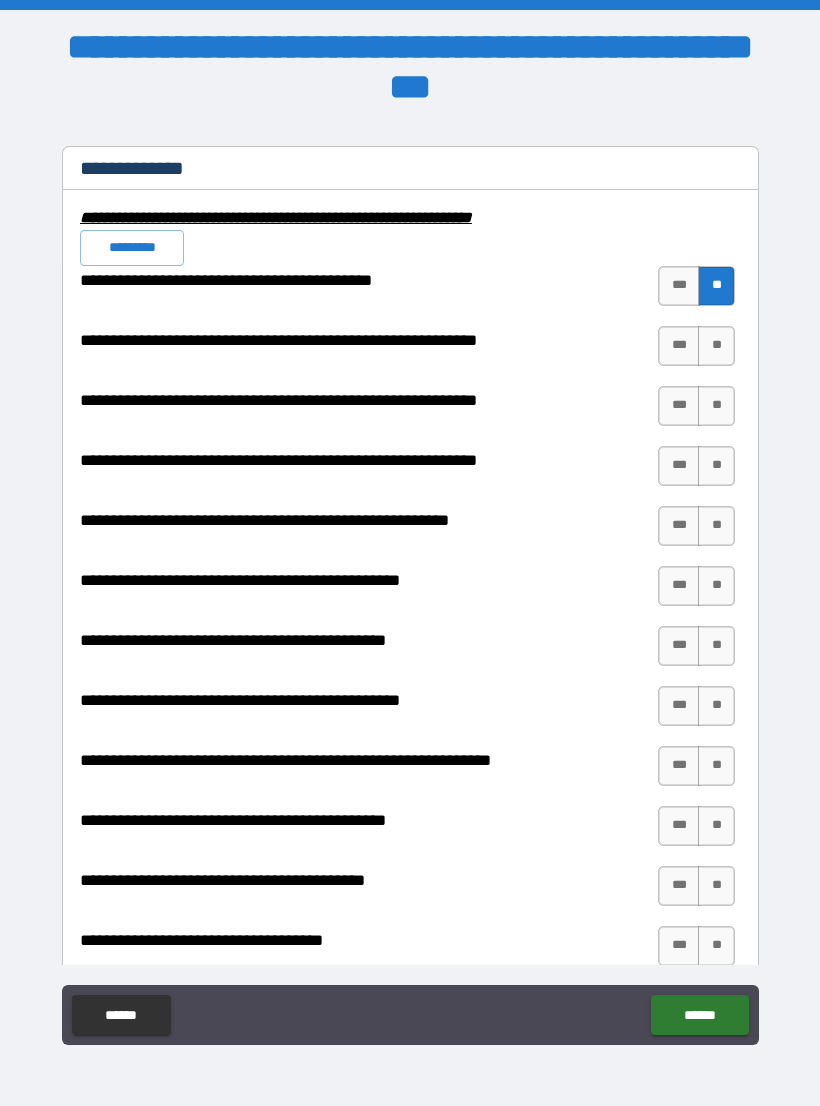 click on "**" at bounding box center (716, 346) 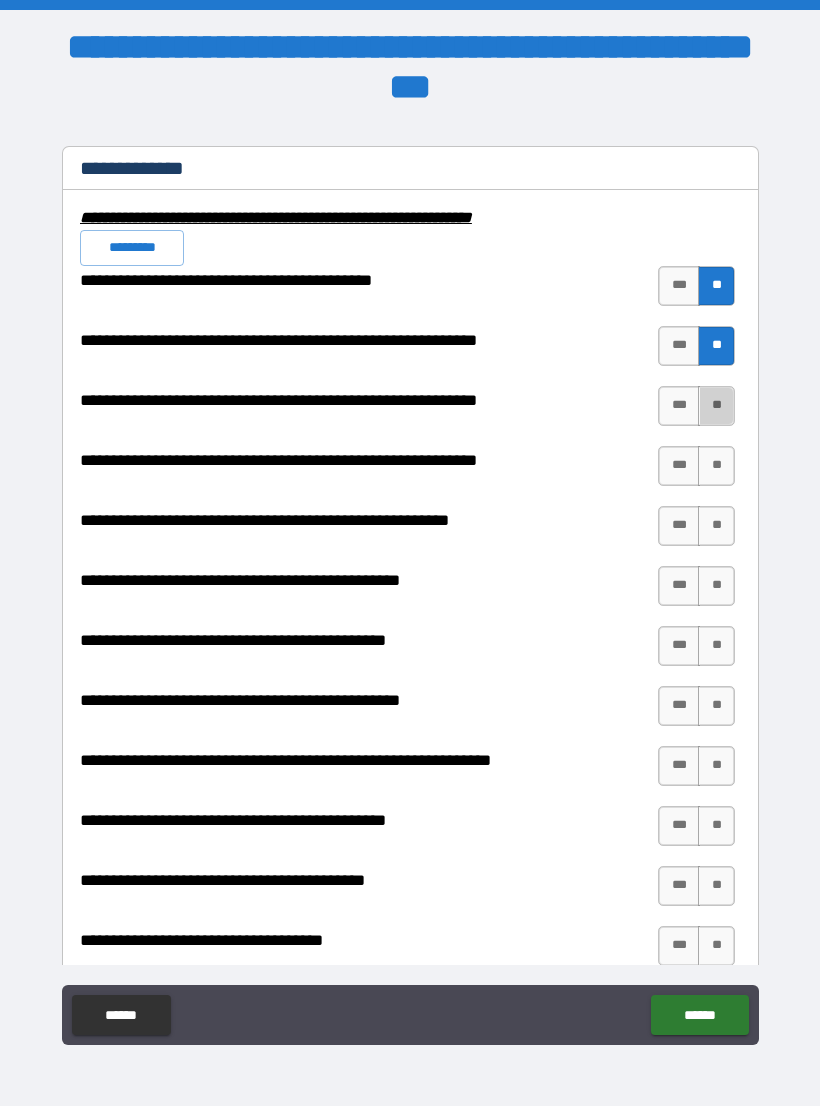 click on "**" at bounding box center [716, 406] 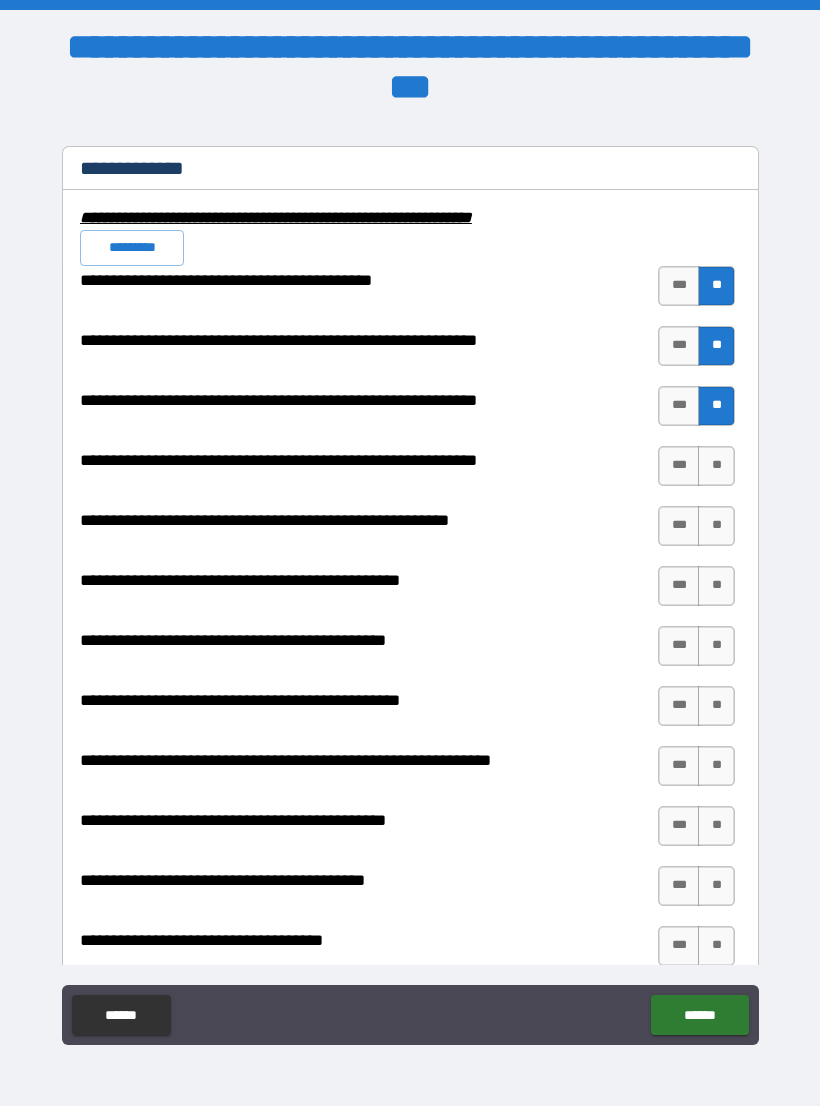 click on "**" at bounding box center [716, 466] 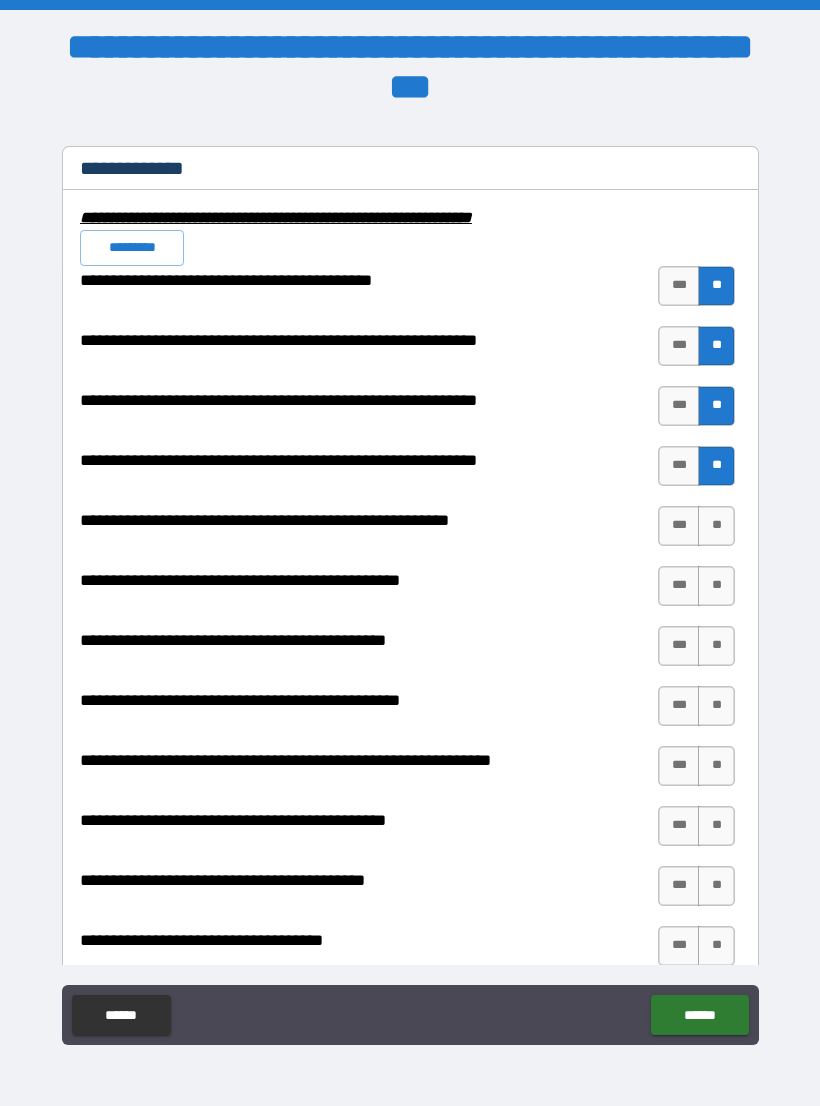 click on "**" at bounding box center (716, 526) 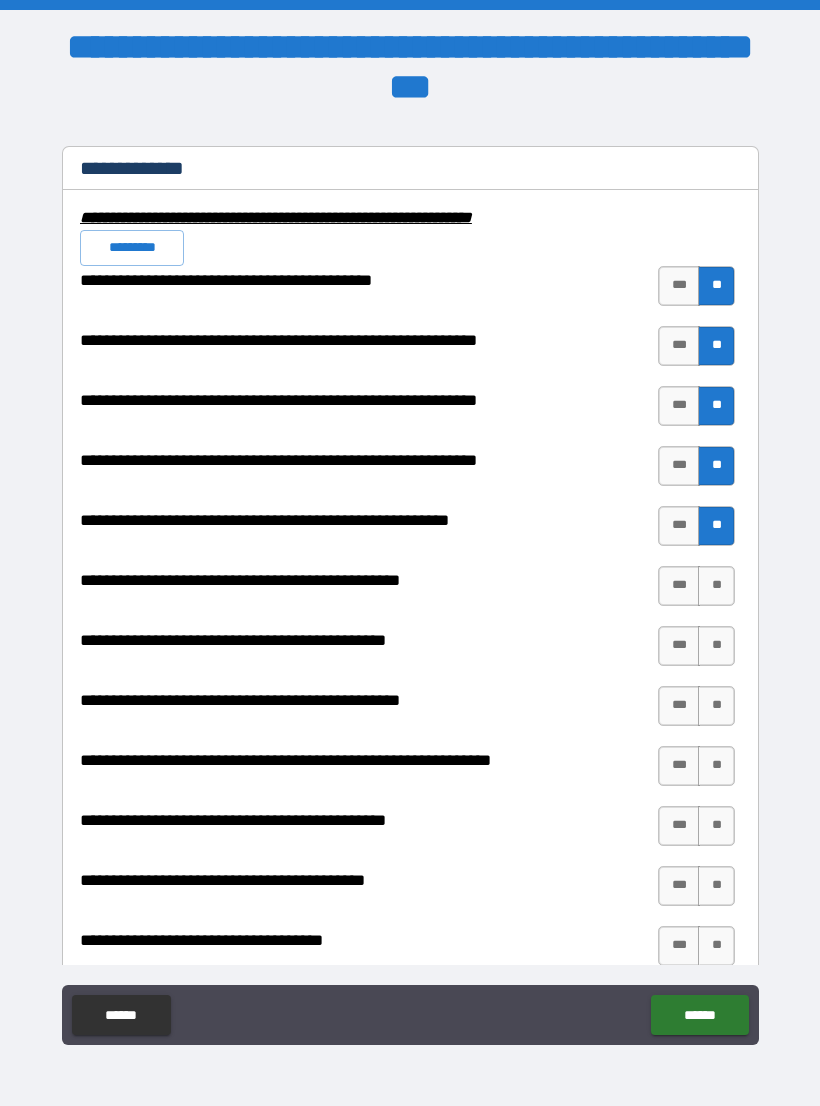 click on "**" at bounding box center (716, 586) 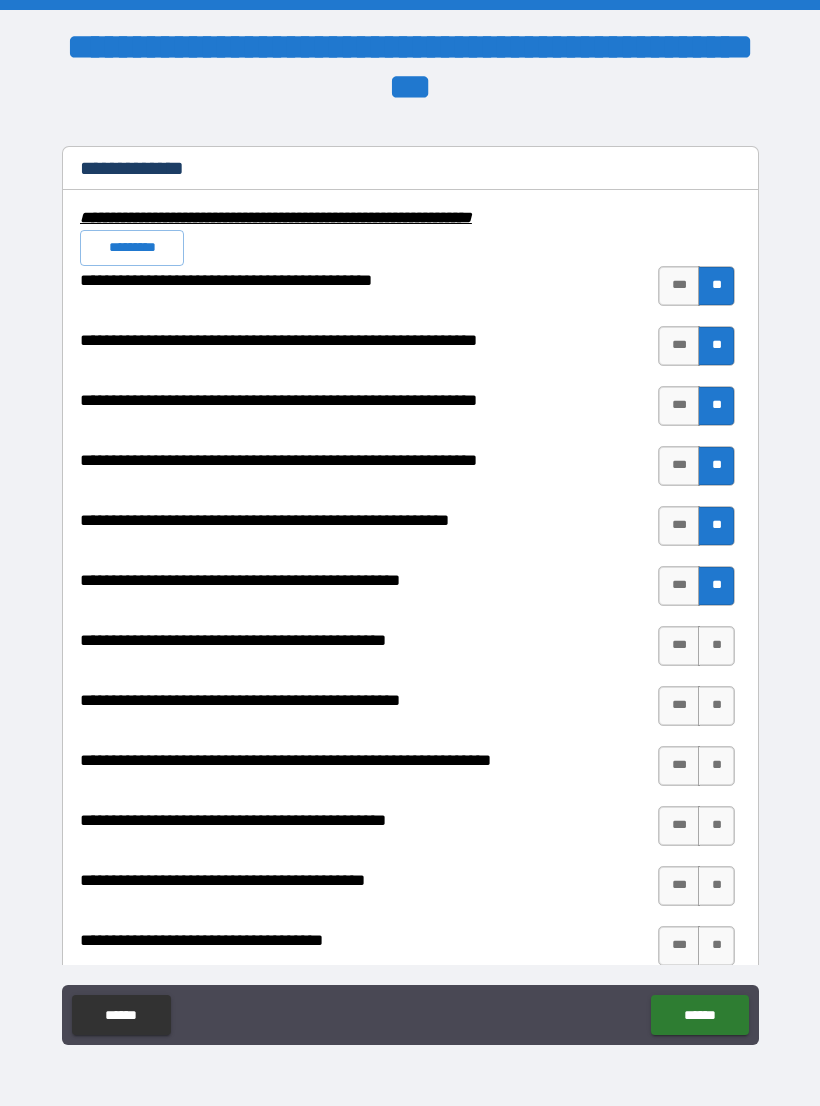 click on "**" at bounding box center [716, 706] 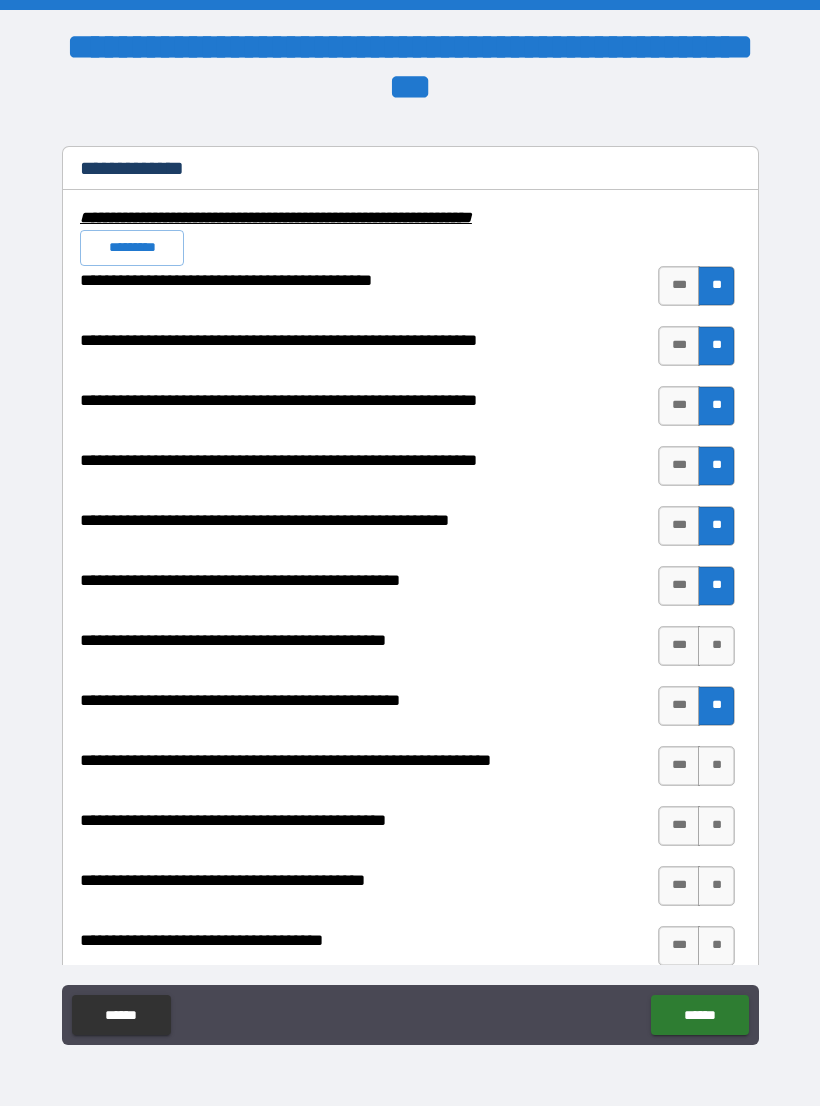 click on "**" at bounding box center (716, 646) 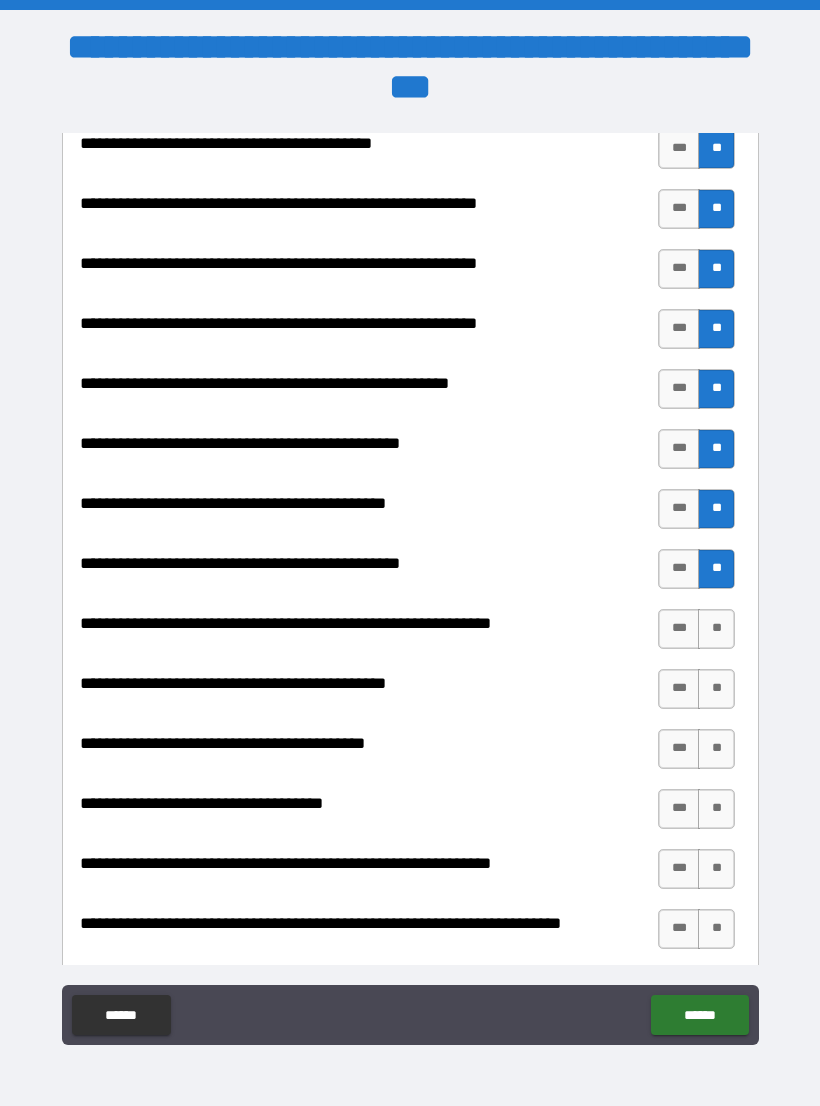 scroll, scrollTop: 2174, scrollLeft: 0, axis: vertical 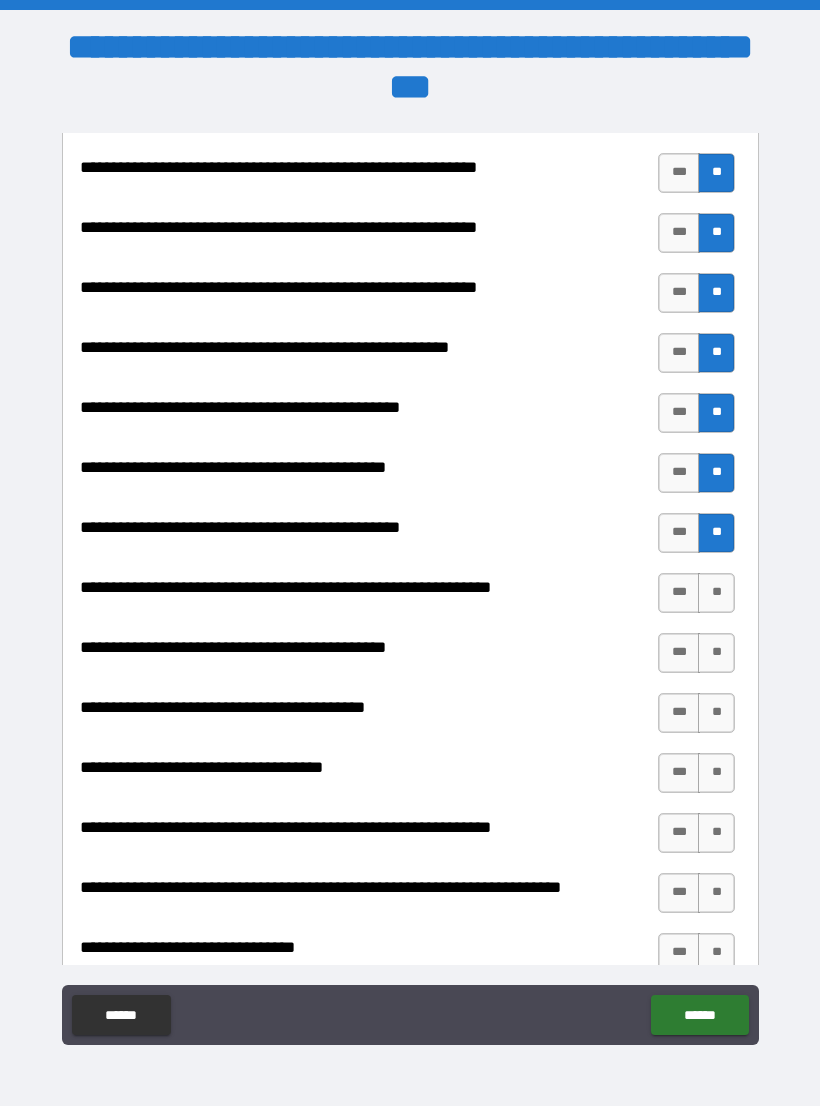 click on "**" at bounding box center (716, 713) 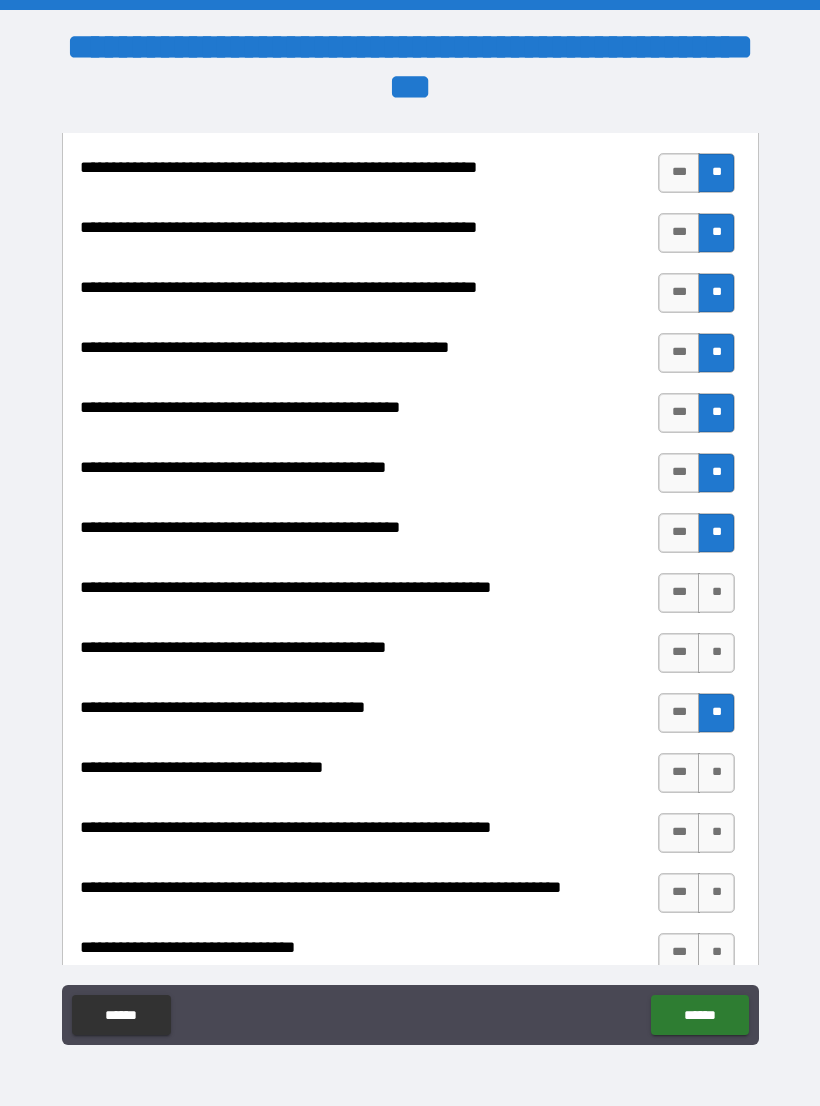 click on "**" at bounding box center (716, 773) 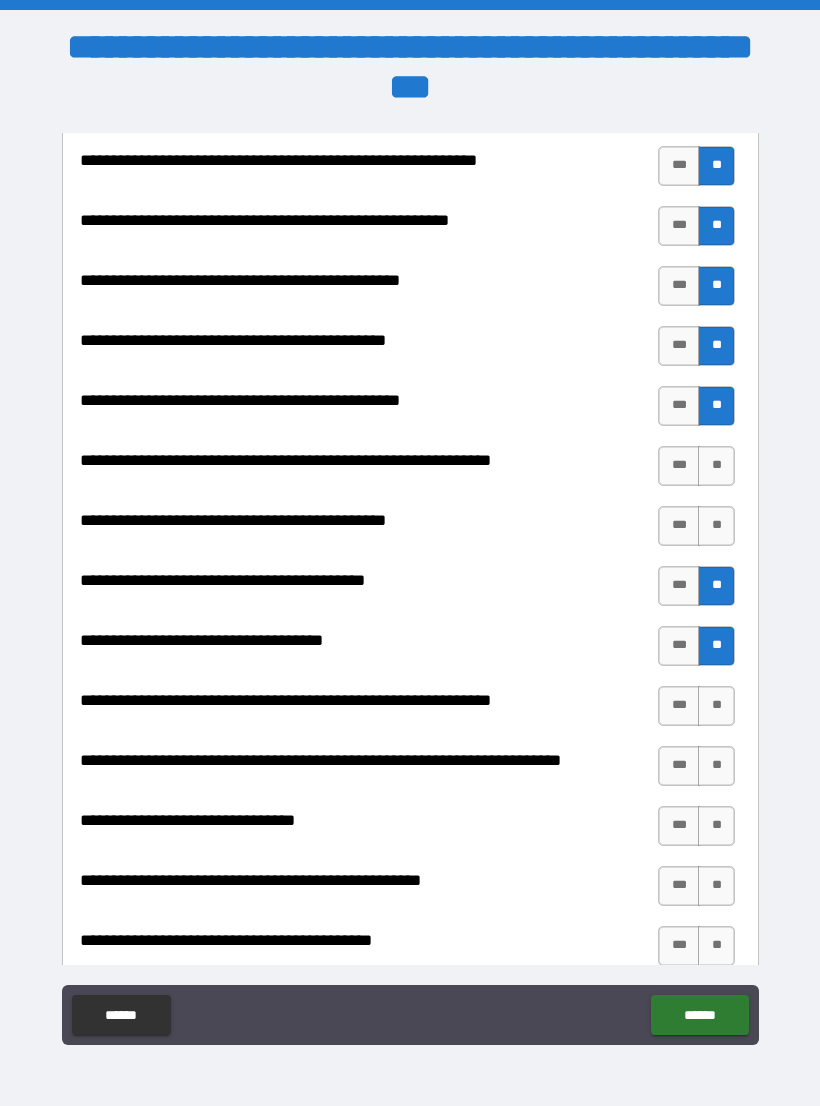 scroll, scrollTop: 2329, scrollLeft: 0, axis: vertical 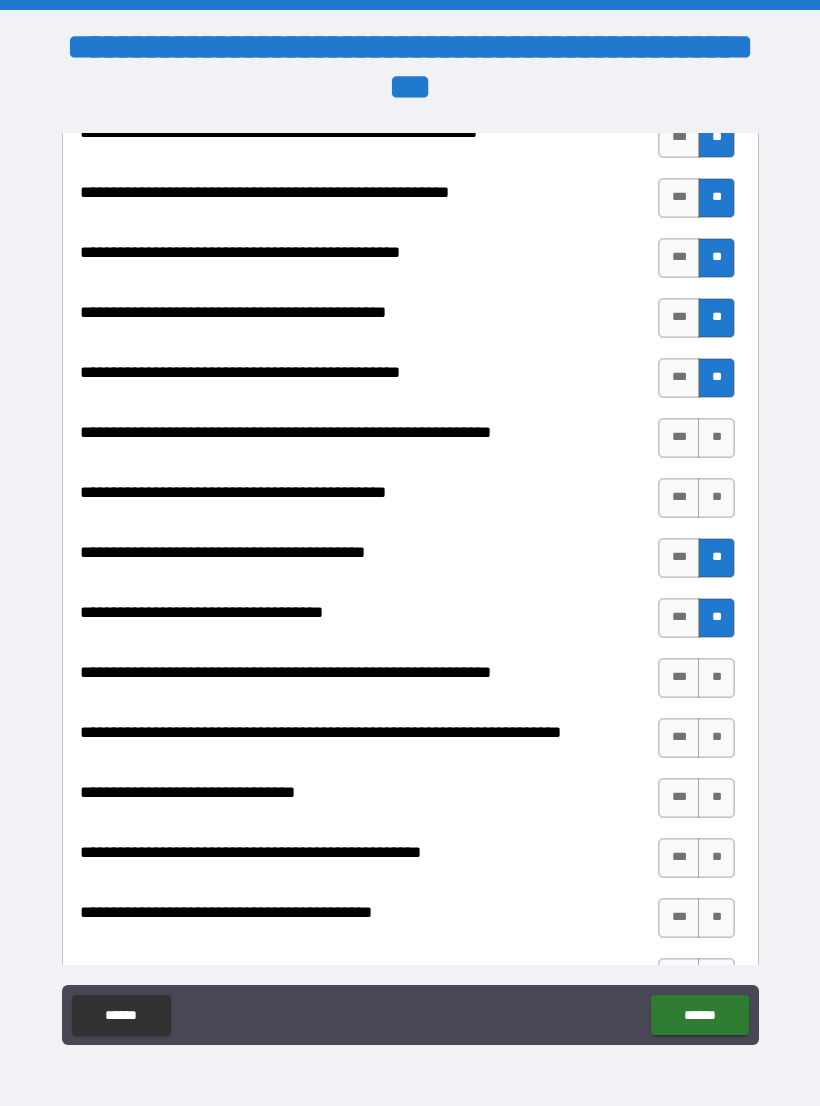 click on "**" at bounding box center (716, 678) 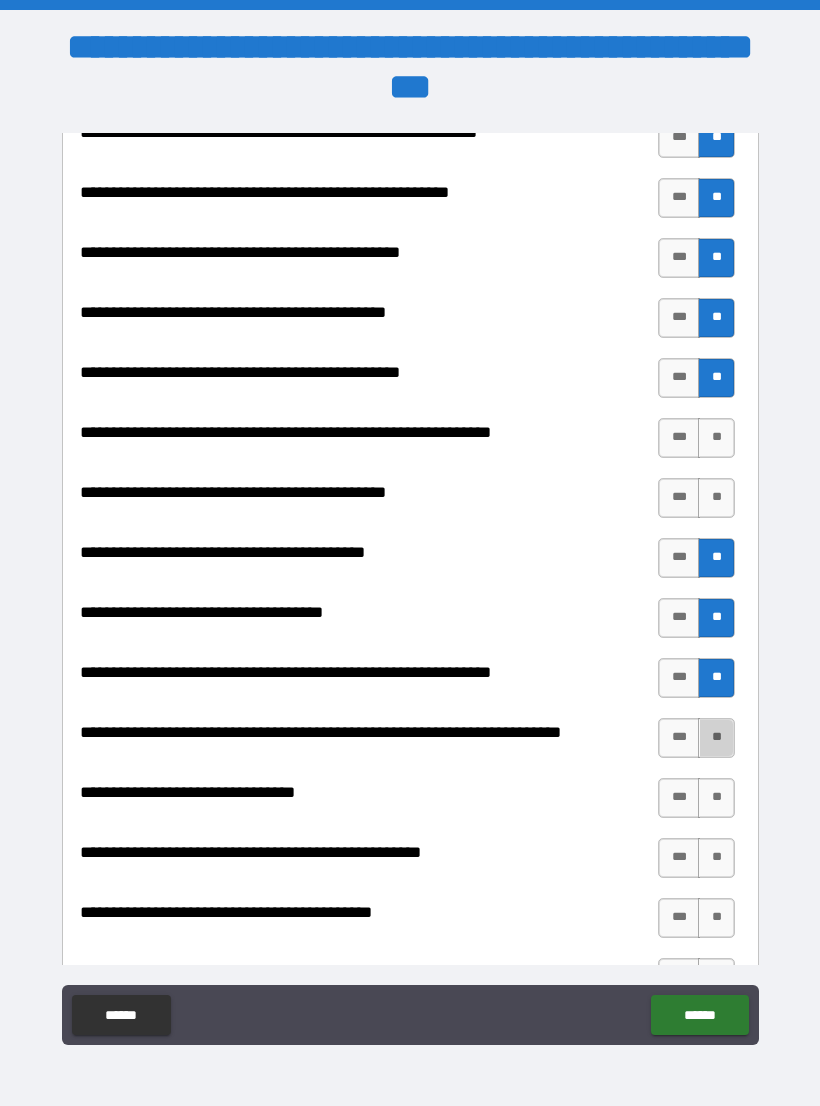 click on "**" at bounding box center [716, 738] 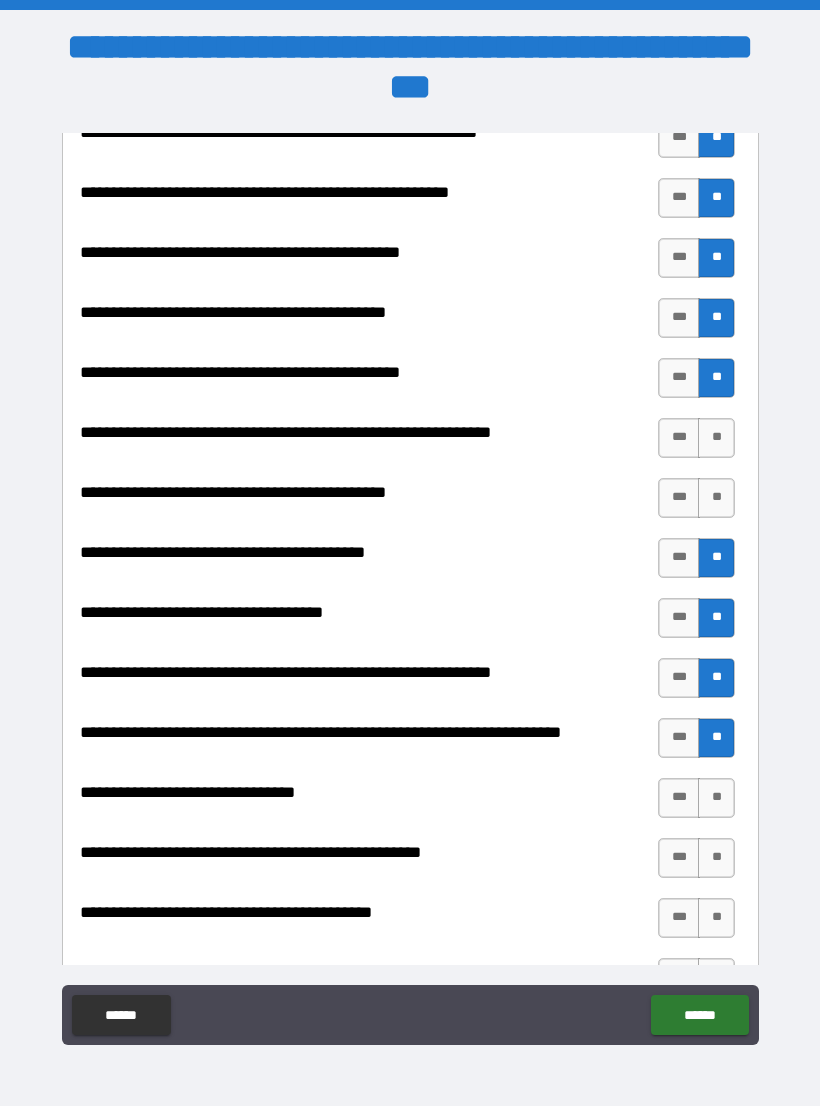 click on "**" at bounding box center (716, 798) 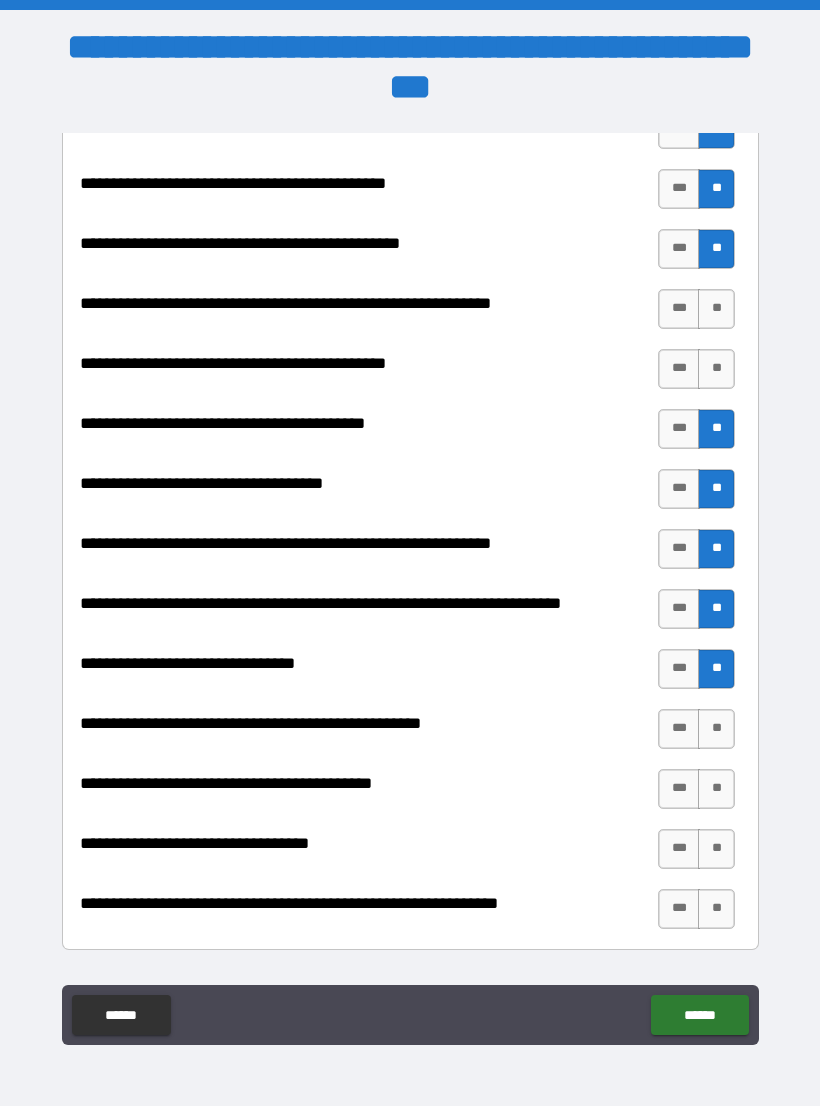 scroll, scrollTop: 2468, scrollLeft: 0, axis: vertical 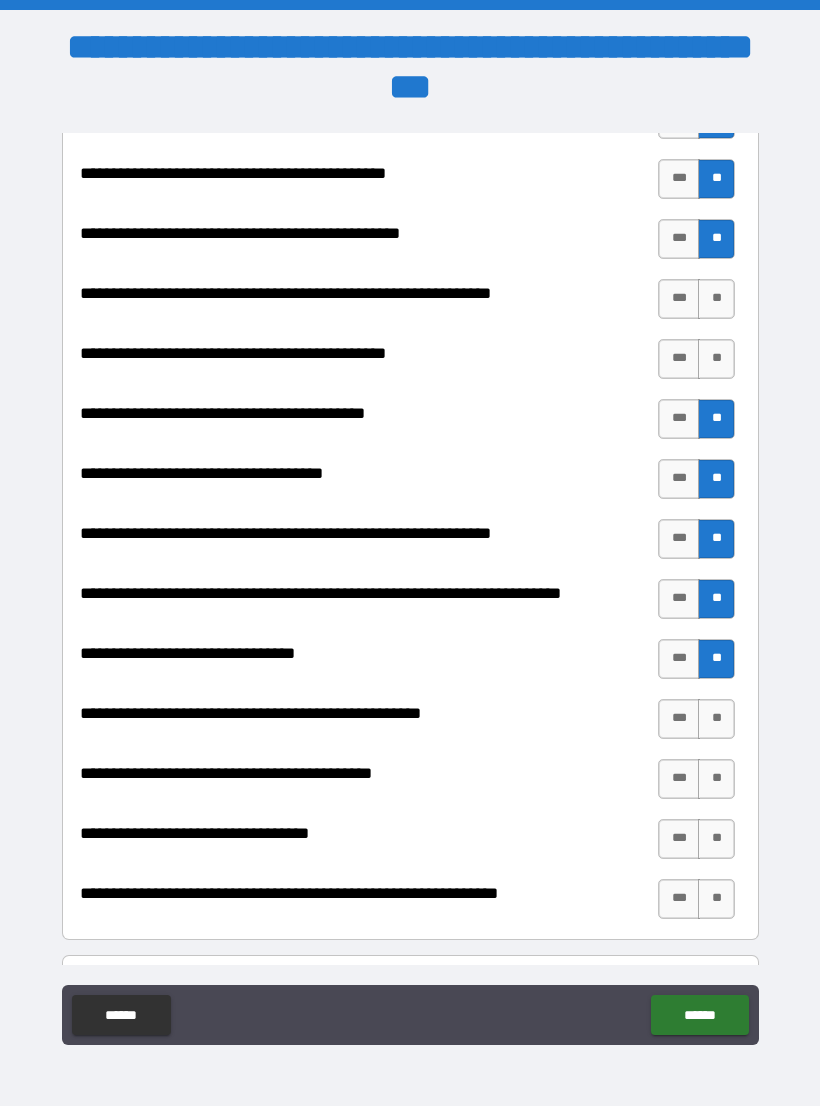 click on "**" at bounding box center (716, 719) 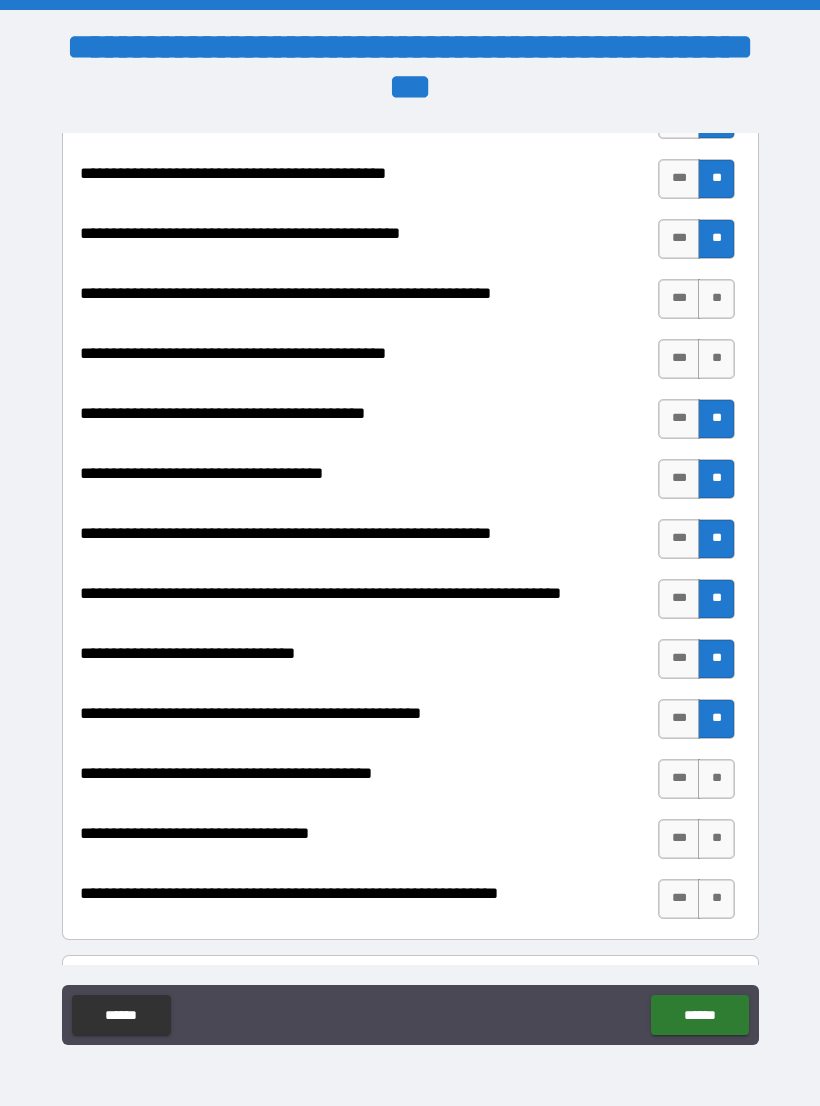 click on "**" at bounding box center (716, 779) 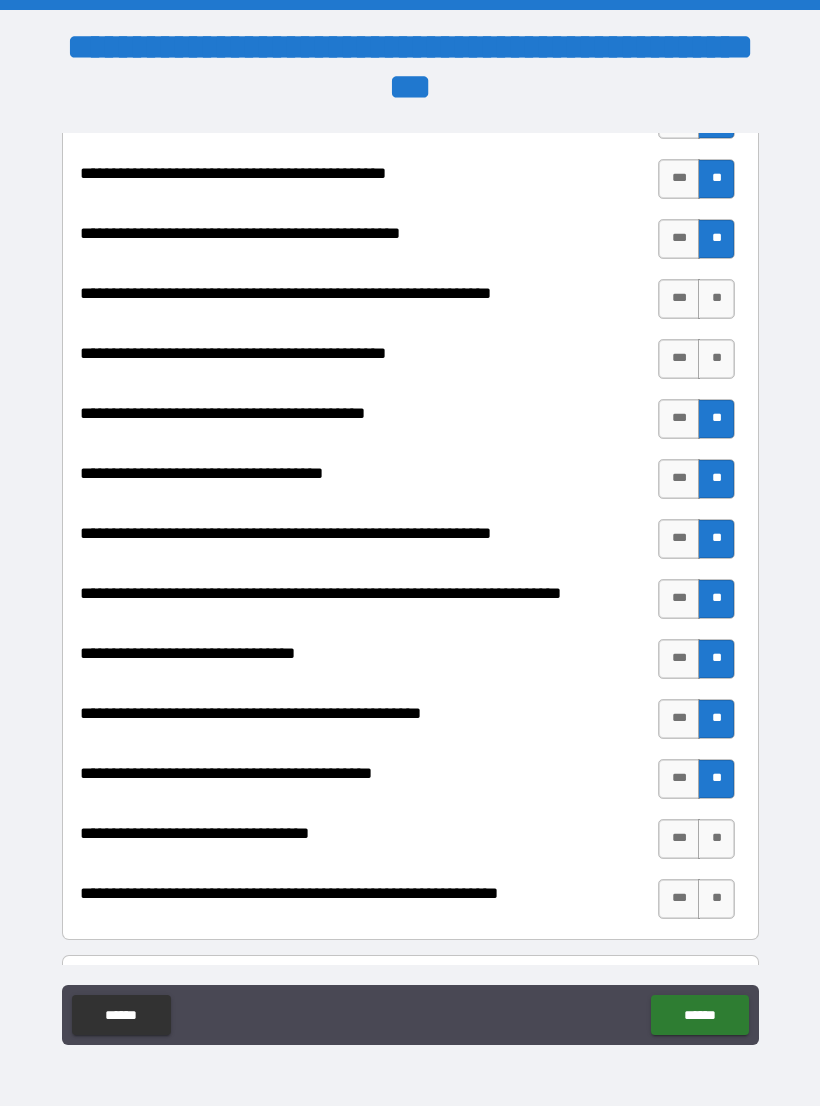 click on "**" at bounding box center [716, 839] 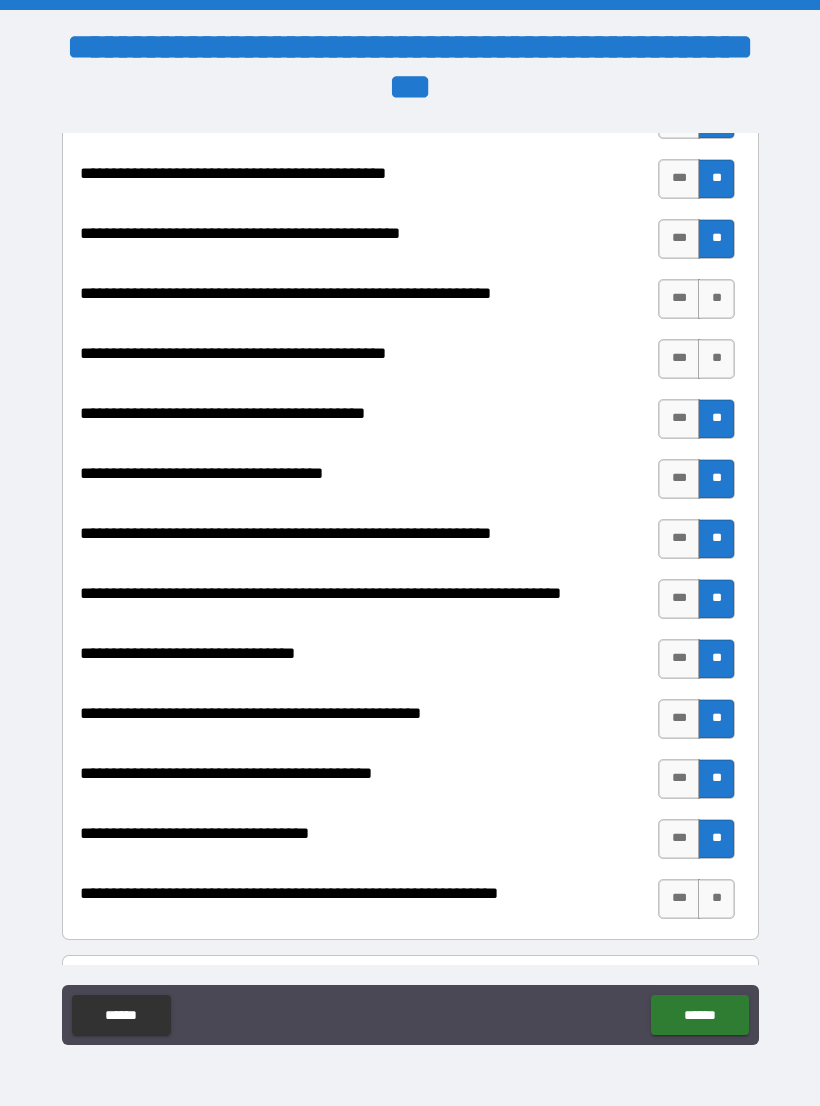 click on "**" at bounding box center [716, 899] 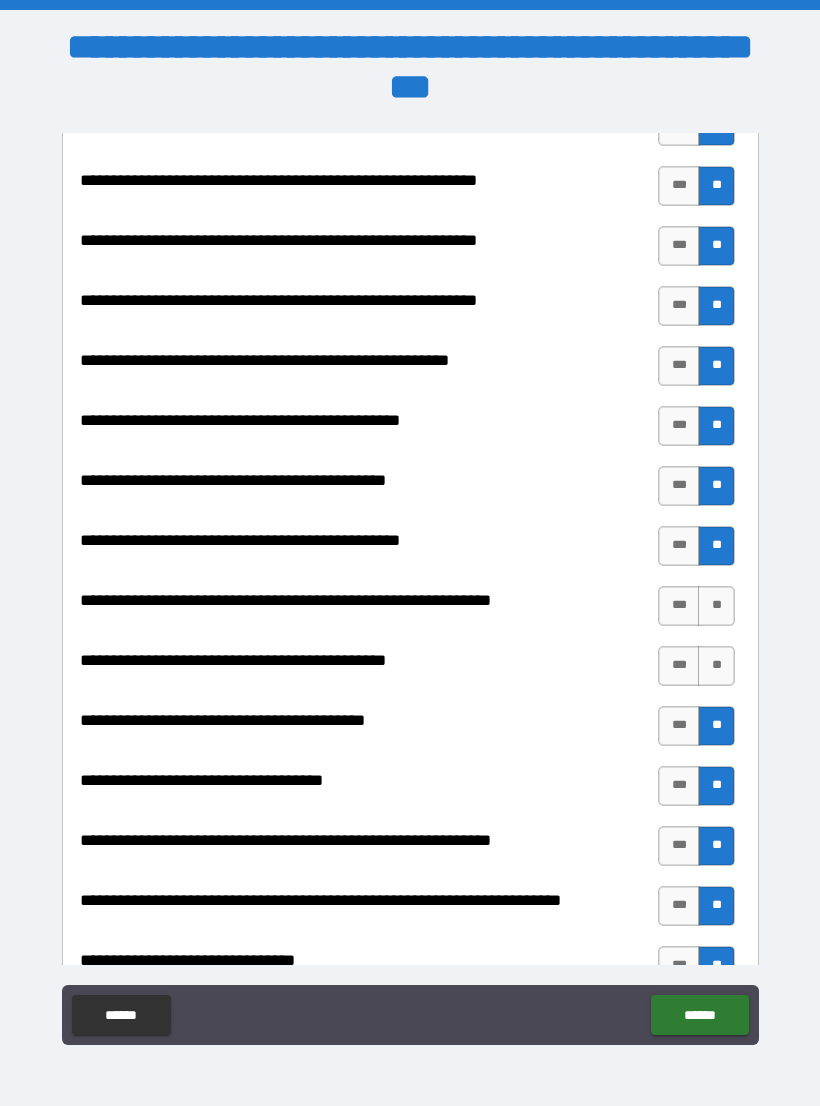 scroll, scrollTop: 2157, scrollLeft: 0, axis: vertical 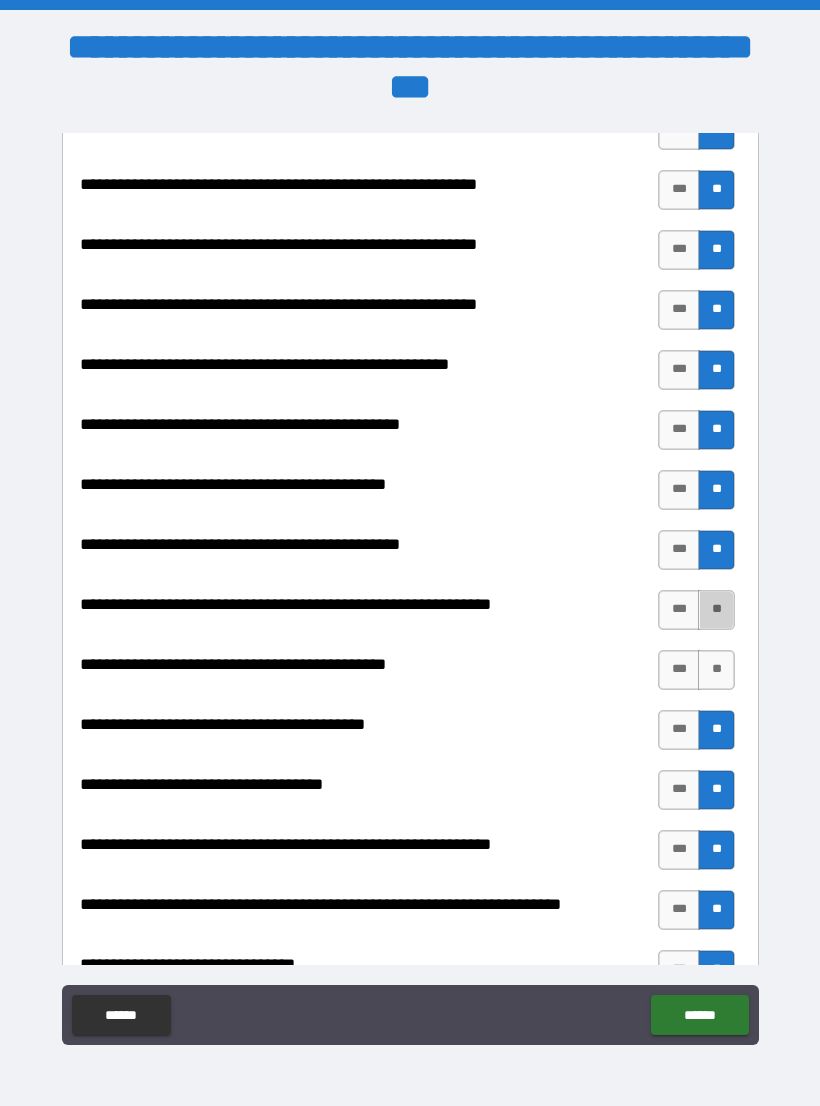 click on "**" at bounding box center [716, 610] 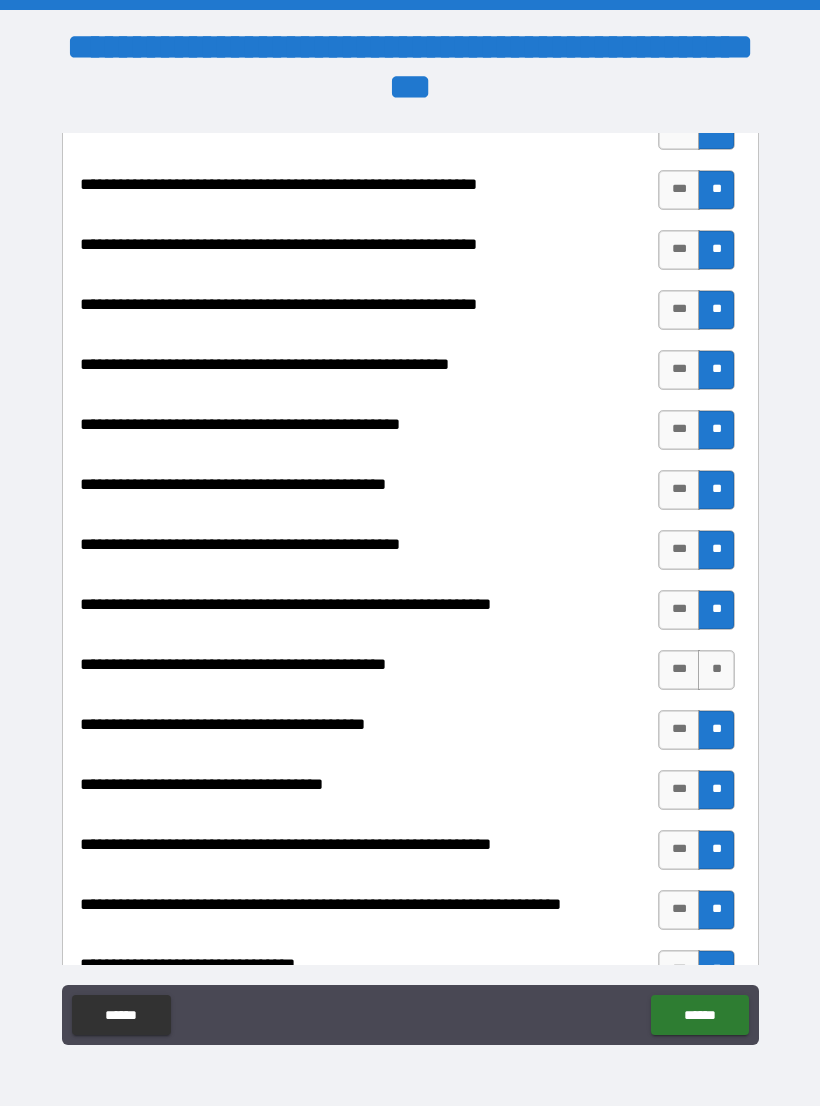 click on "**" at bounding box center (716, 670) 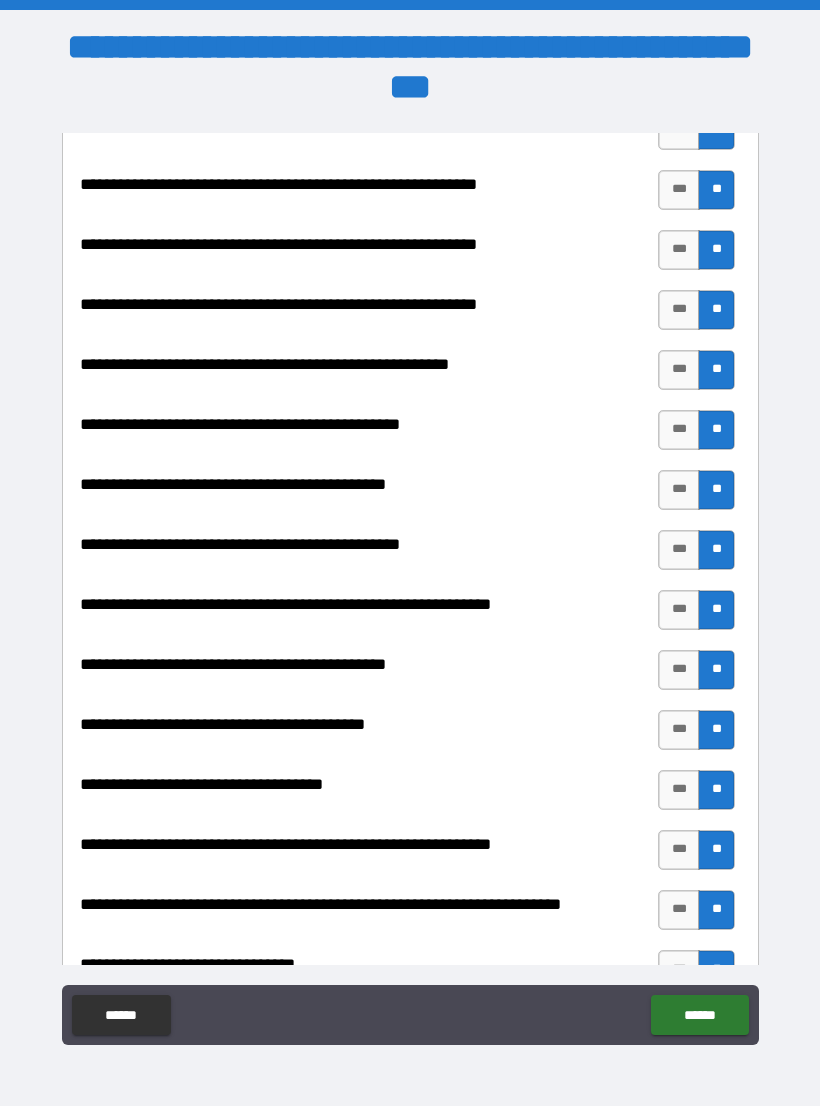click on "******" at bounding box center (699, 1015) 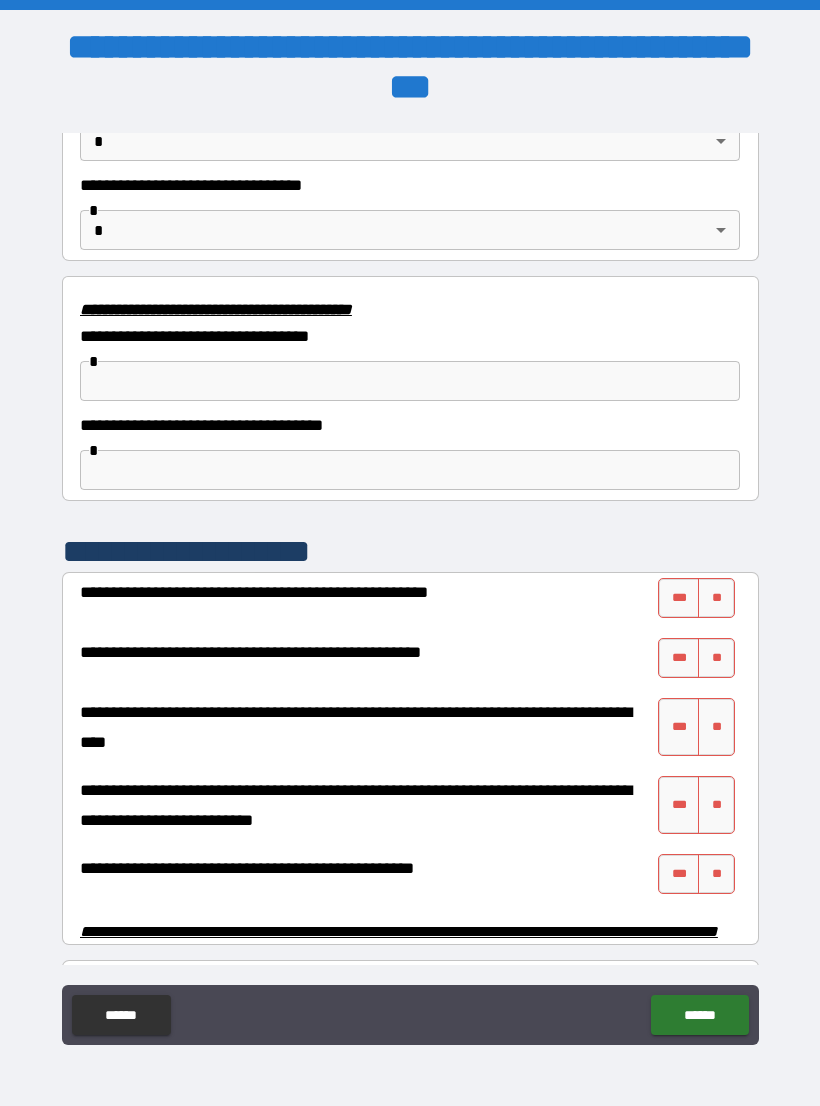 scroll, scrollTop: 3449, scrollLeft: 0, axis: vertical 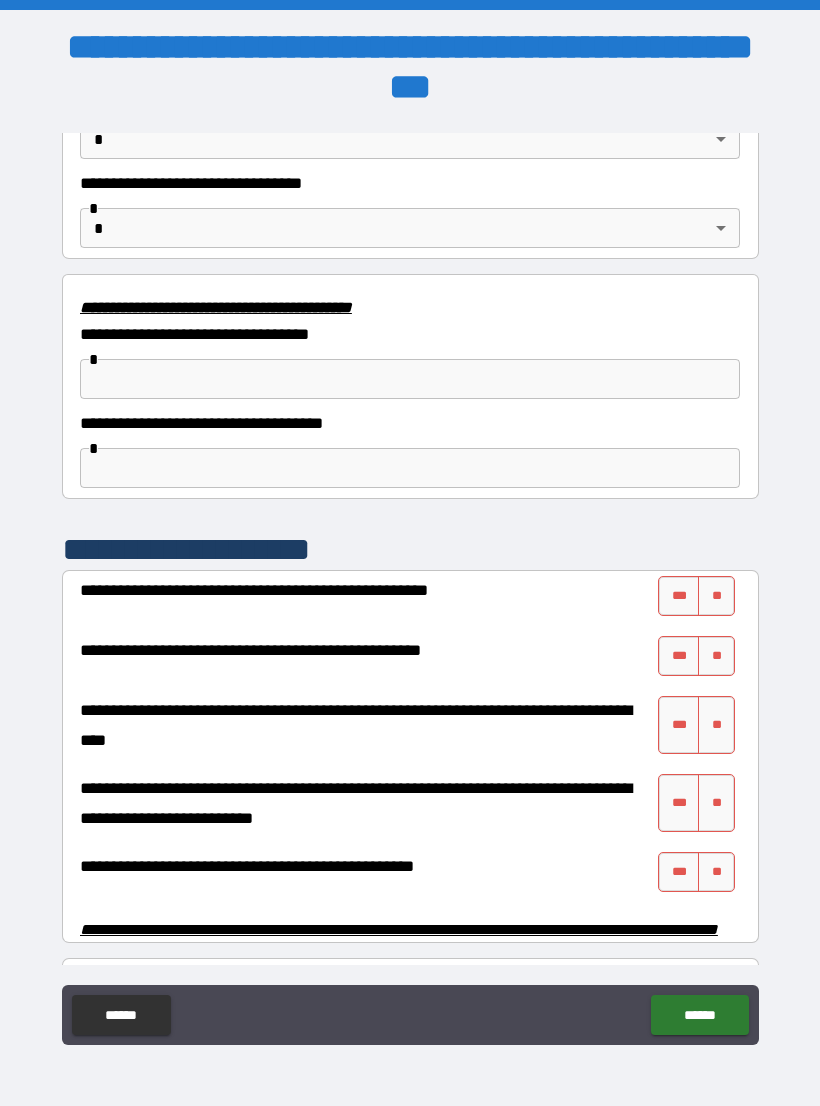 click on "**" at bounding box center (716, 596) 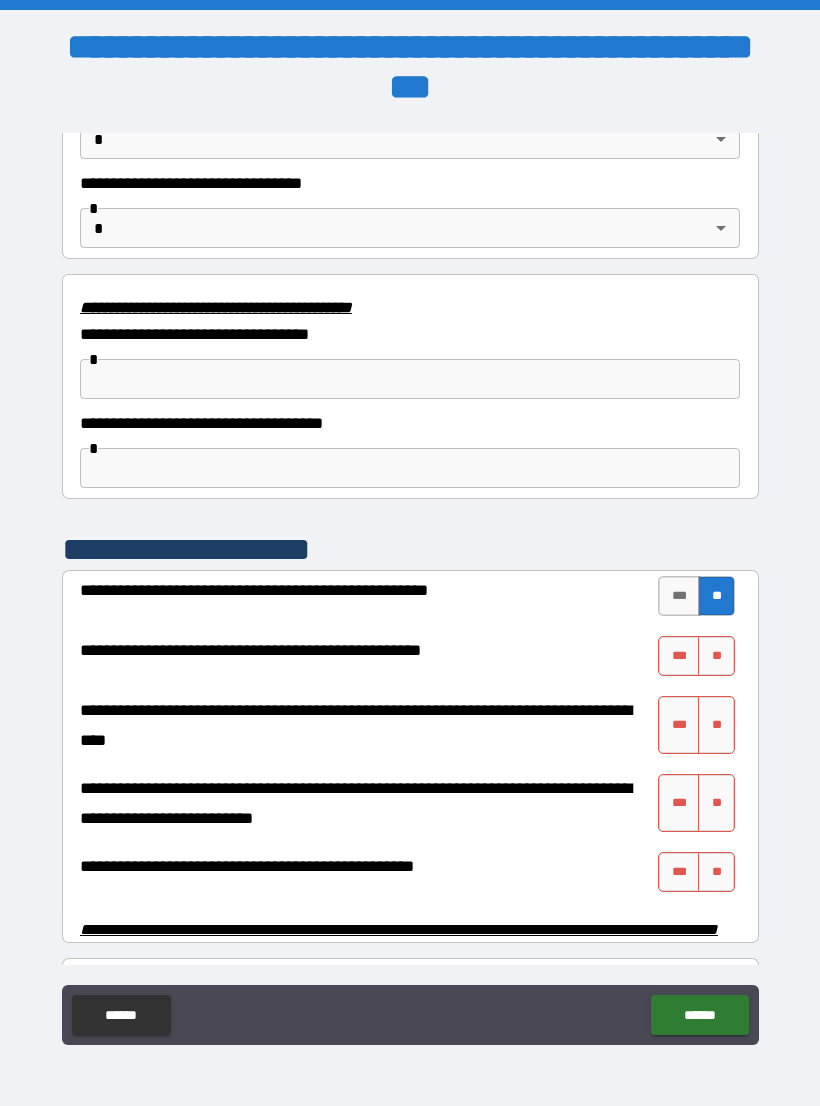 click on "**" at bounding box center (716, 656) 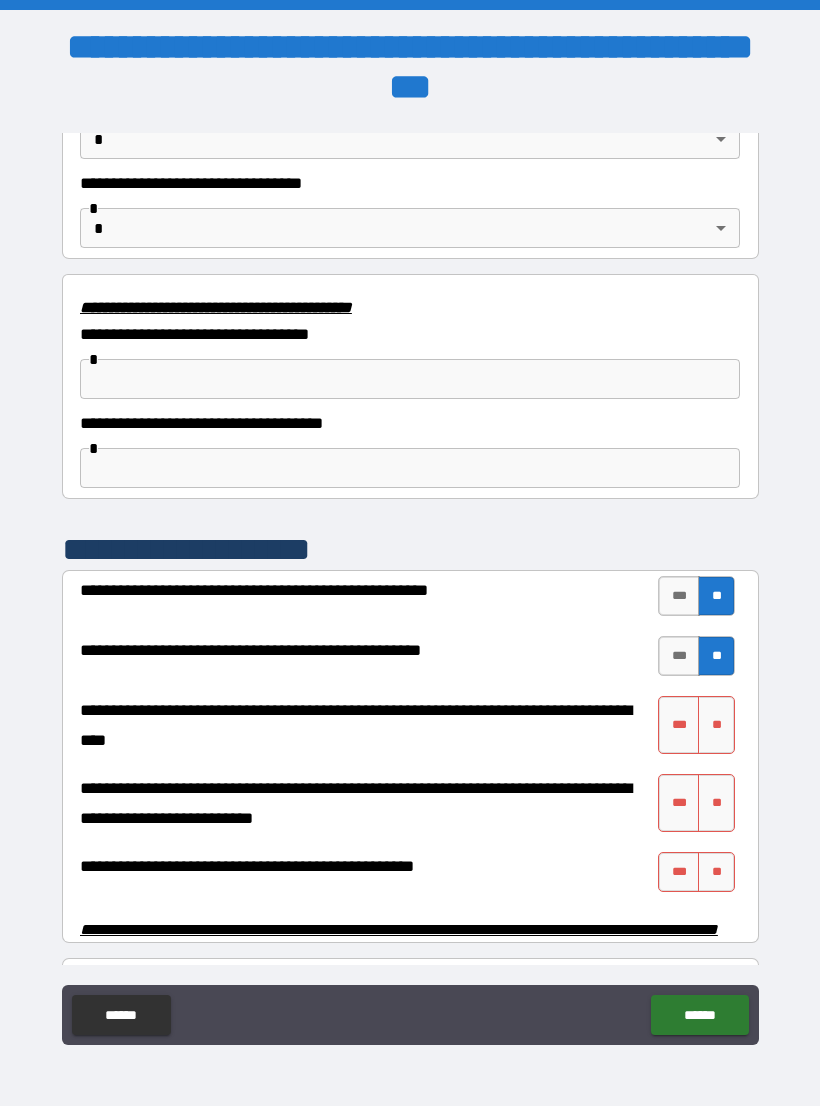 click on "**" at bounding box center [716, 725] 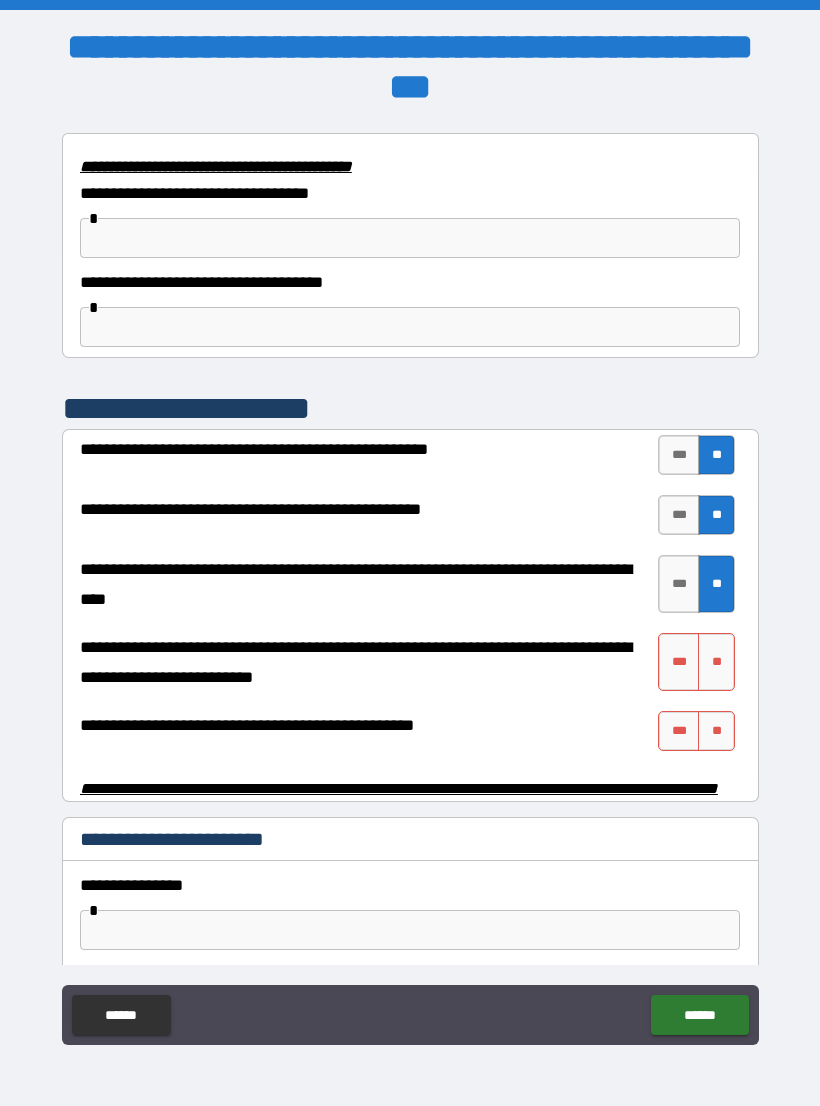 scroll, scrollTop: 3595, scrollLeft: 0, axis: vertical 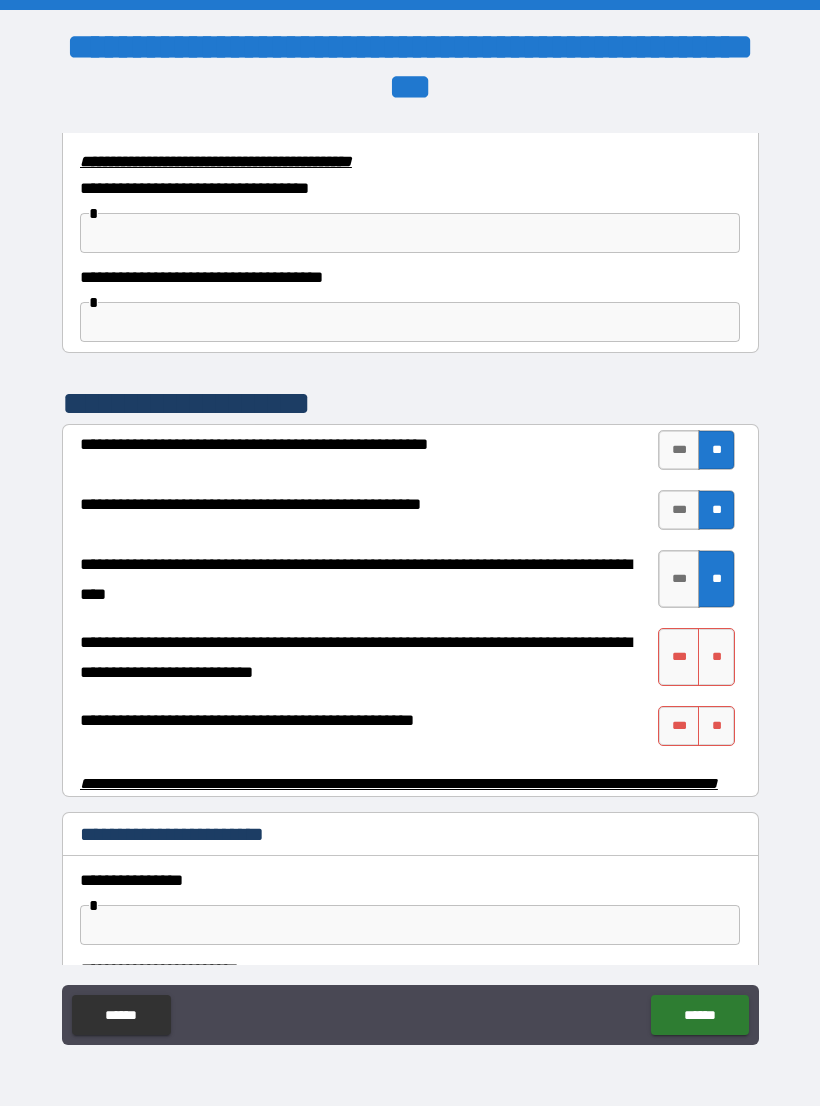 click on "**" at bounding box center (716, 657) 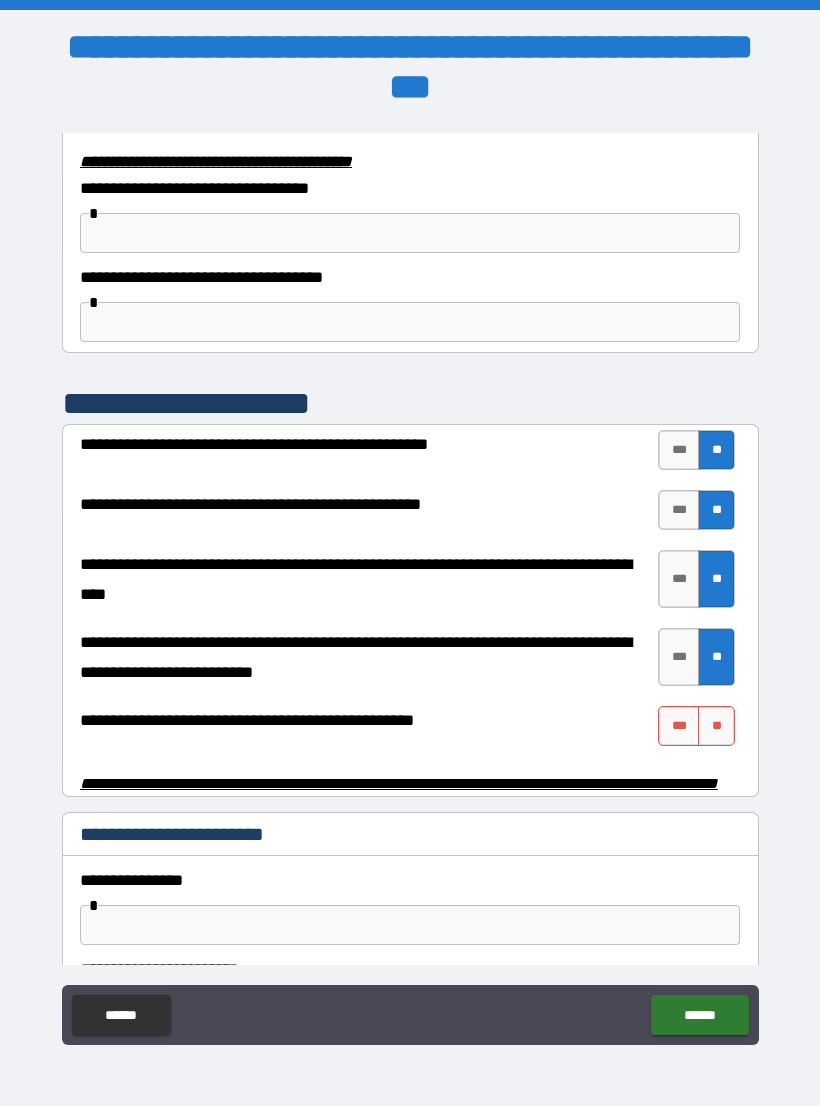 click on "**" at bounding box center (716, 726) 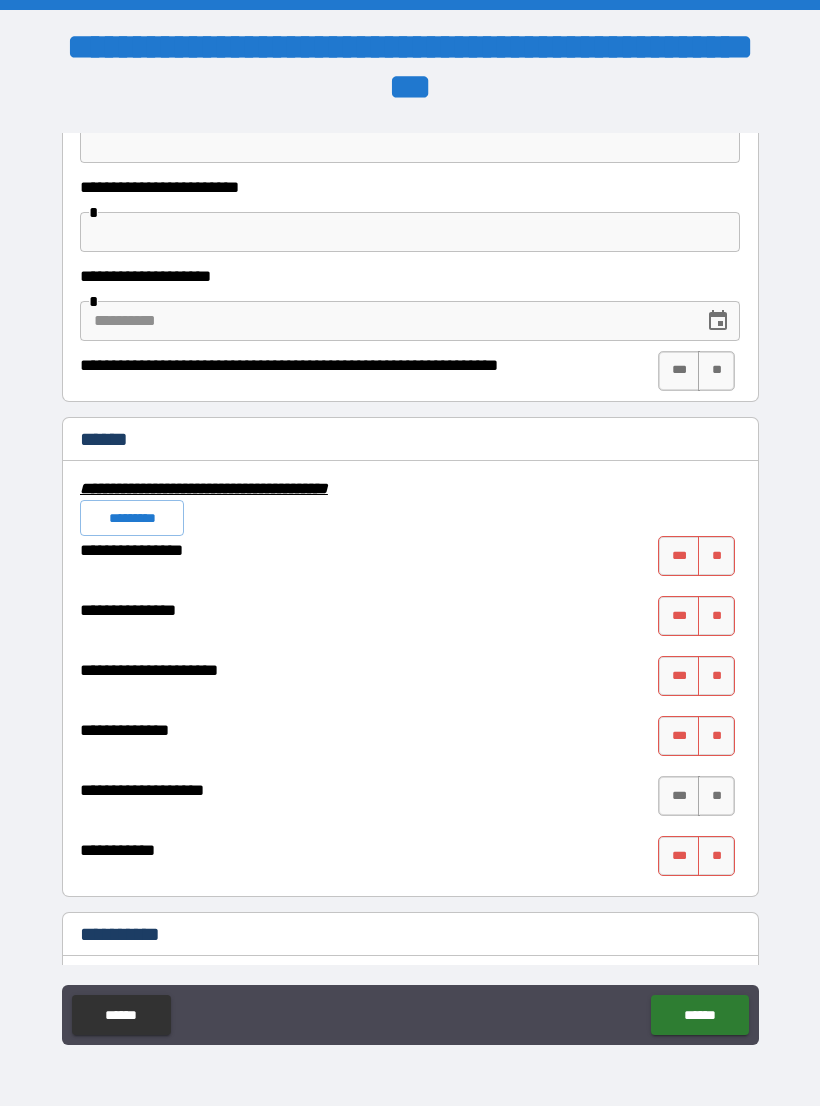 scroll, scrollTop: 4378, scrollLeft: 0, axis: vertical 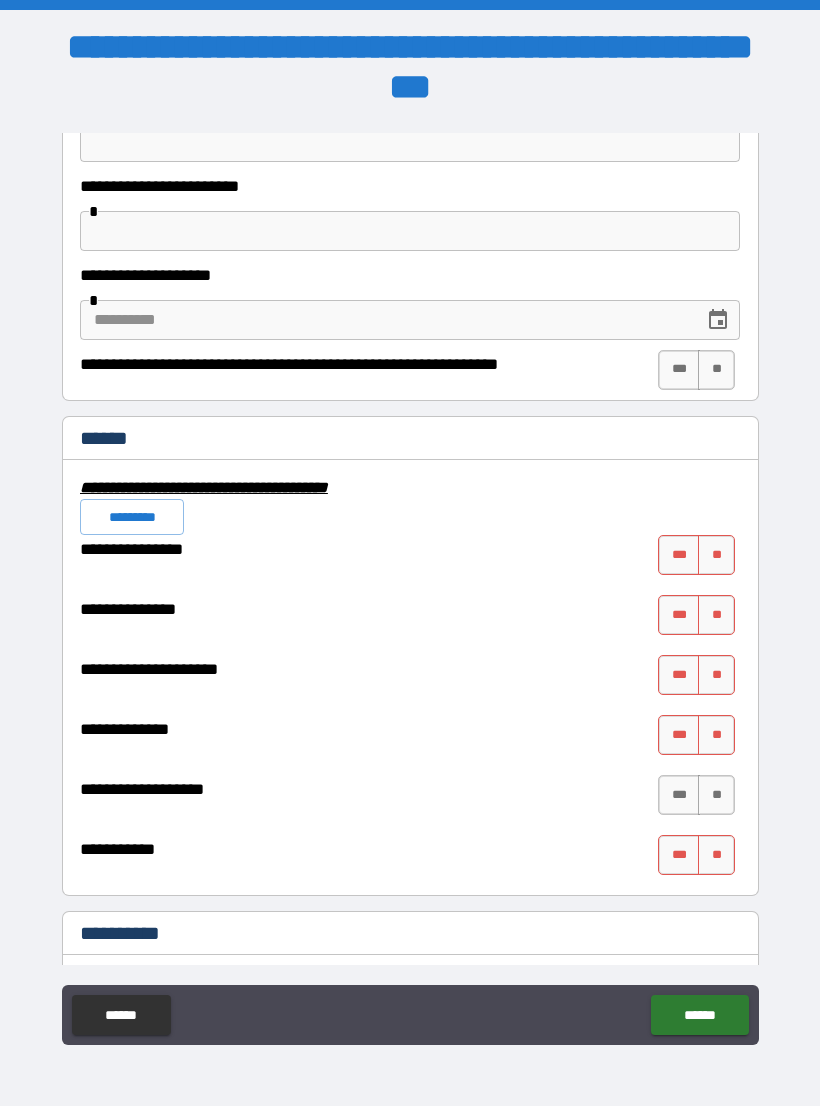 click on "**" at bounding box center [716, 555] 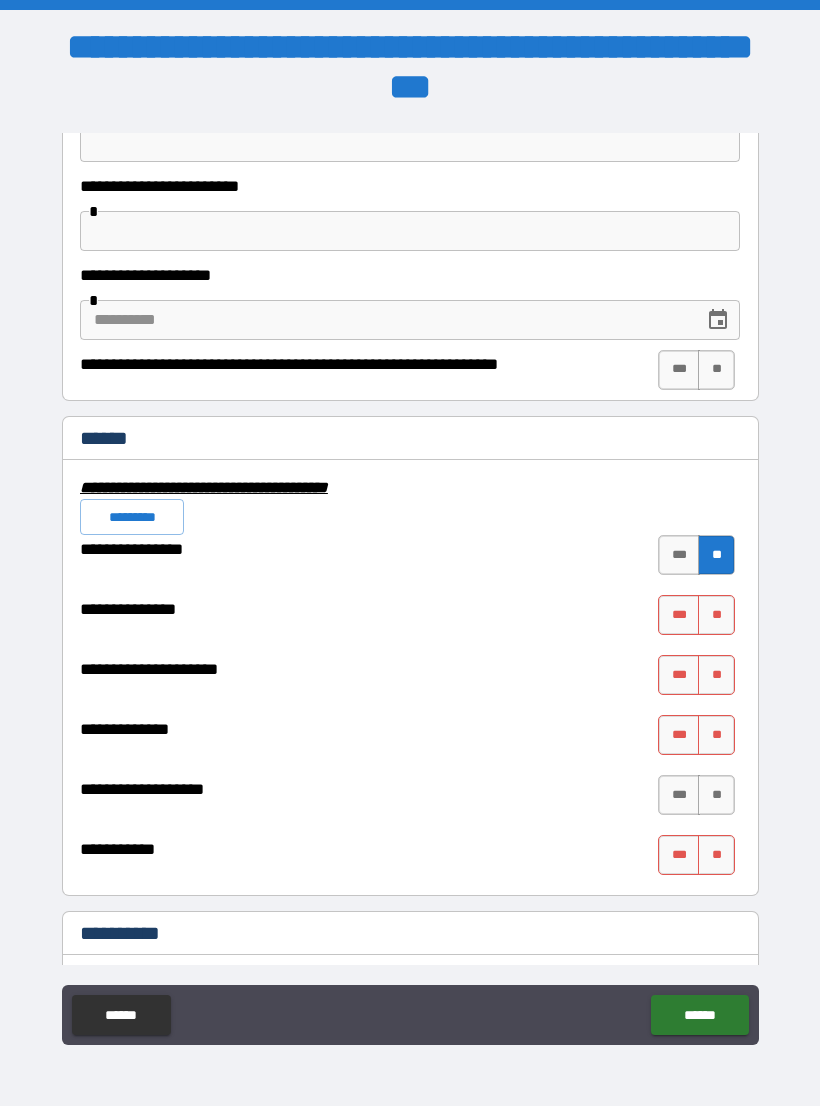 click on "**" at bounding box center (716, 615) 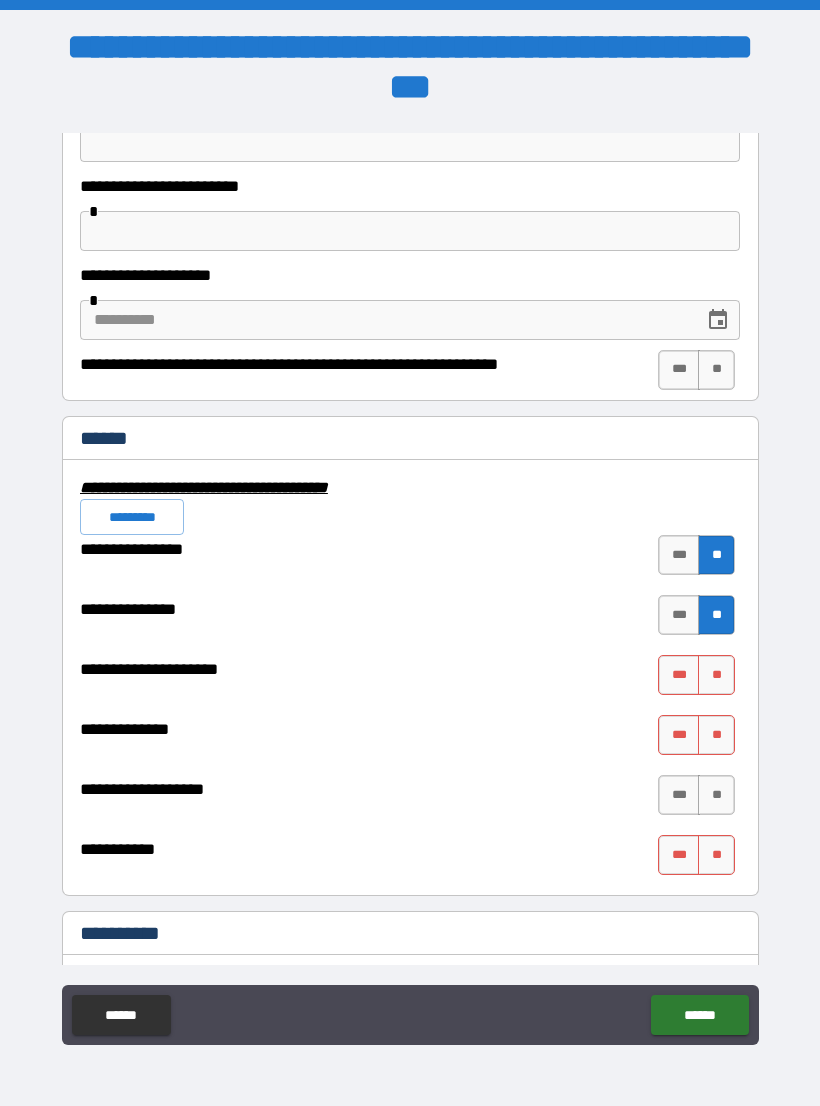 click on "**" at bounding box center [716, 675] 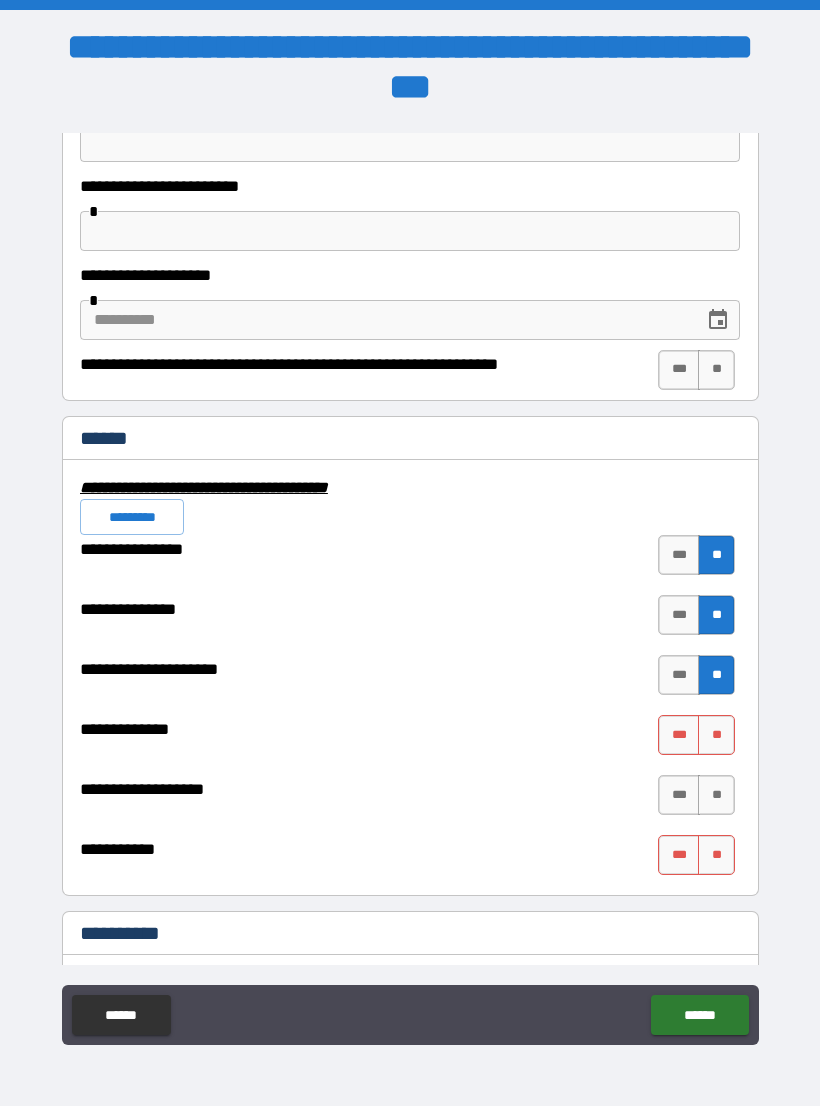 click on "**" at bounding box center (716, 735) 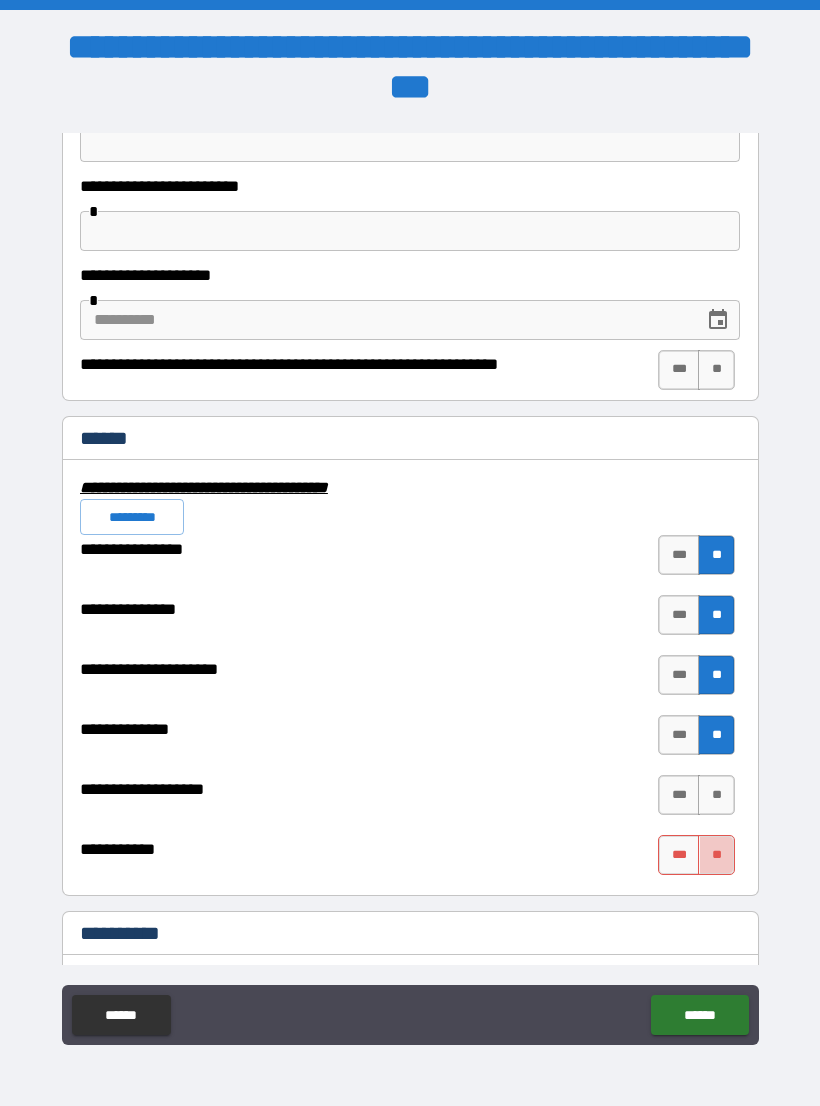 click on "**" at bounding box center [716, 855] 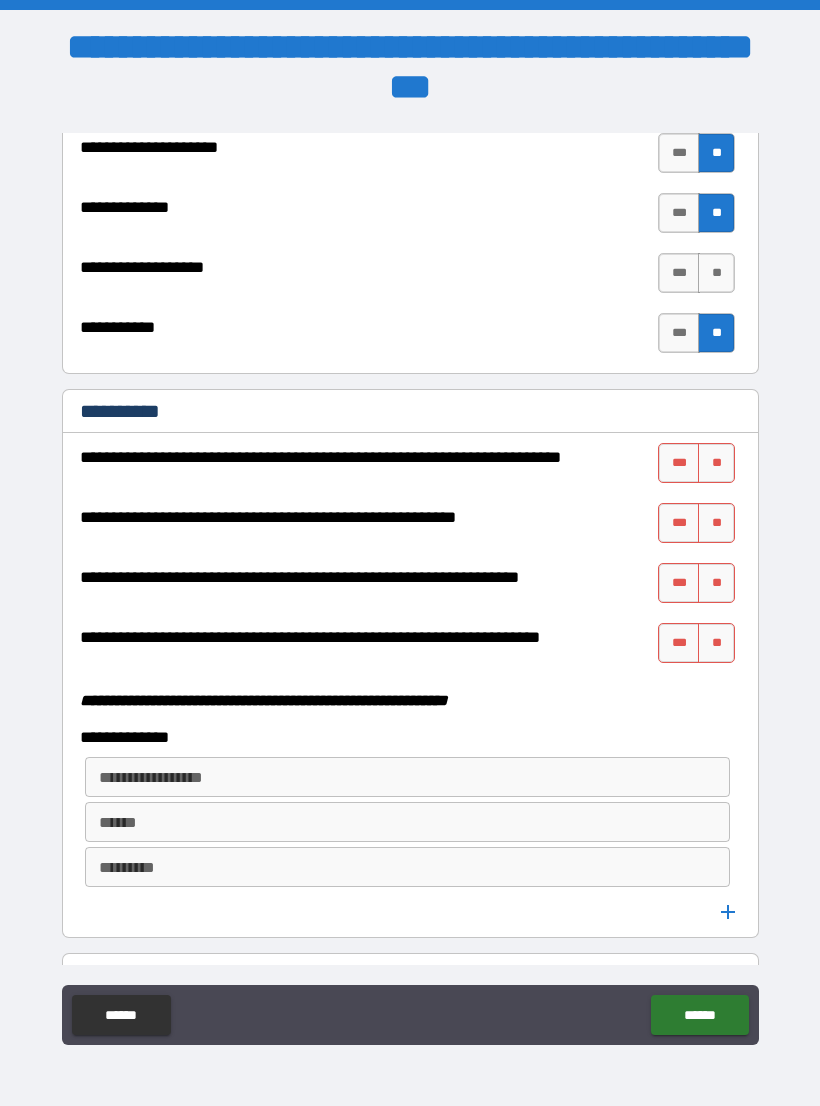scroll, scrollTop: 4900, scrollLeft: 0, axis: vertical 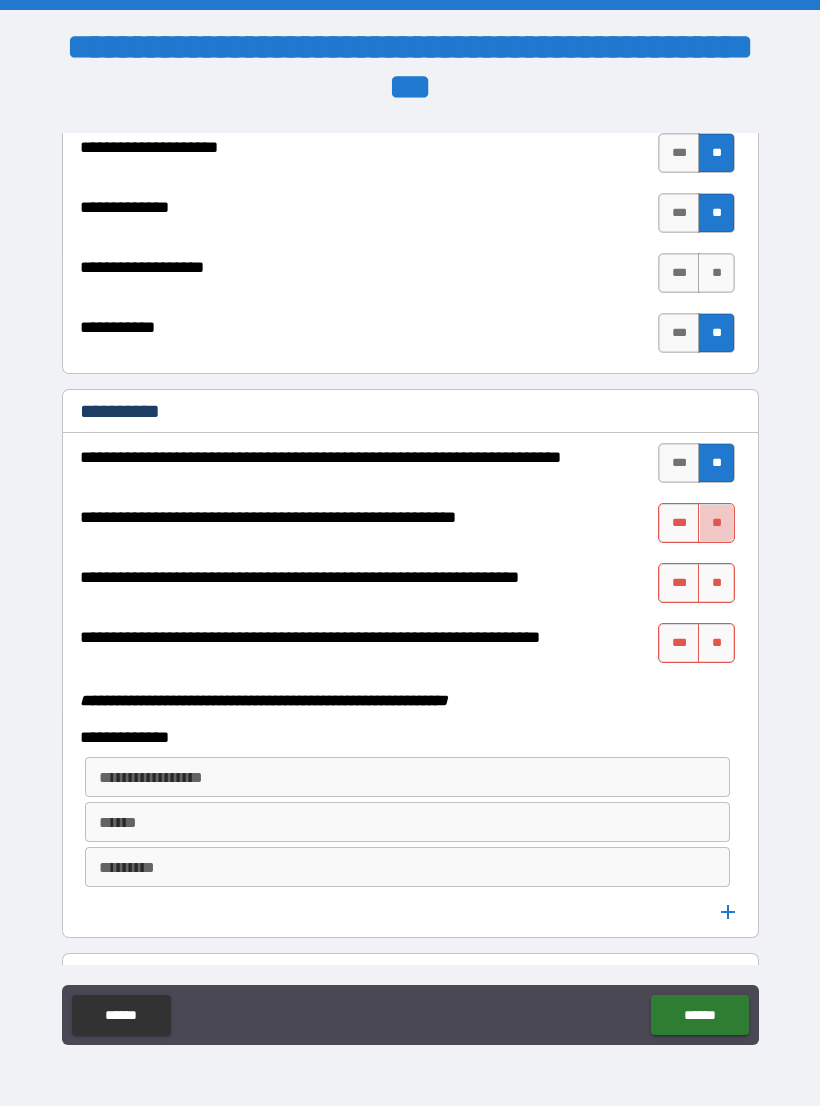click on "**" at bounding box center [716, 523] 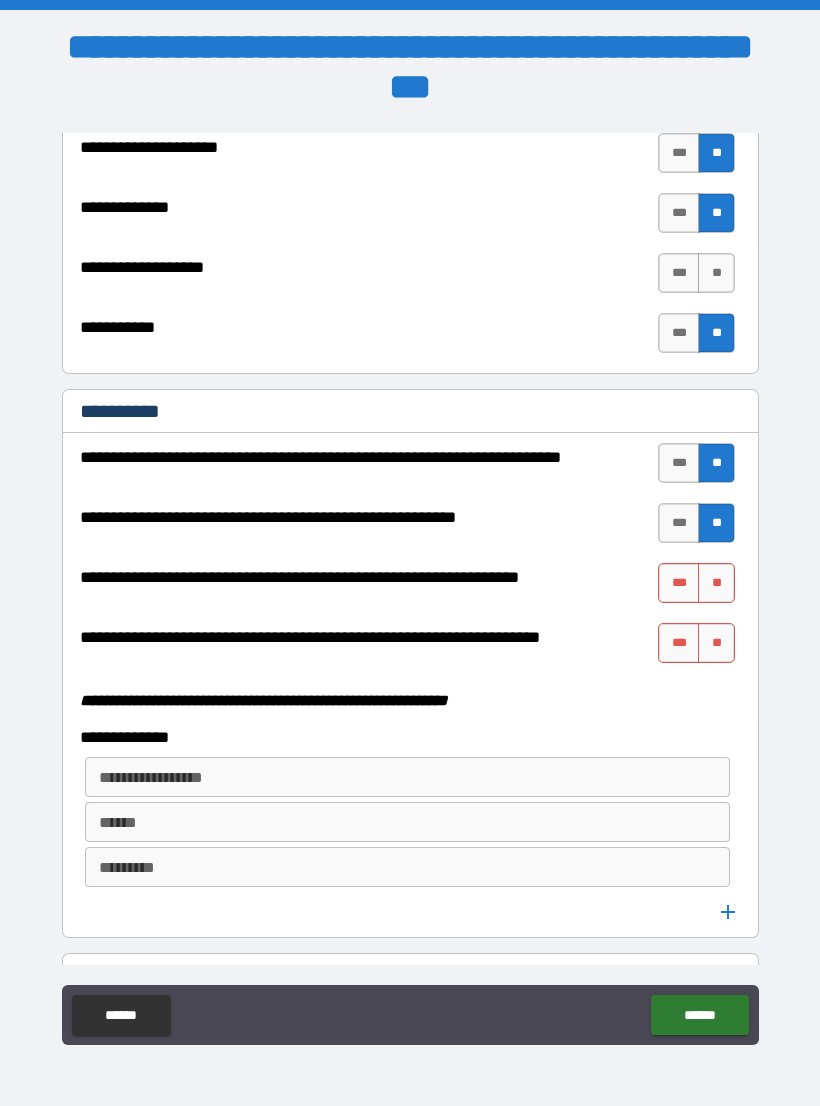 click on "**" at bounding box center [716, 583] 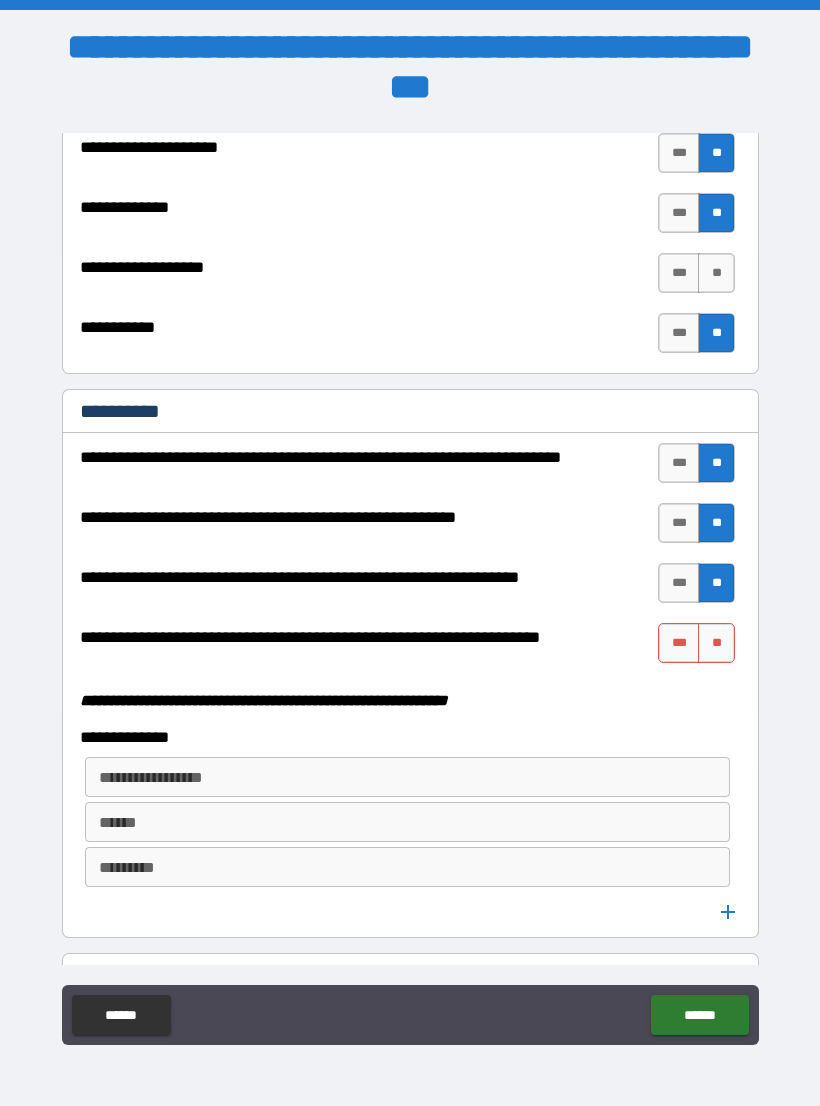 click on "**" at bounding box center (716, 643) 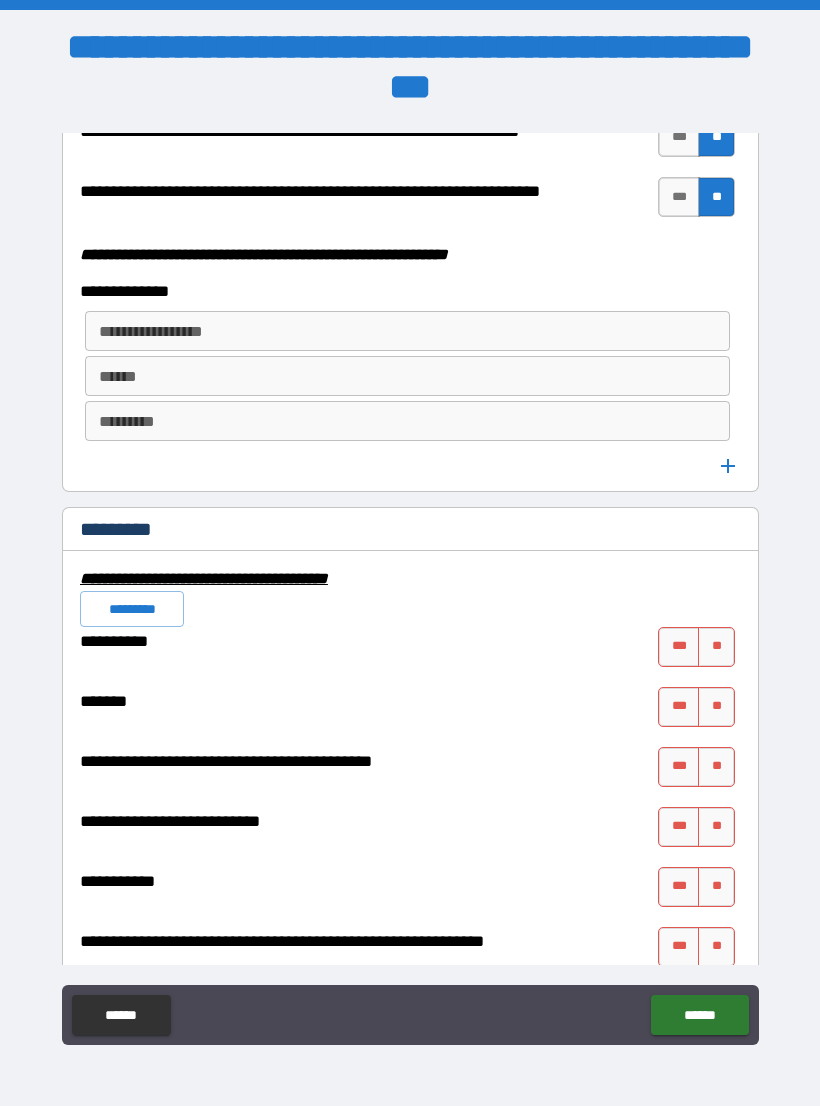 scroll, scrollTop: 5349, scrollLeft: 0, axis: vertical 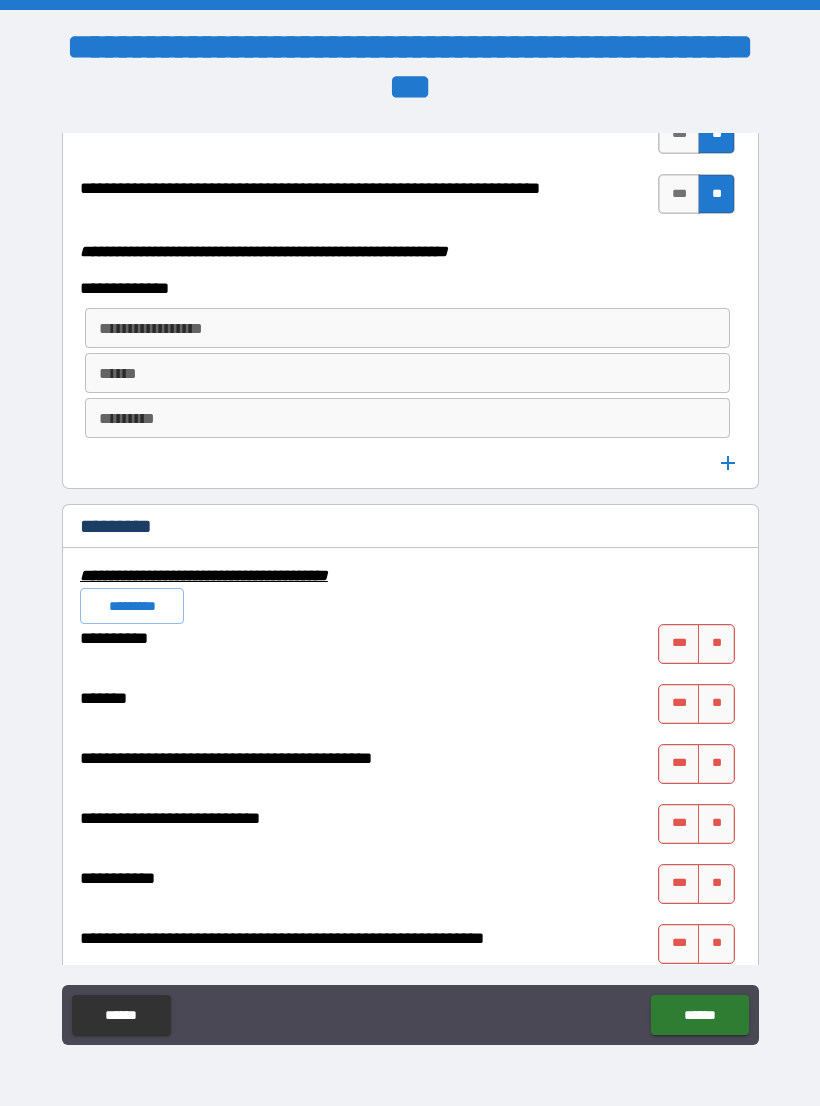 click on "**" at bounding box center [716, 644] 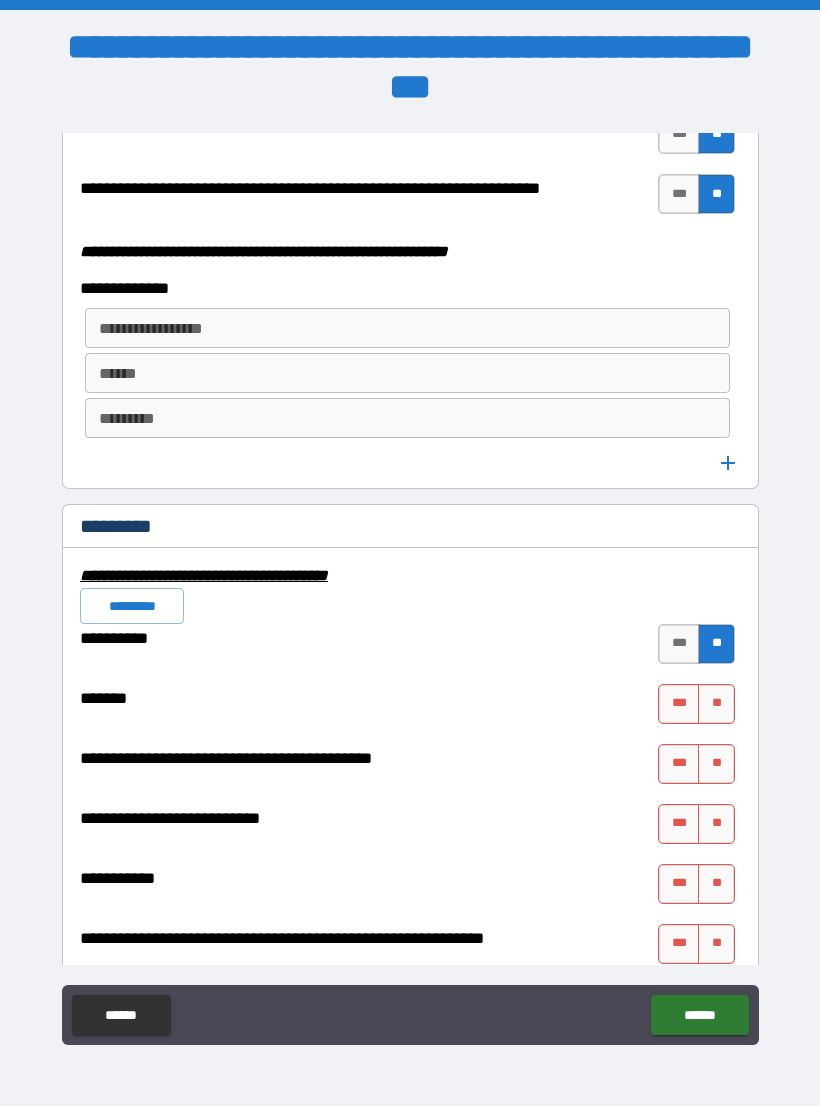 click on "**" at bounding box center [716, 704] 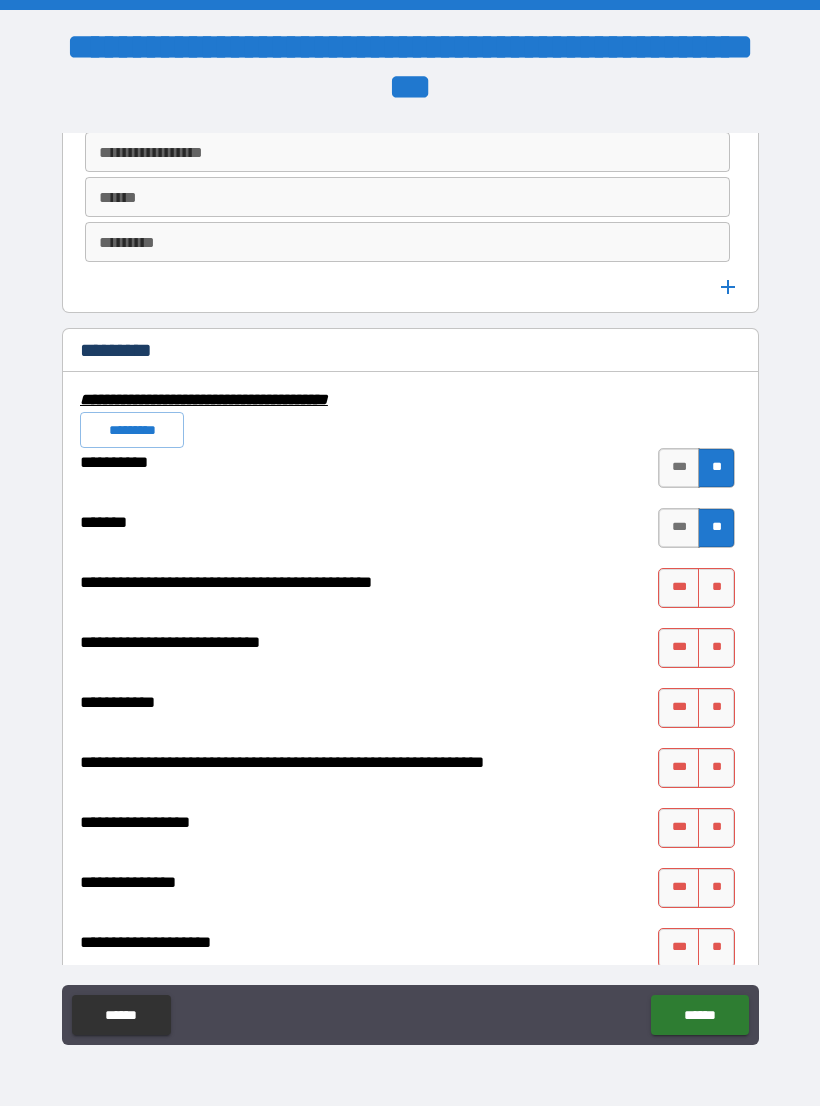 scroll, scrollTop: 5534, scrollLeft: 0, axis: vertical 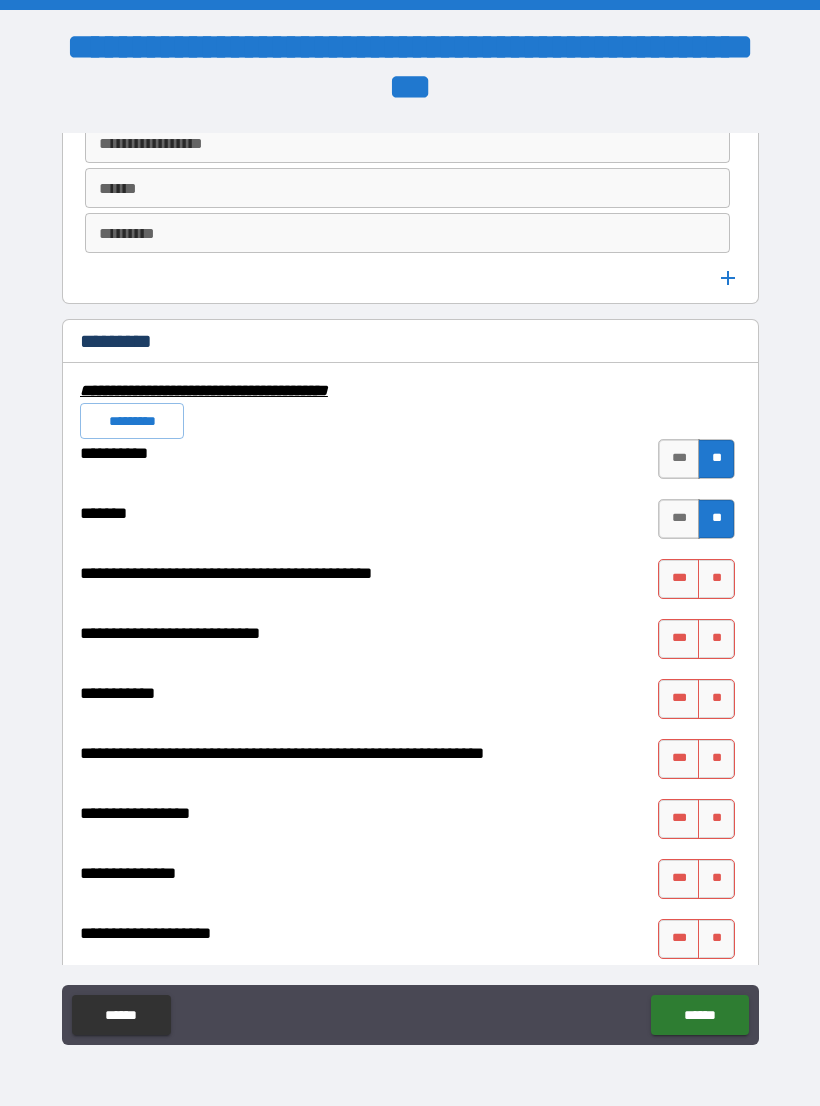 click on "**" at bounding box center (716, 579) 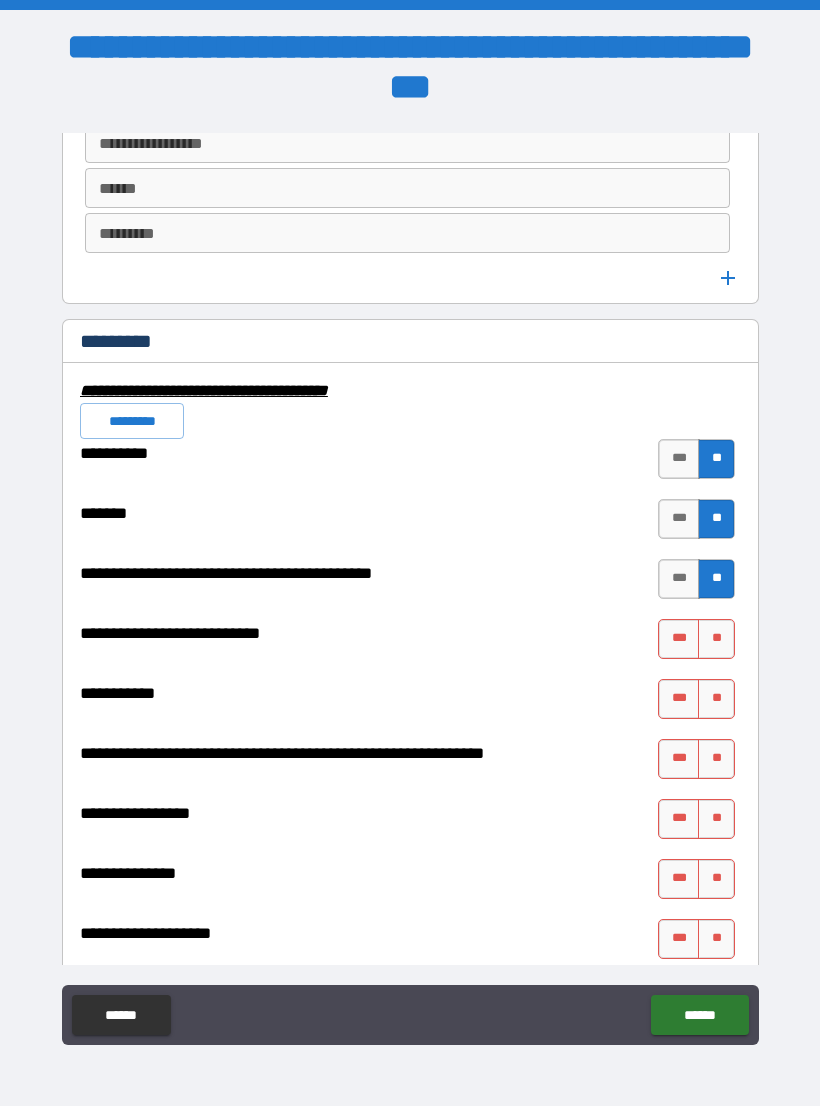 click on "**" at bounding box center [716, 639] 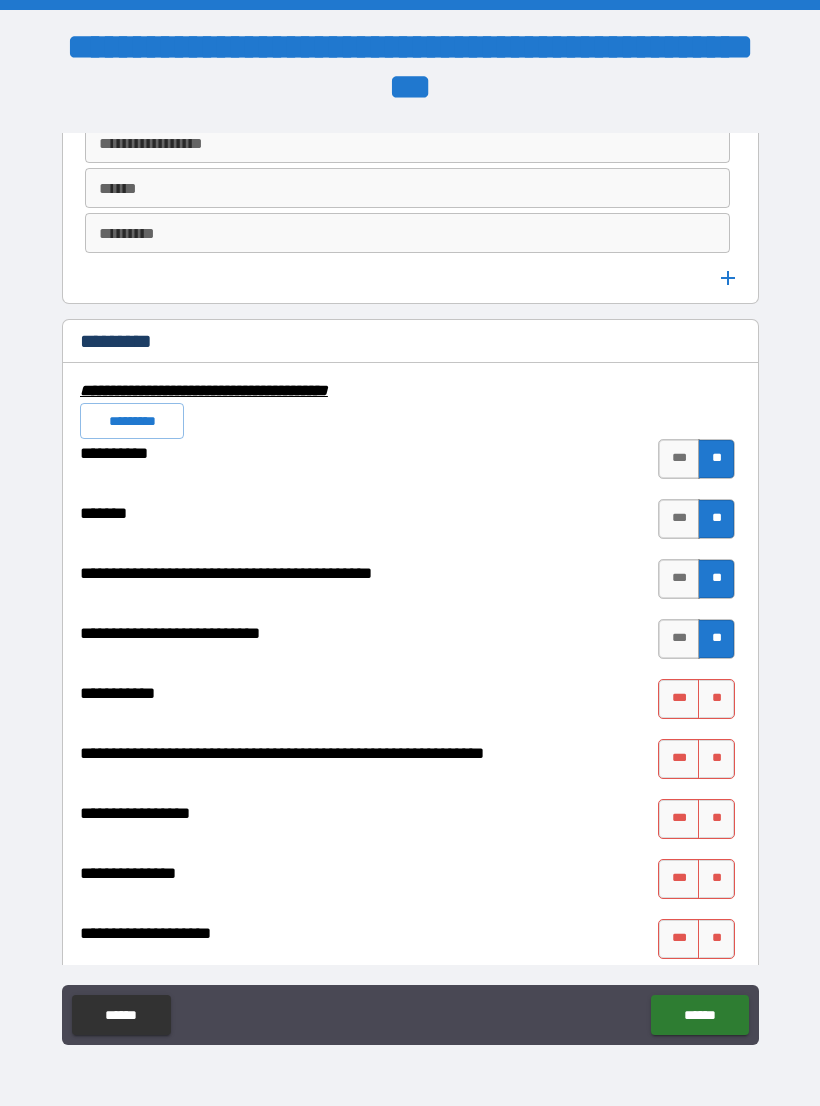 click on "**" at bounding box center (716, 699) 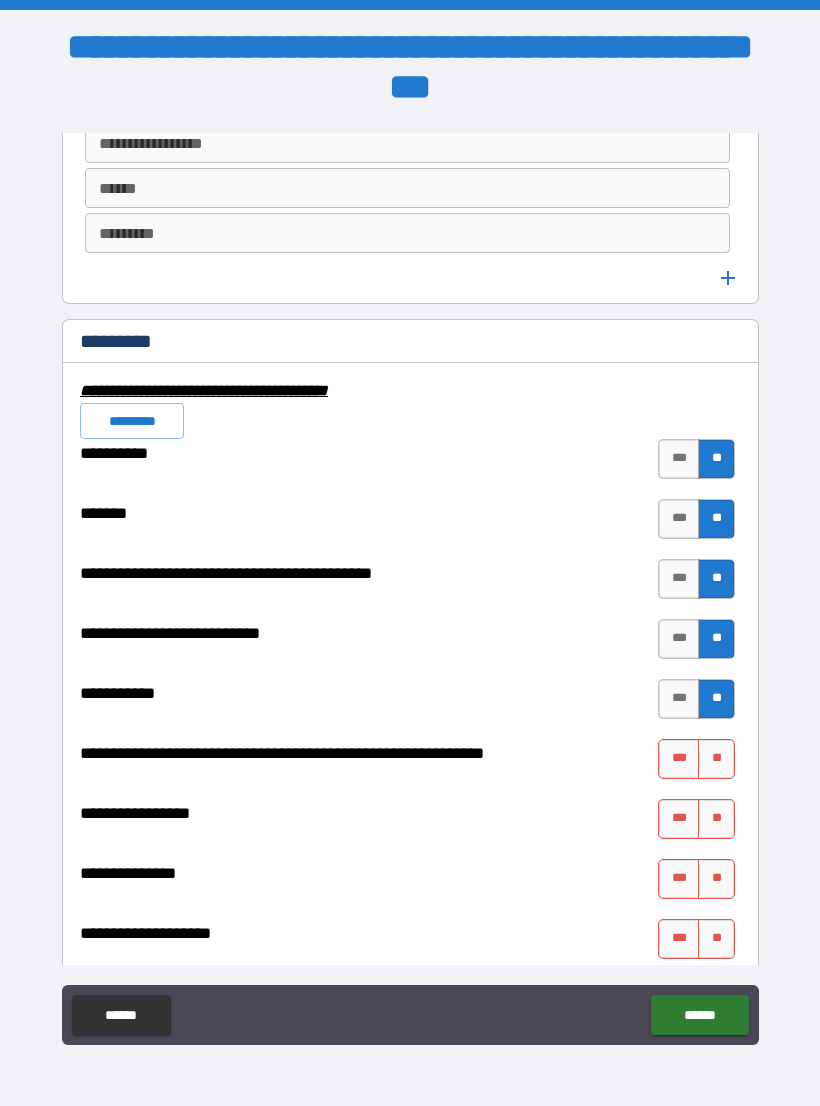 click on "**" at bounding box center [716, 759] 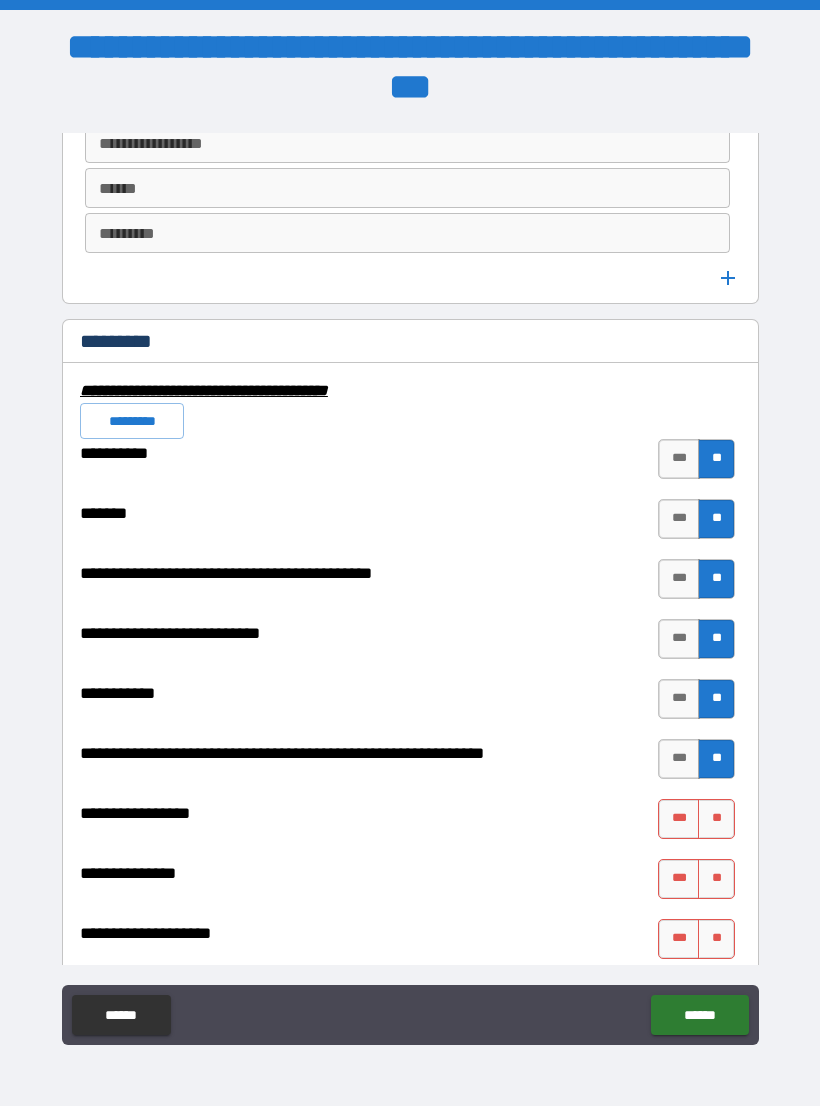 click on "**" at bounding box center [716, 819] 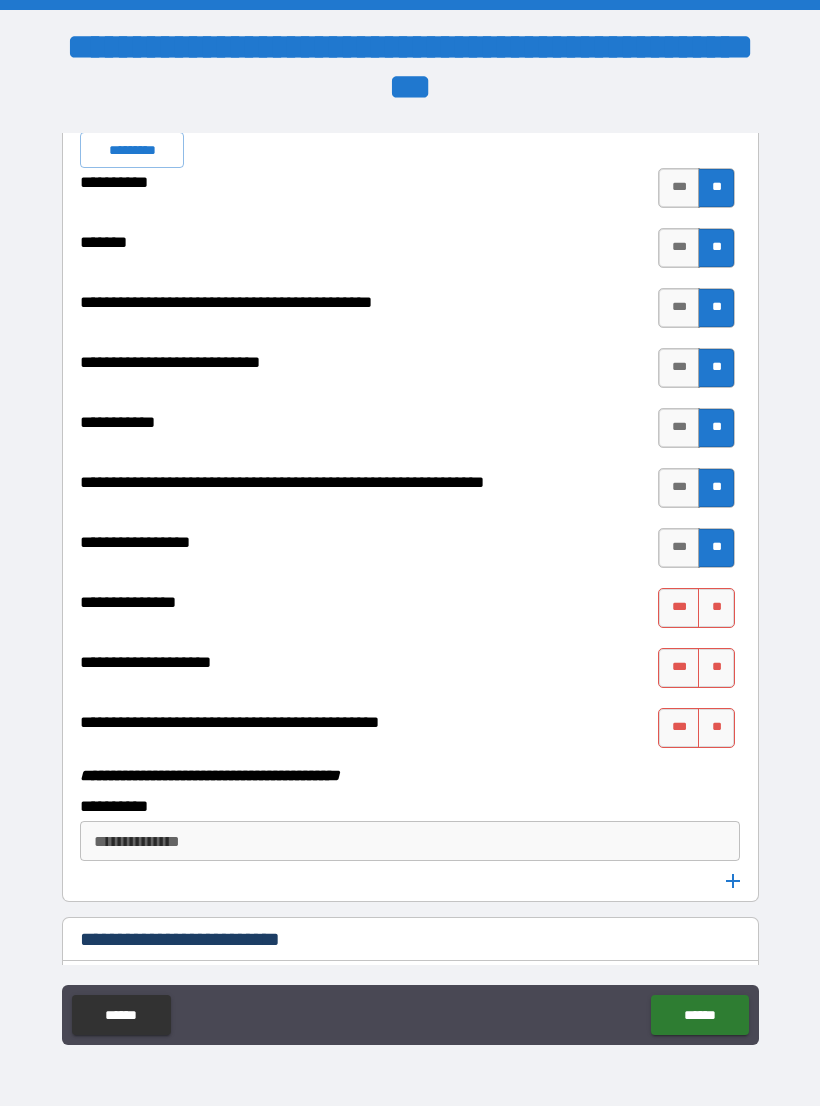 scroll, scrollTop: 5809, scrollLeft: 0, axis: vertical 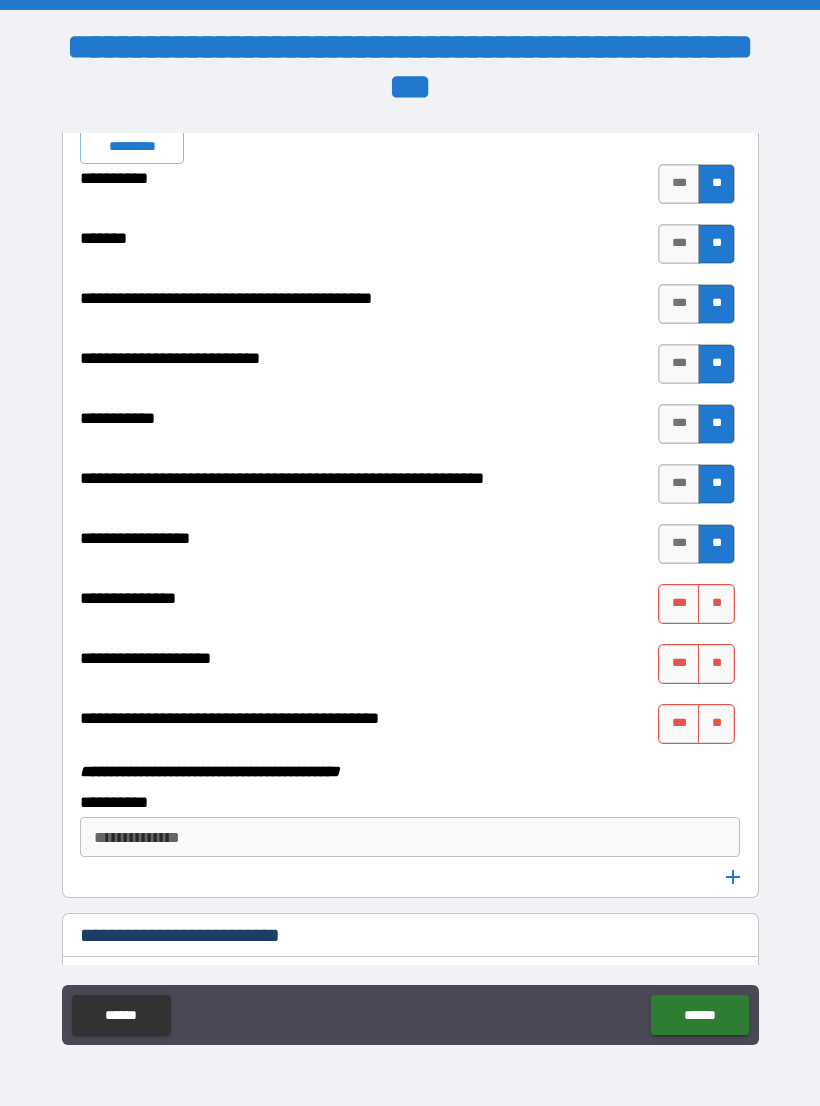 click on "**" at bounding box center [716, 664] 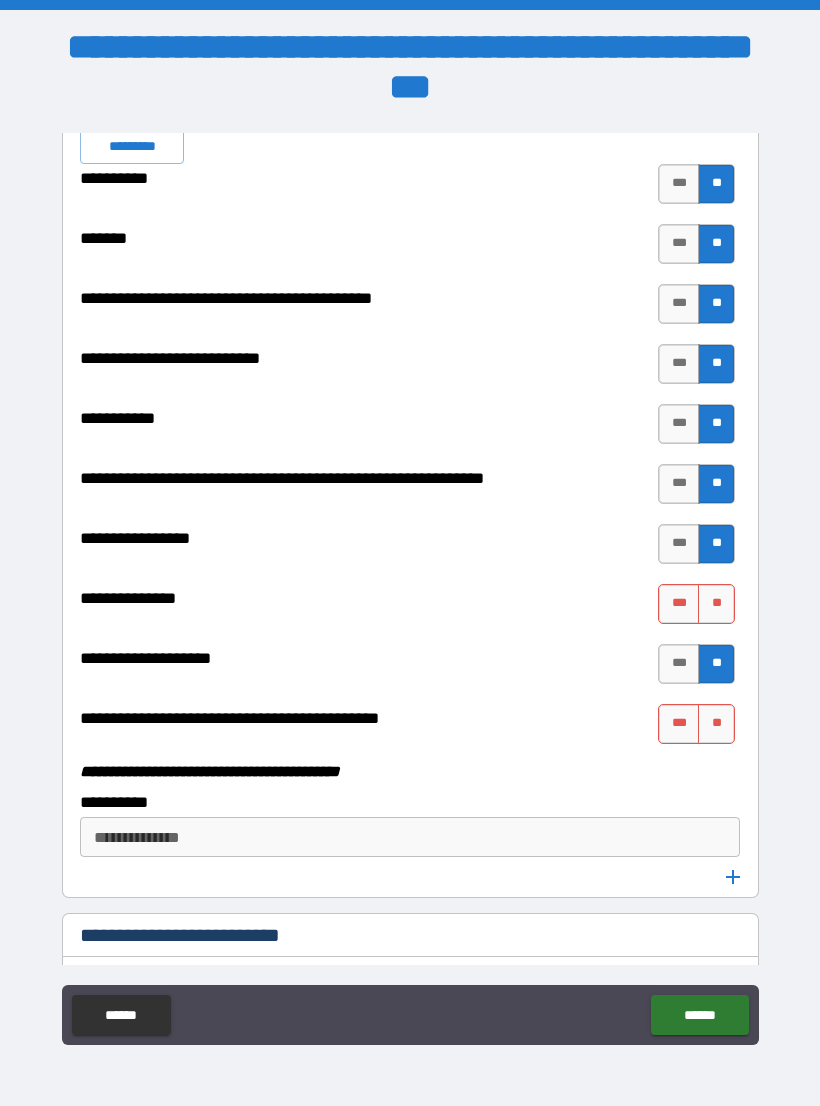 click on "**" at bounding box center (716, 604) 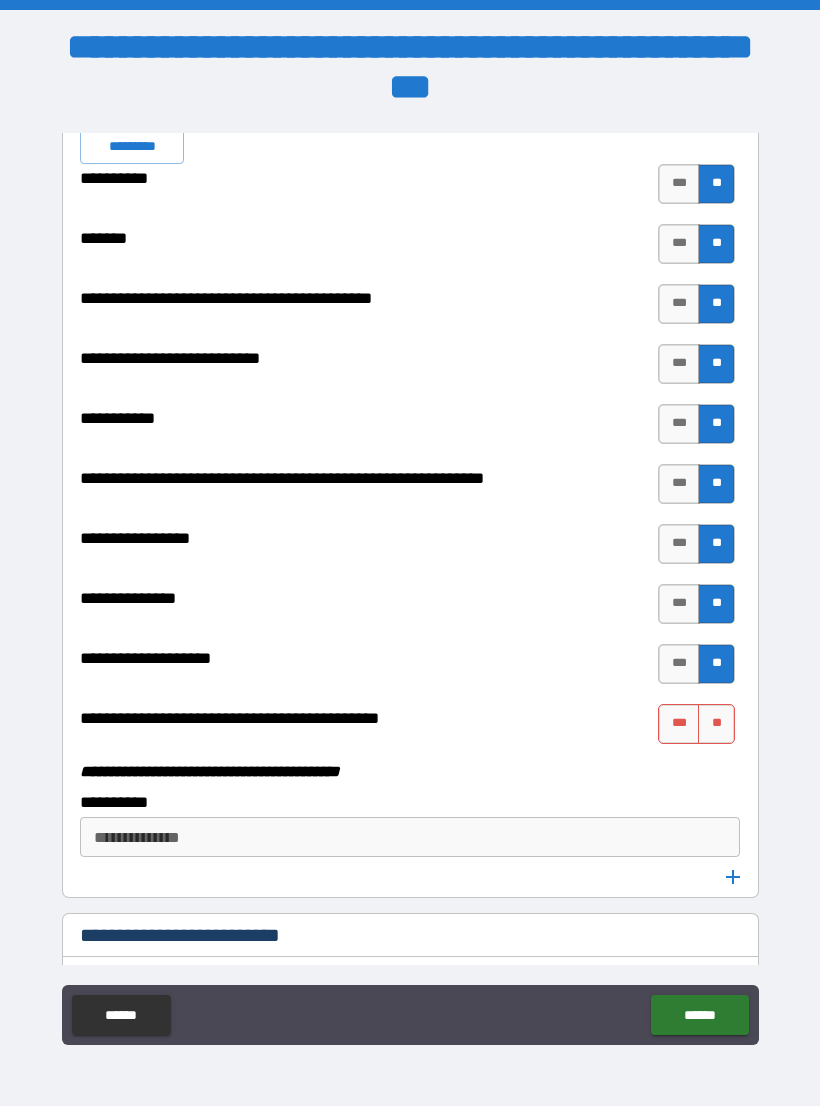click on "**" at bounding box center [716, 724] 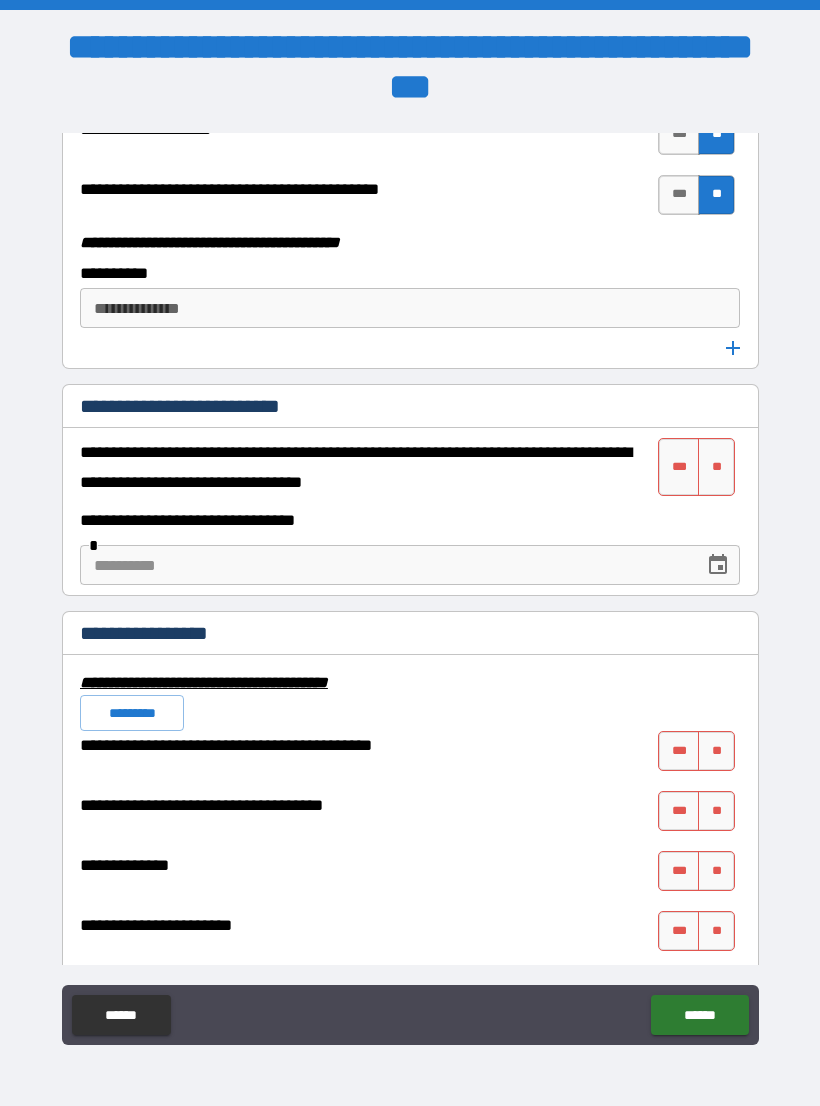 scroll, scrollTop: 6338, scrollLeft: 0, axis: vertical 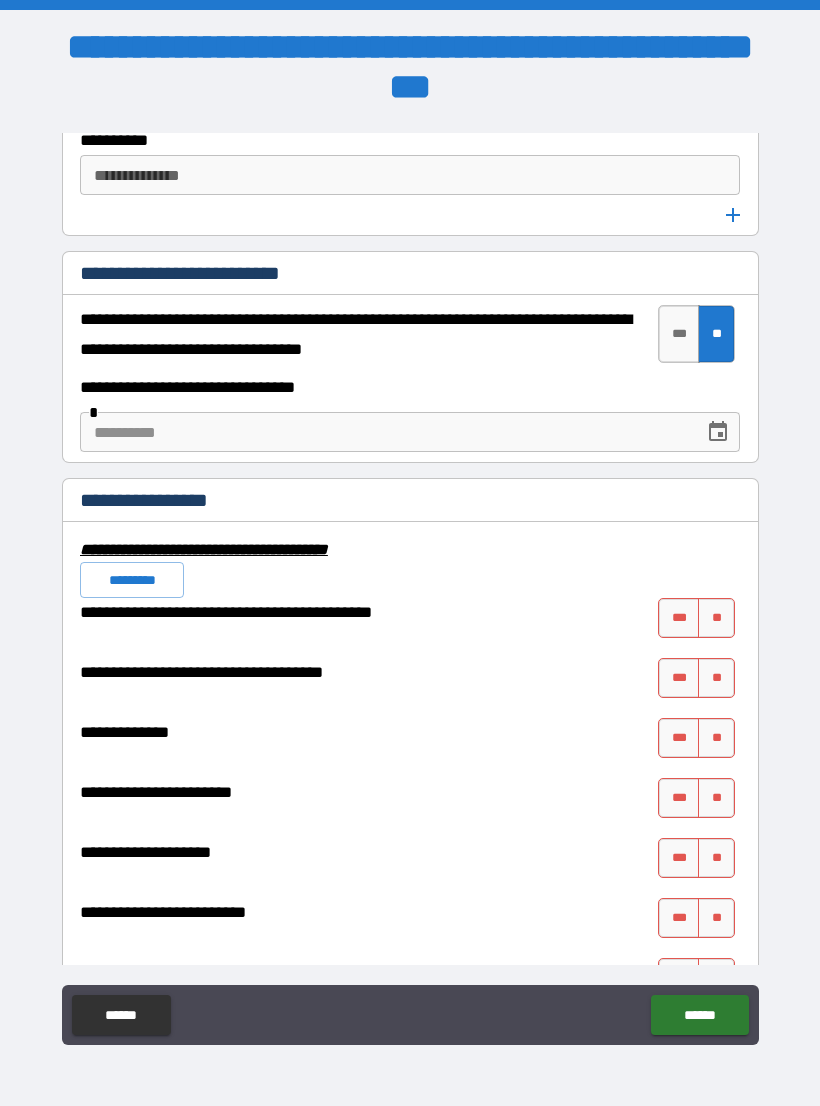 click on "**" at bounding box center (716, 618) 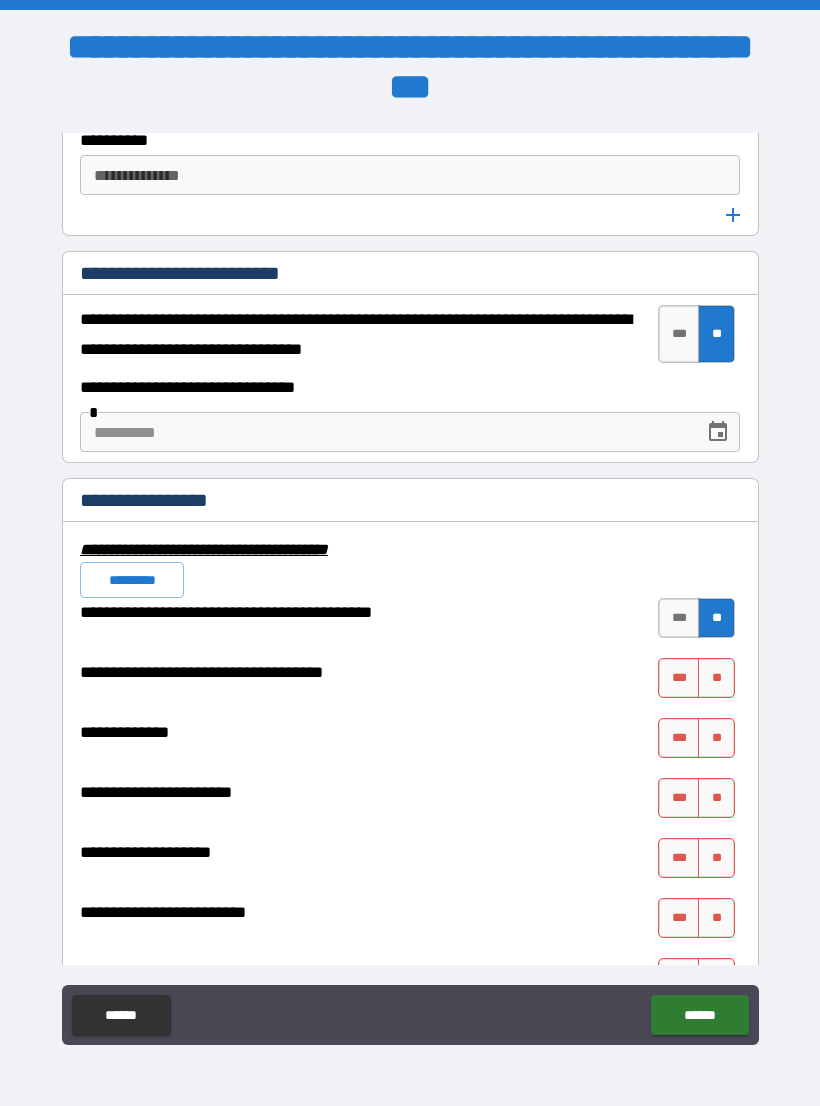 click on "**" at bounding box center (716, 678) 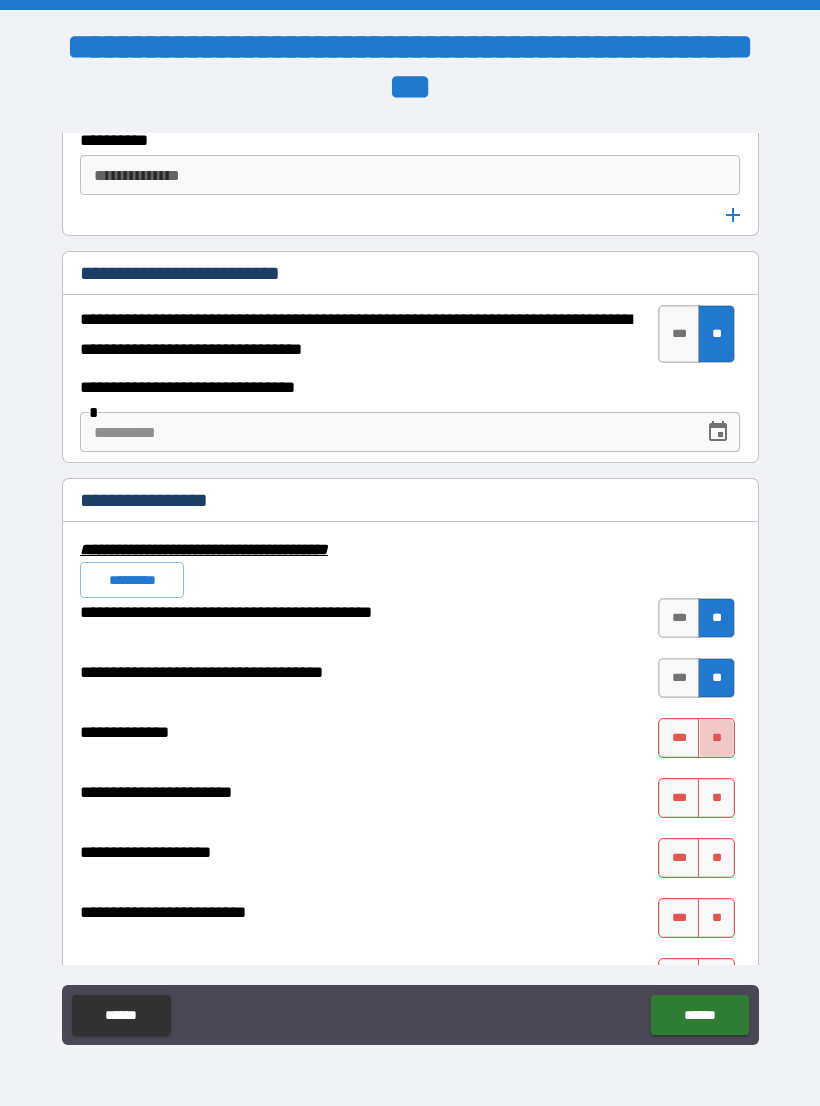 click on "**" at bounding box center [716, 738] 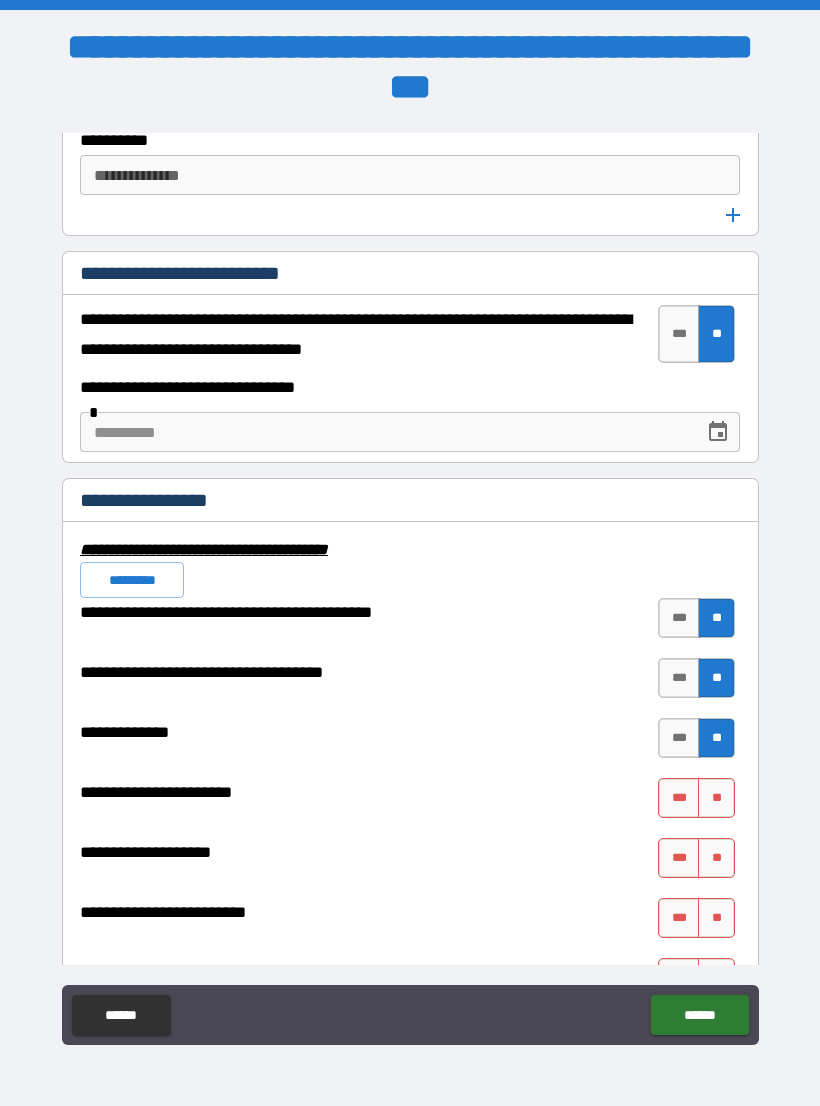 click on "**" at bounding box center [716, 798] 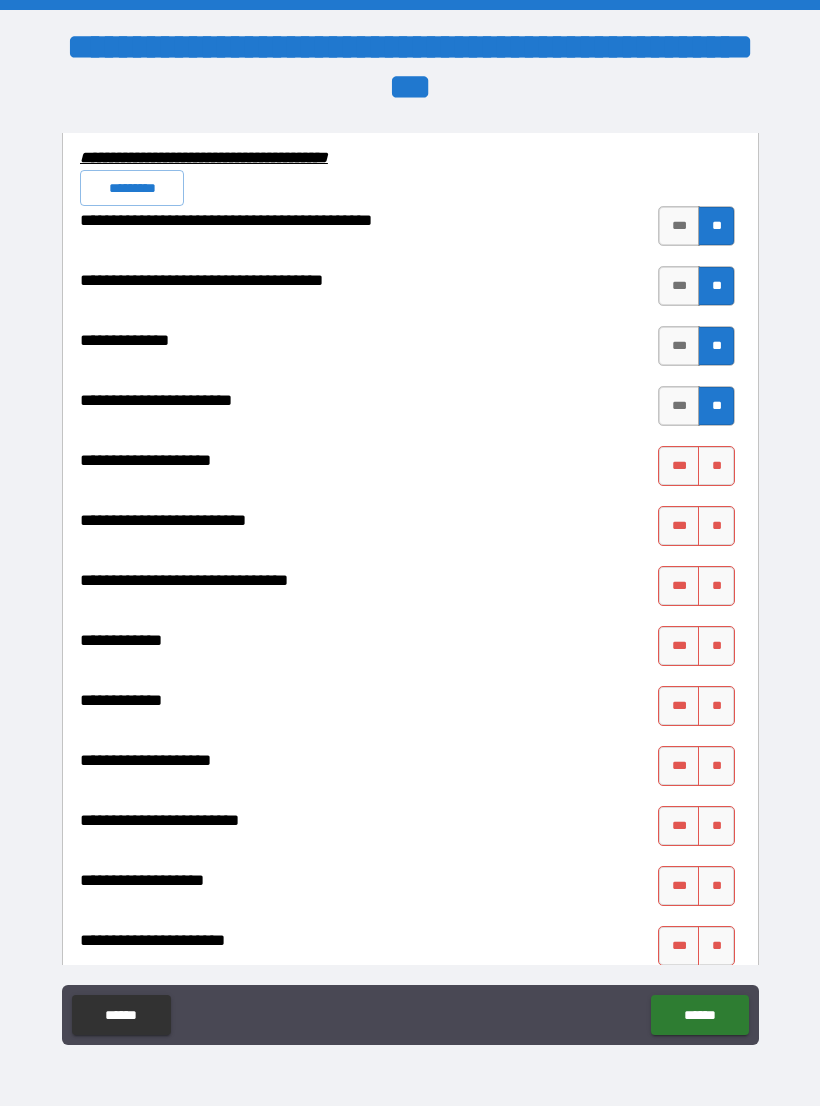 scroll, scrollTop: 6868, scrollLeft: 0, axis: vertical 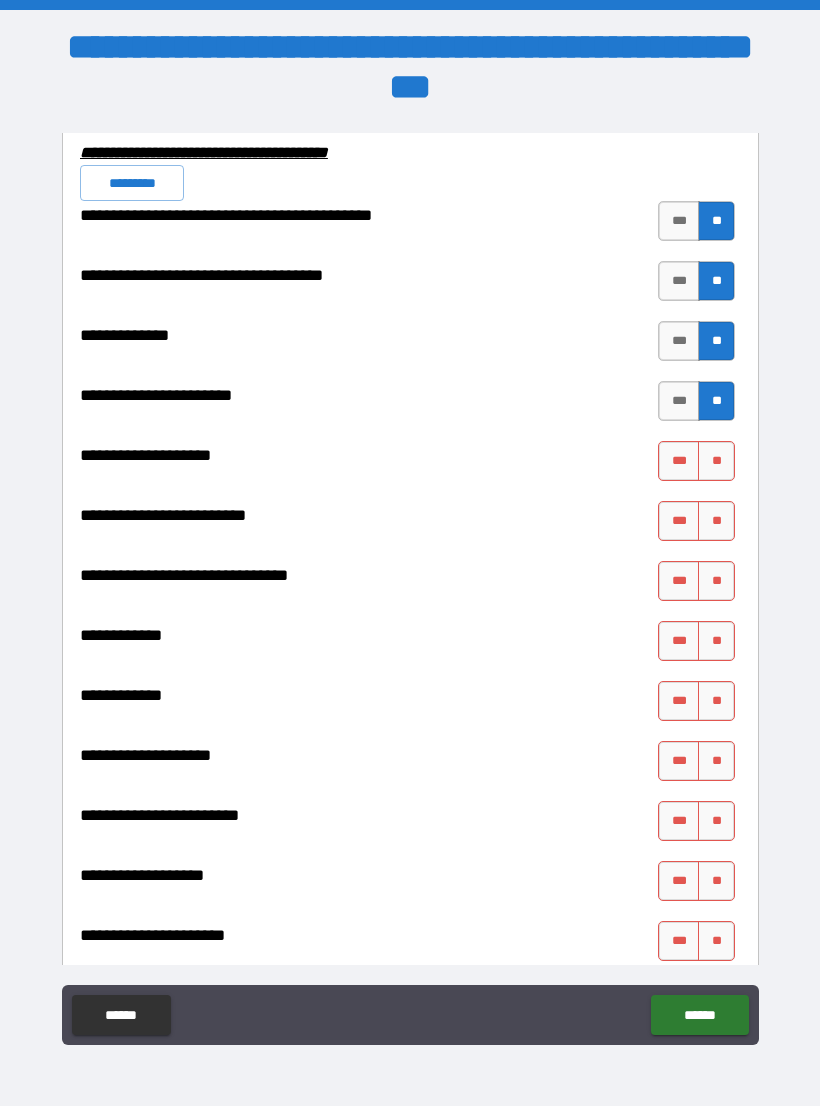 click on "**" at bounding box center [716, 461] 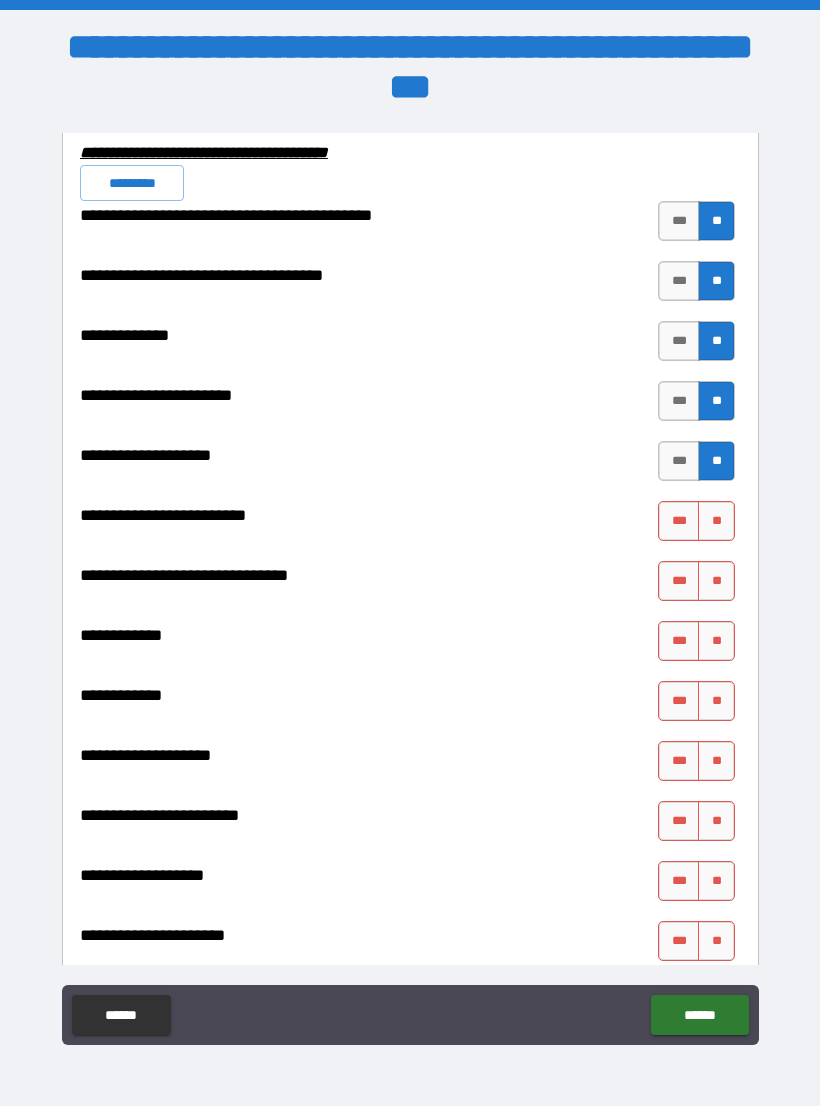 click on "**" at bounding box center [716, 521] 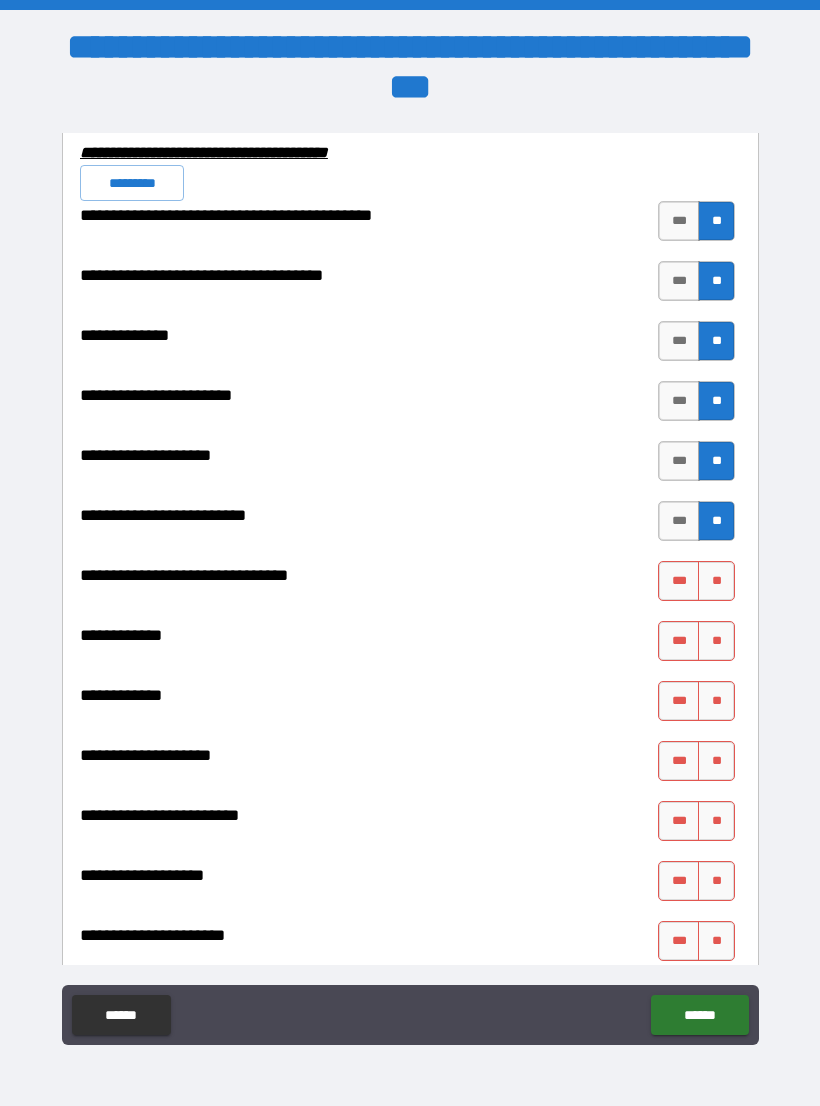 click on "**" at bounding box center [716, 581] 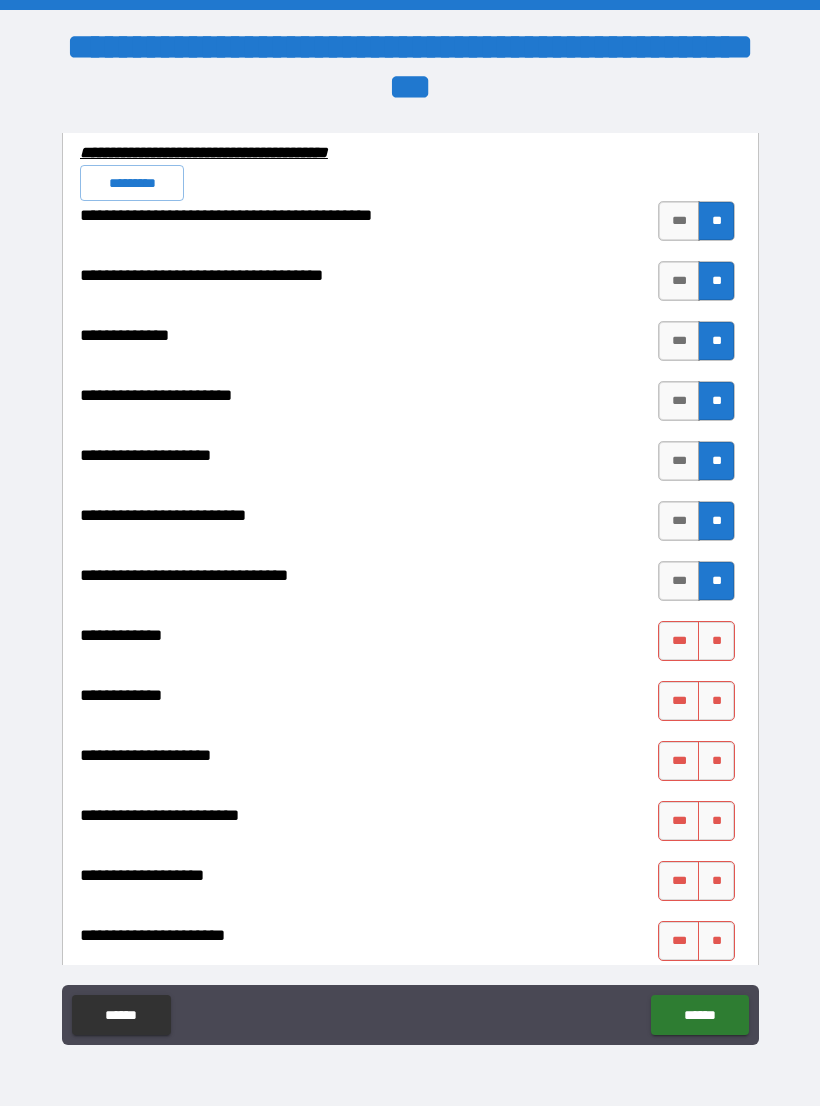 click on "**" at bounding box center [716, 641] 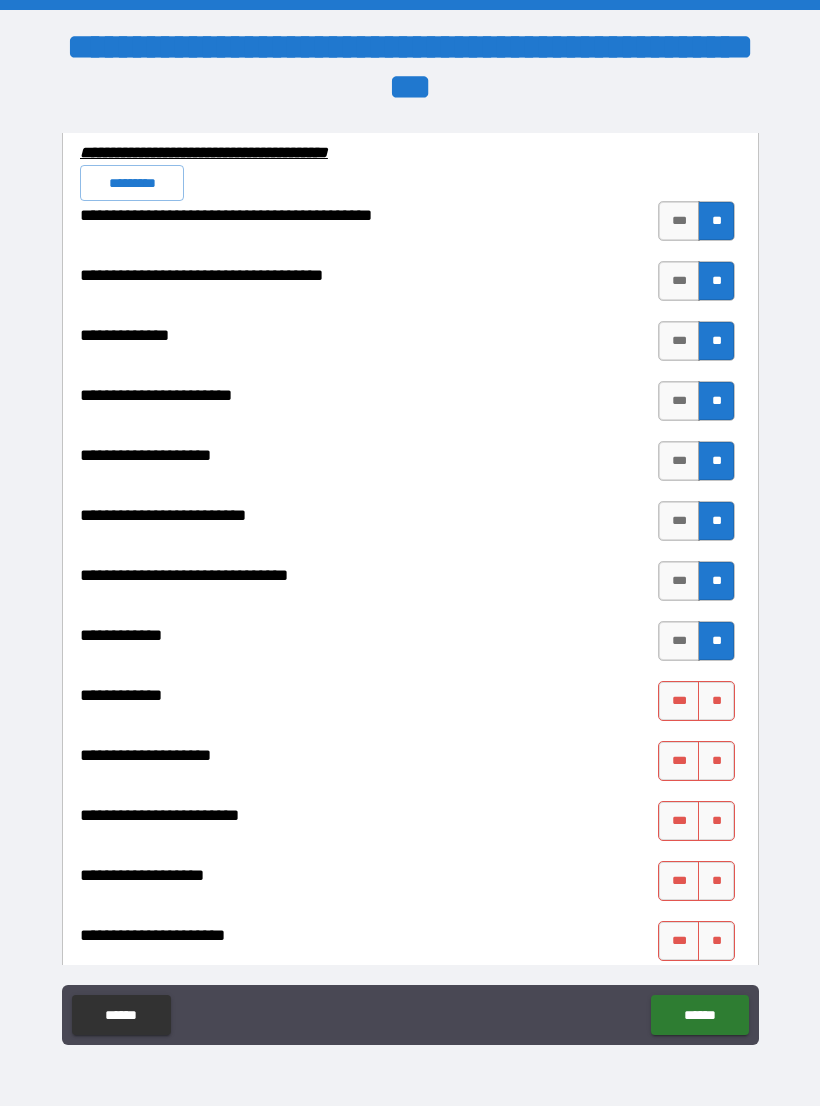 click on "**" at bounding box center [716, 701] 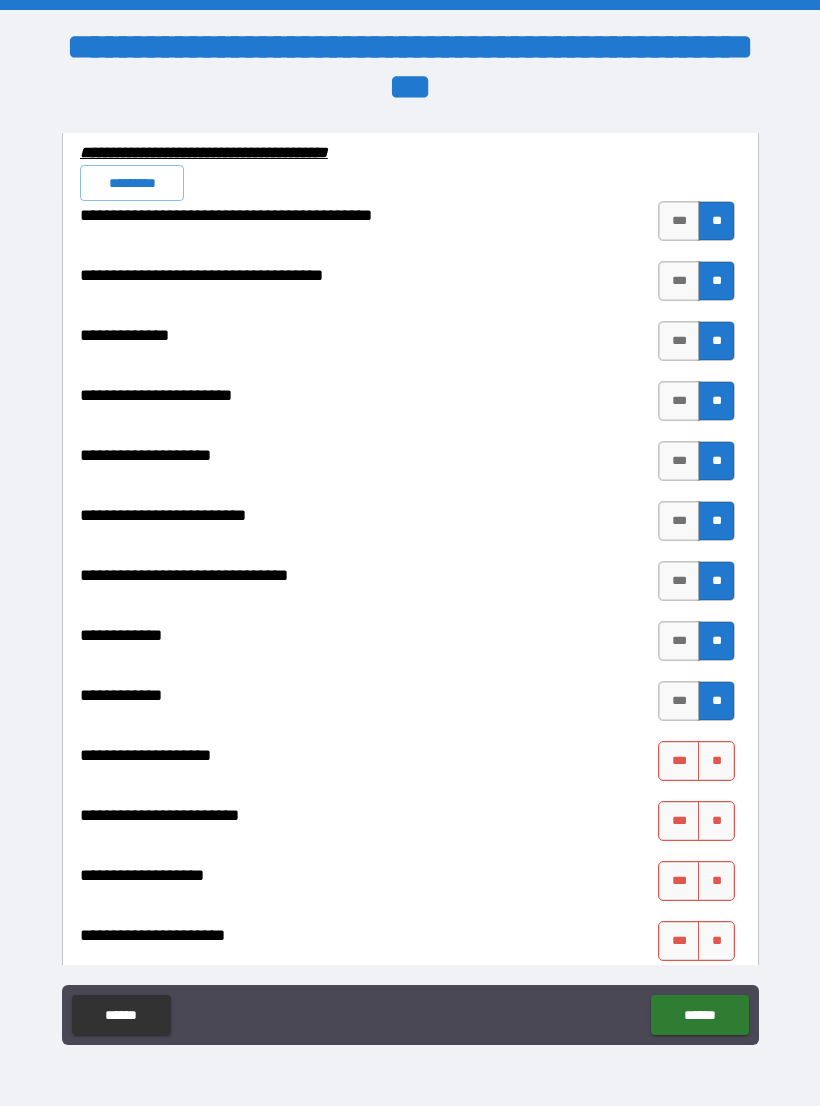 click on "**" at bounding box center (716, 761) 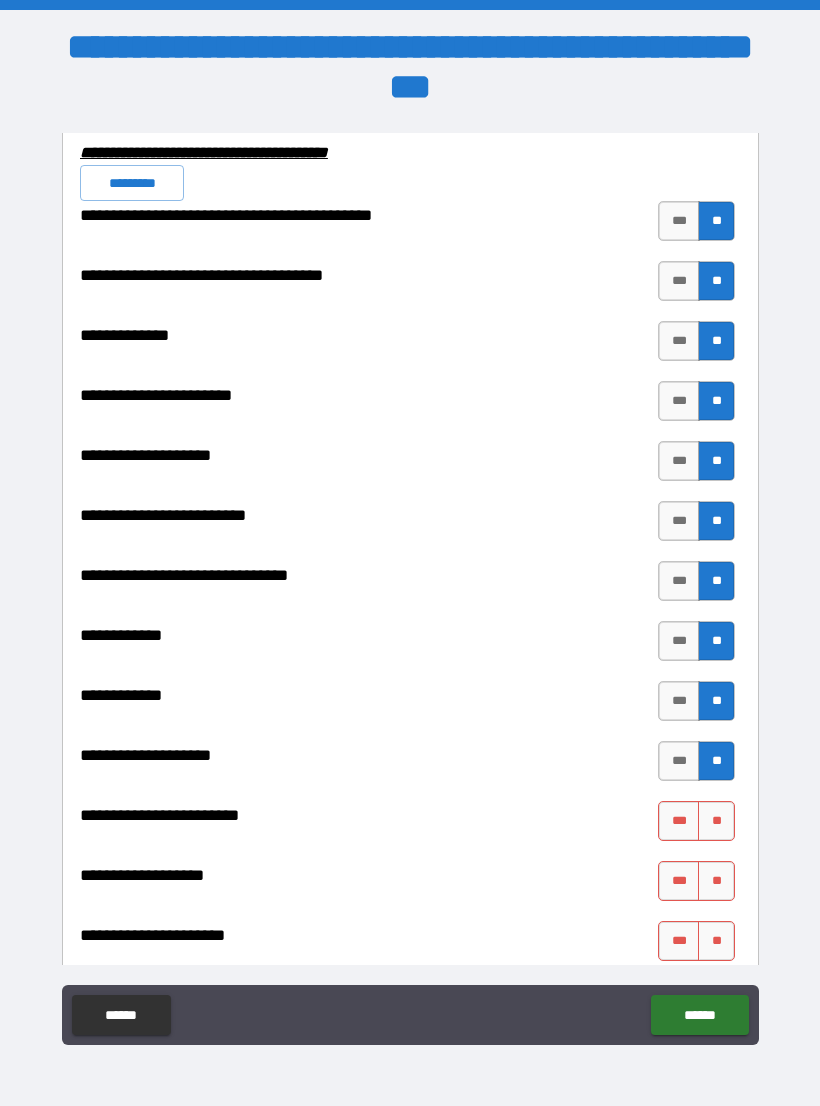 click on "**" at bounding box center [716, 821] 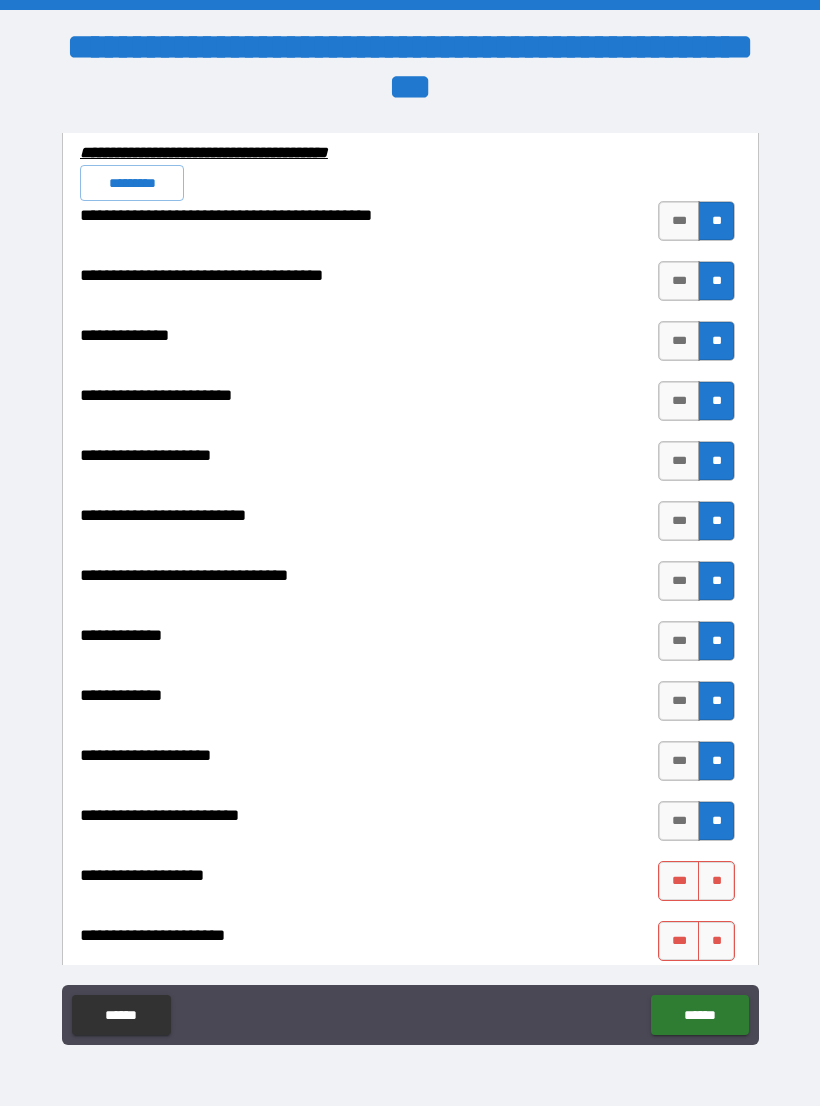 click on "**" at bounding box center (716, 881) 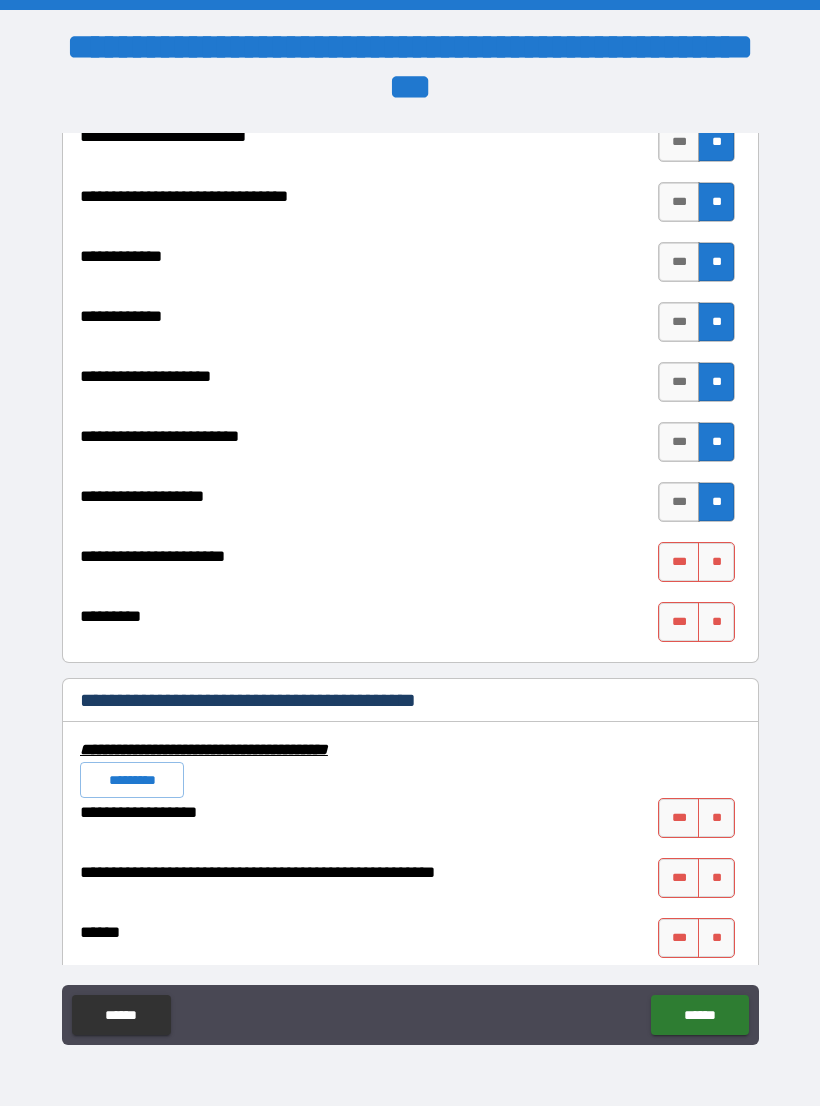 scroll, scrollTop: 7249, scrollLeft: 0, axis: vertical 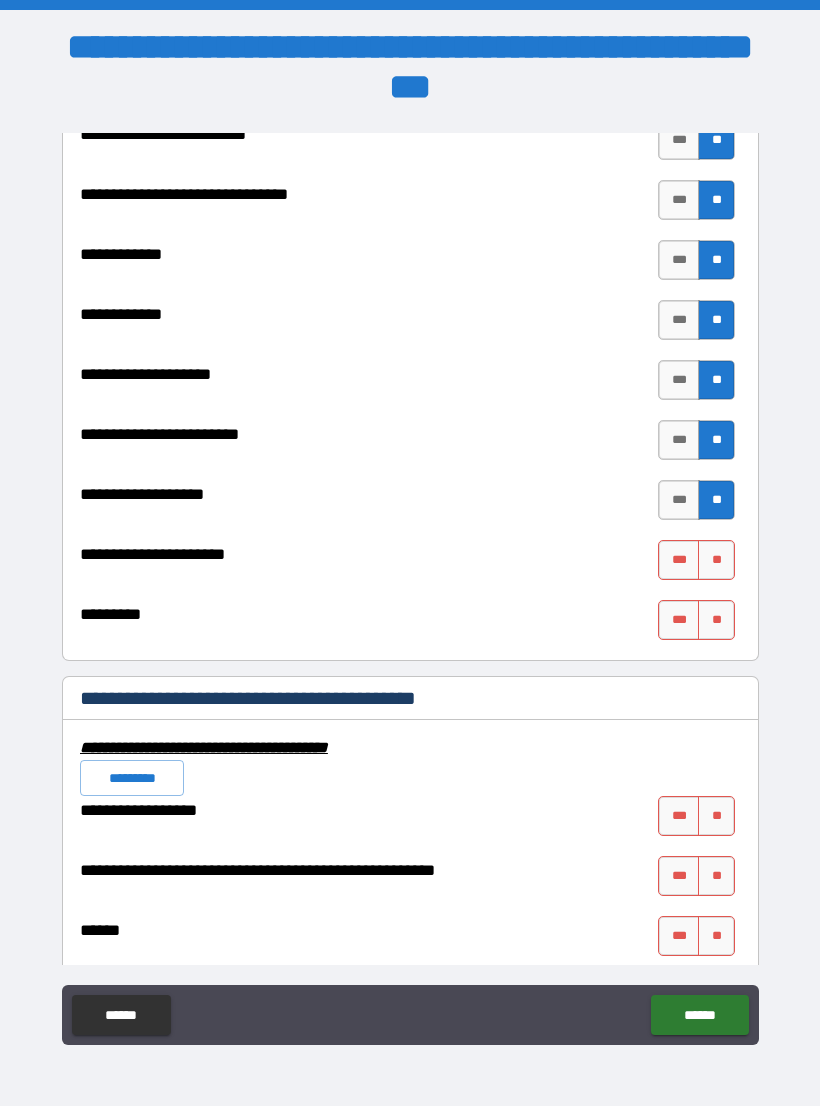 click on "**" at bounding box center (716, 560) 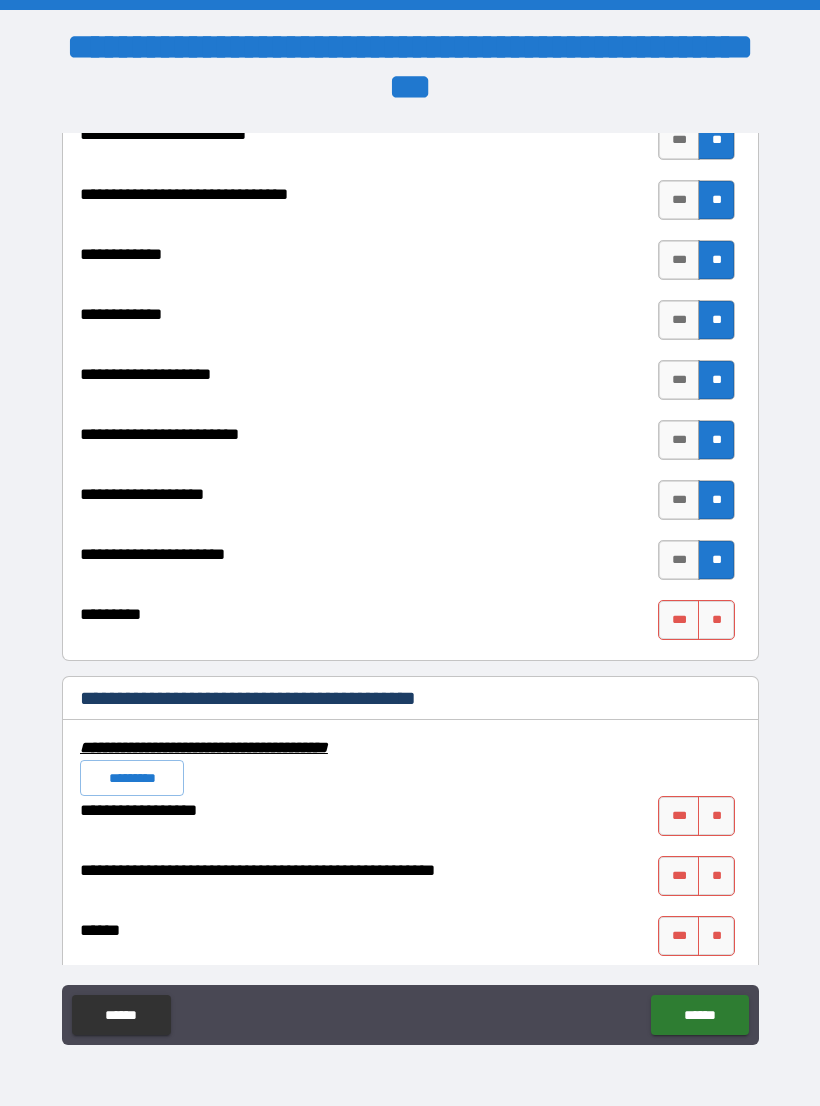 click on "**" at bounding box center [716, 620] 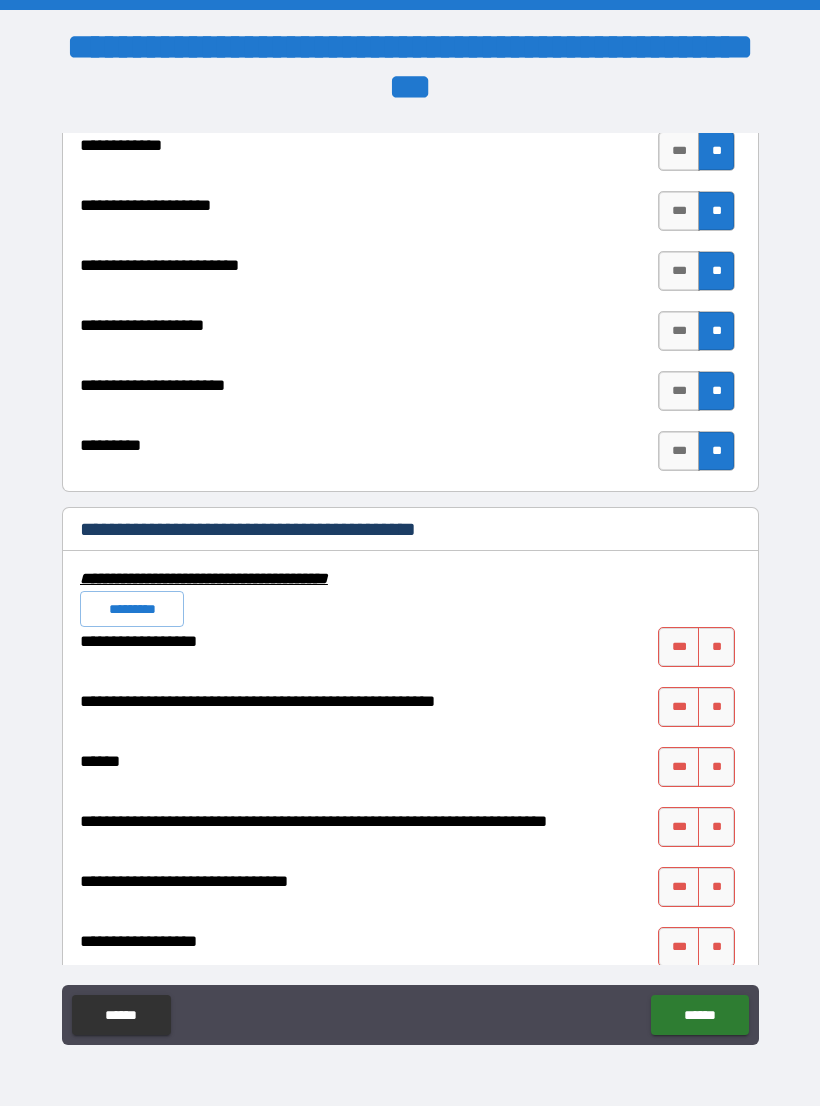 scroll, scrollTop: 7438, scrollLeft: 0, axis: vertical 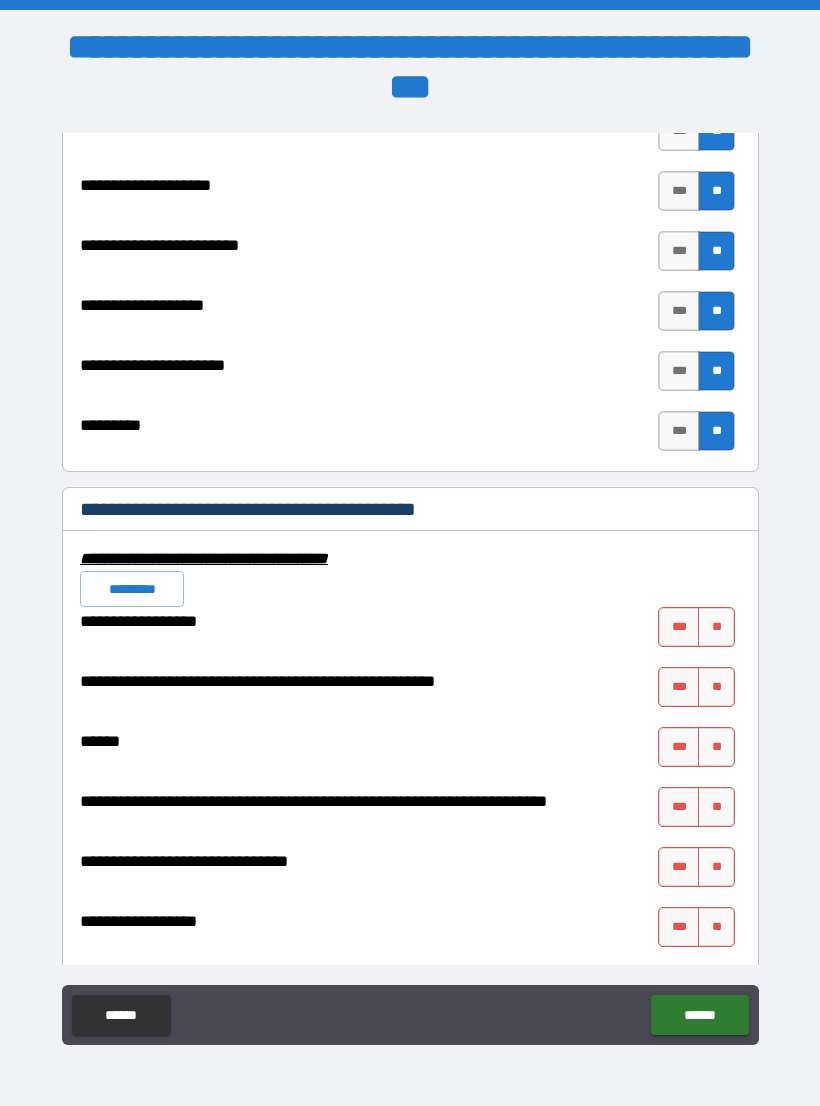 click on "**" at bounding box center (716, 627) 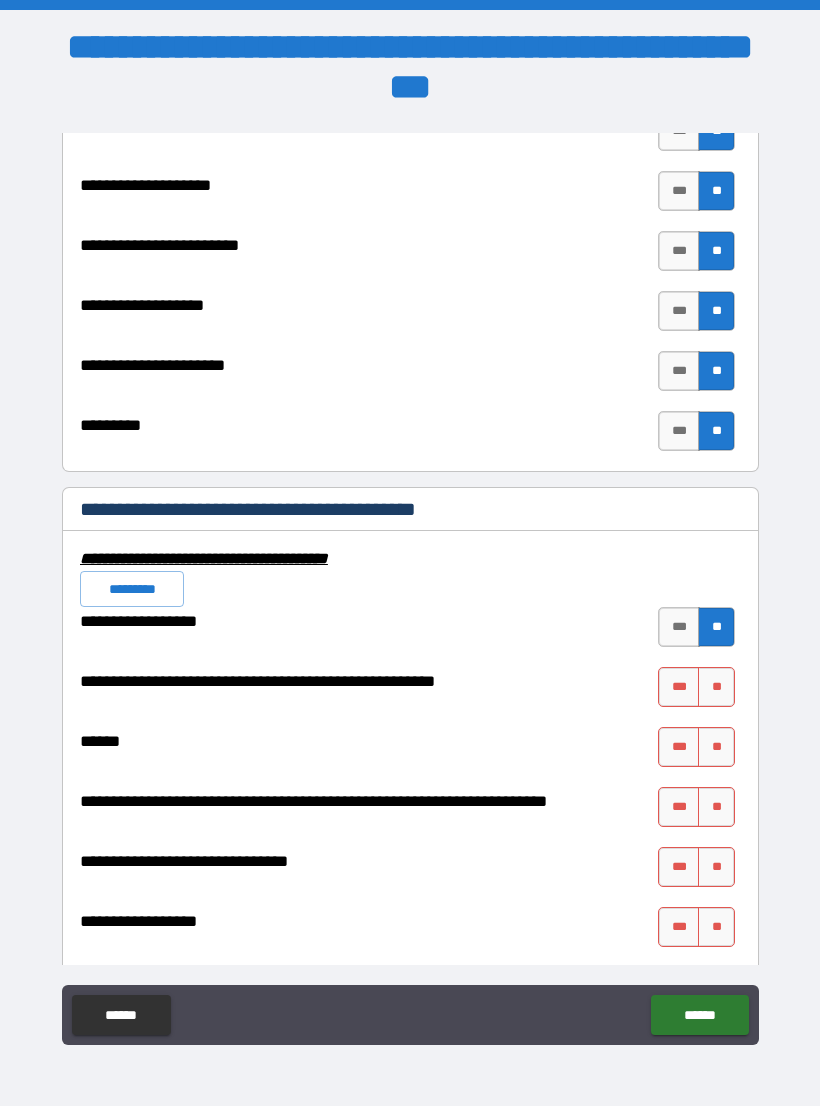 click on "**" at bounding box center [716, 687] 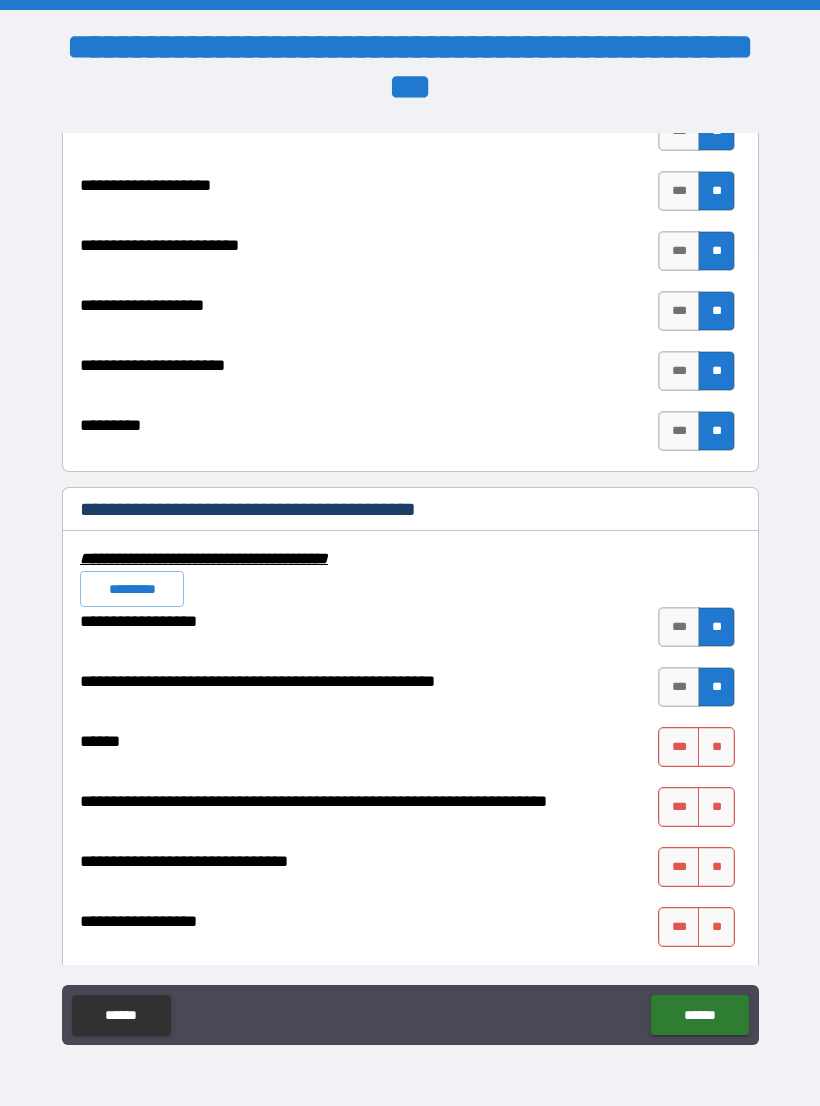click on "**" at bounding box center [716, 747] 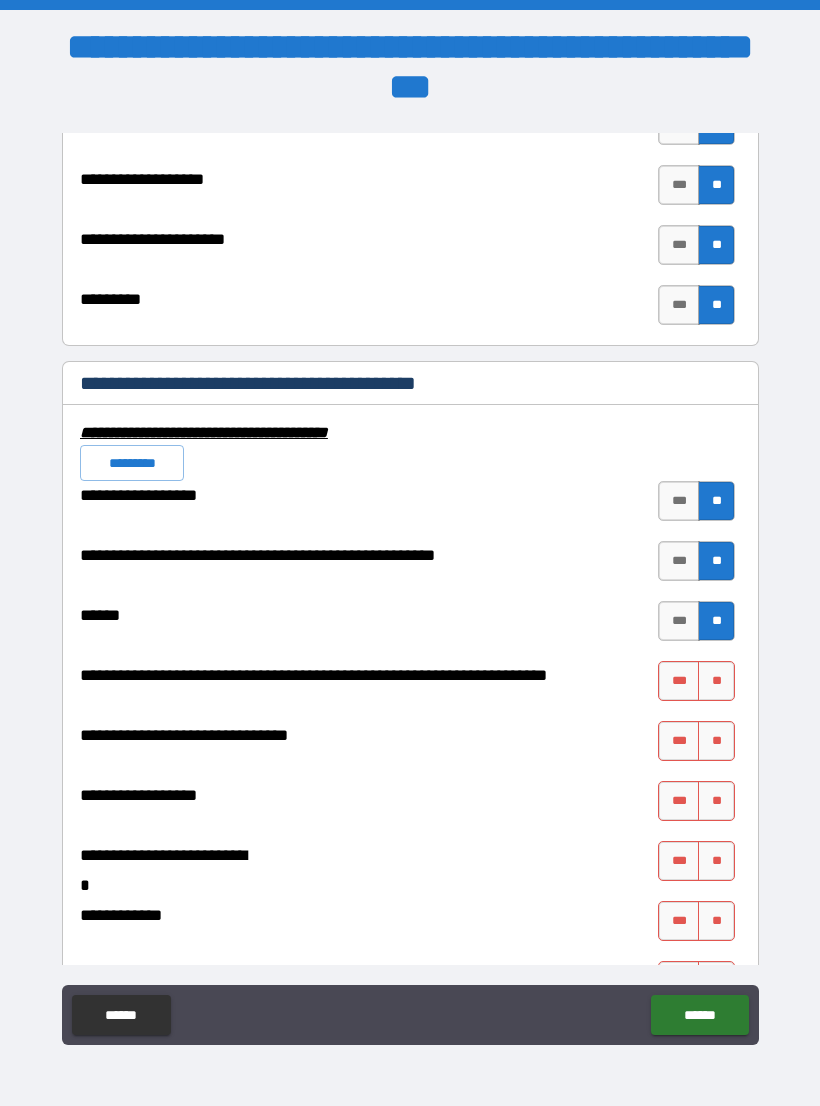 scroll, scrollTop: 7572, scrollLeft: 0, axis: vertical 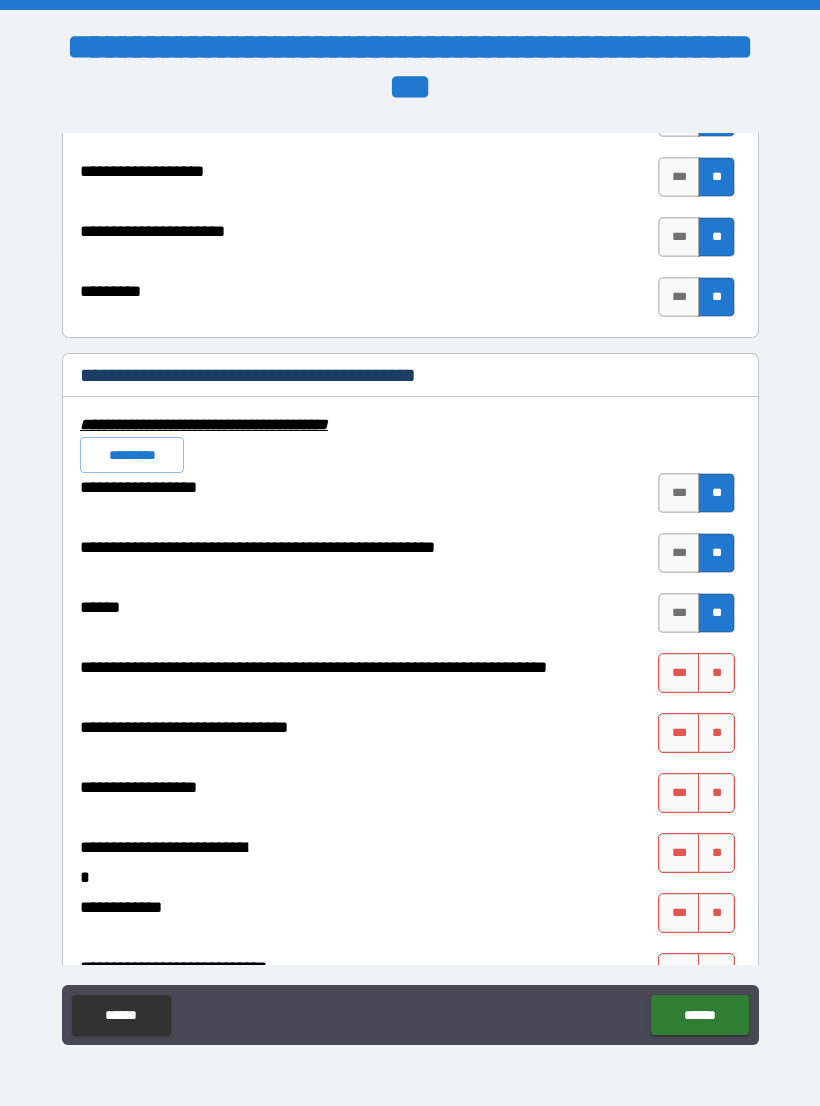 click on "**" at bounding box center [716, 673] 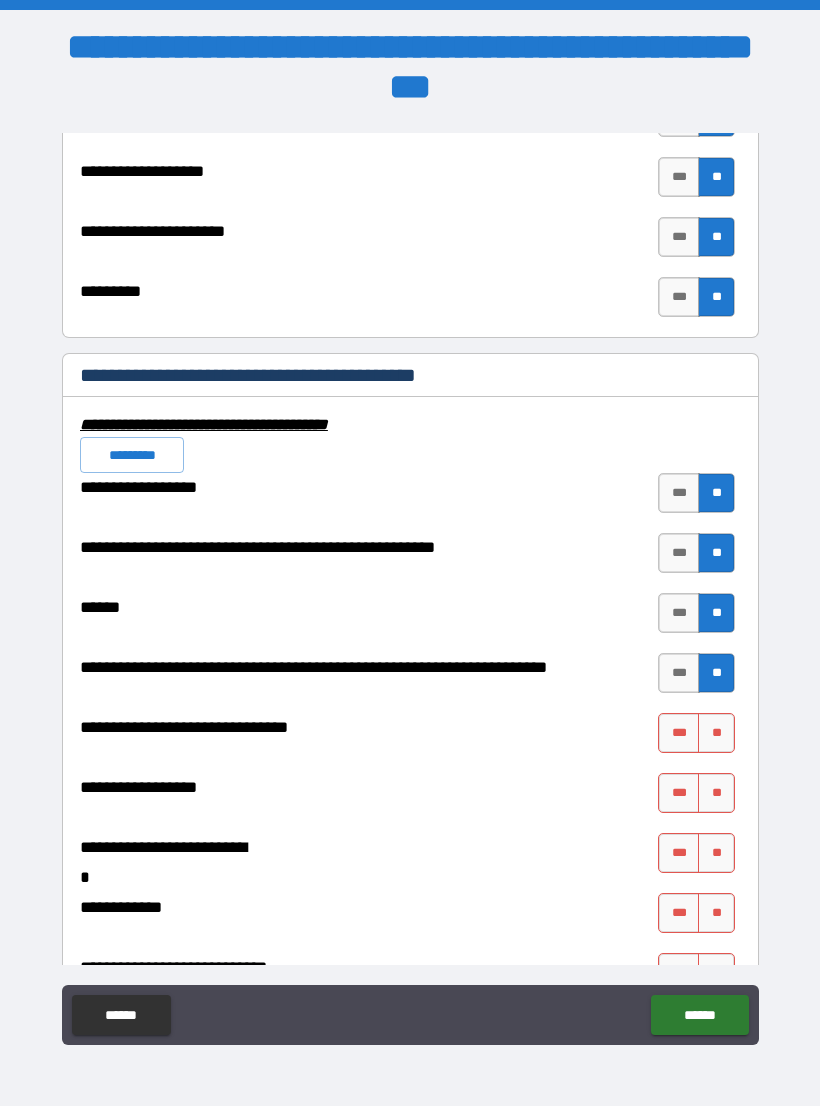 click on "**" at bounding box center (716, 733) 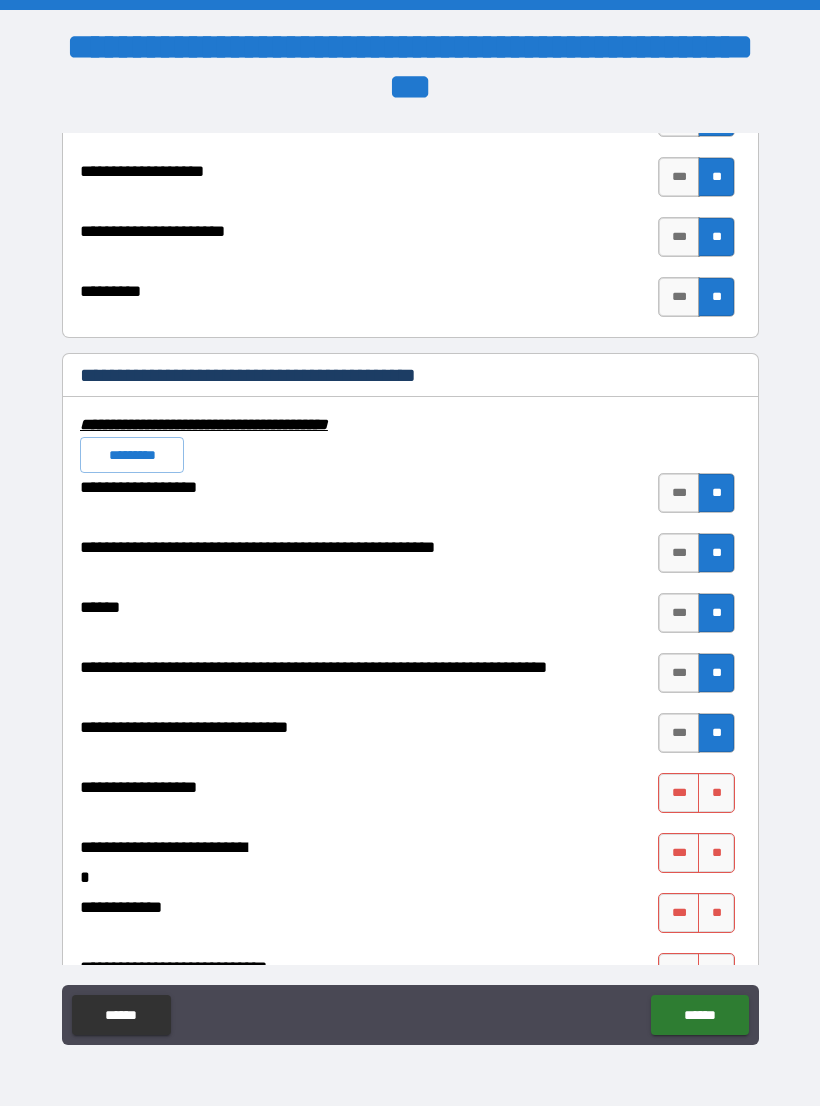 click on "**" at bounding box center [716, 793] 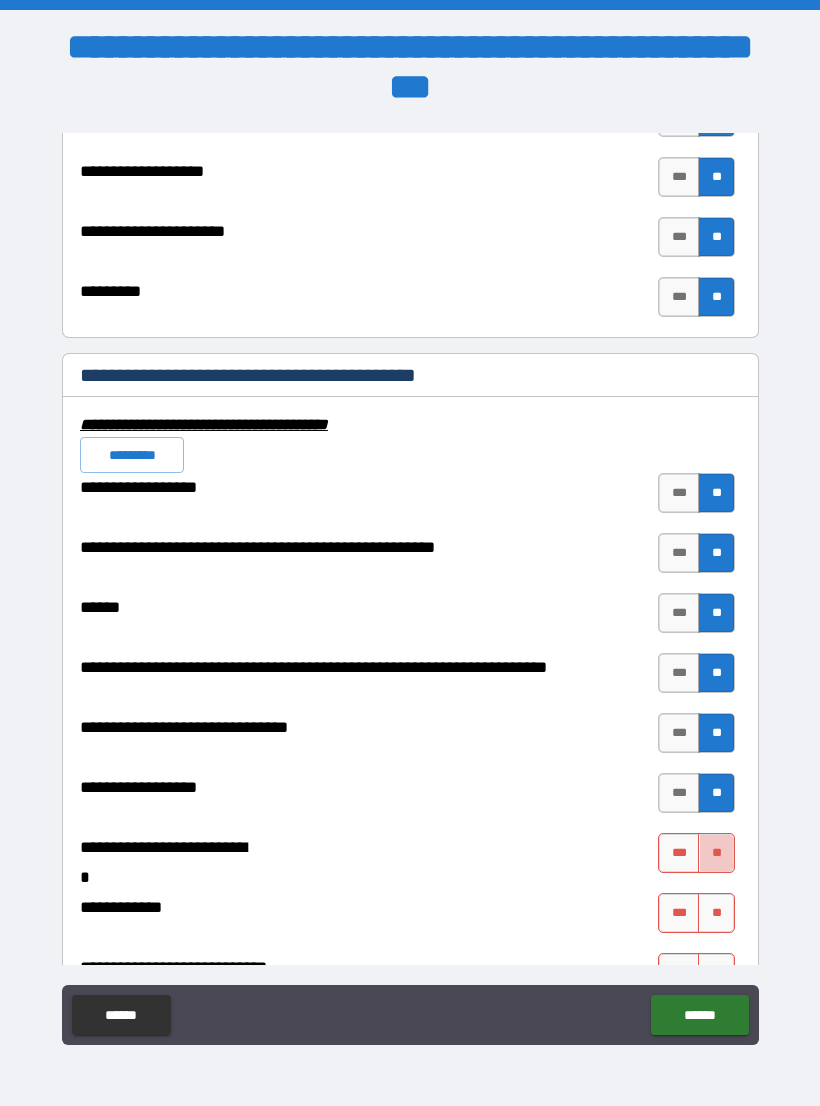 click on "**" at bounding box center [716, 853] 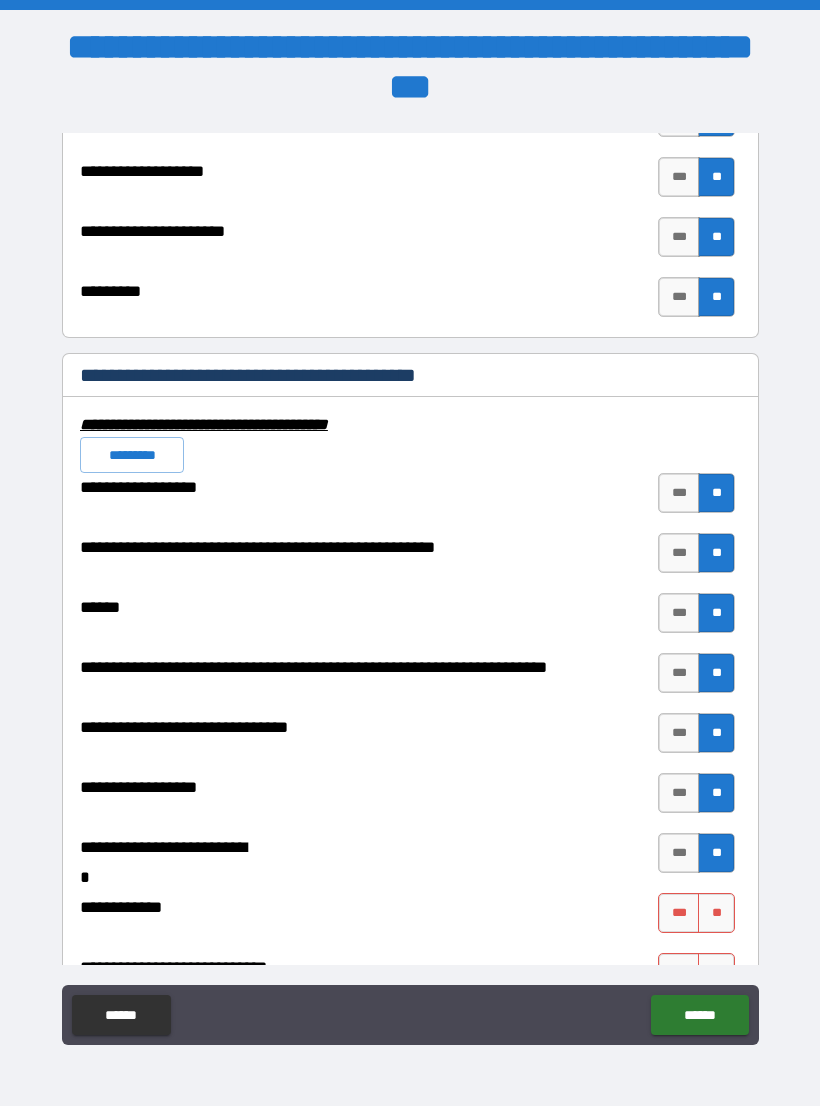 click on "**" at bounding box center [716, 913] 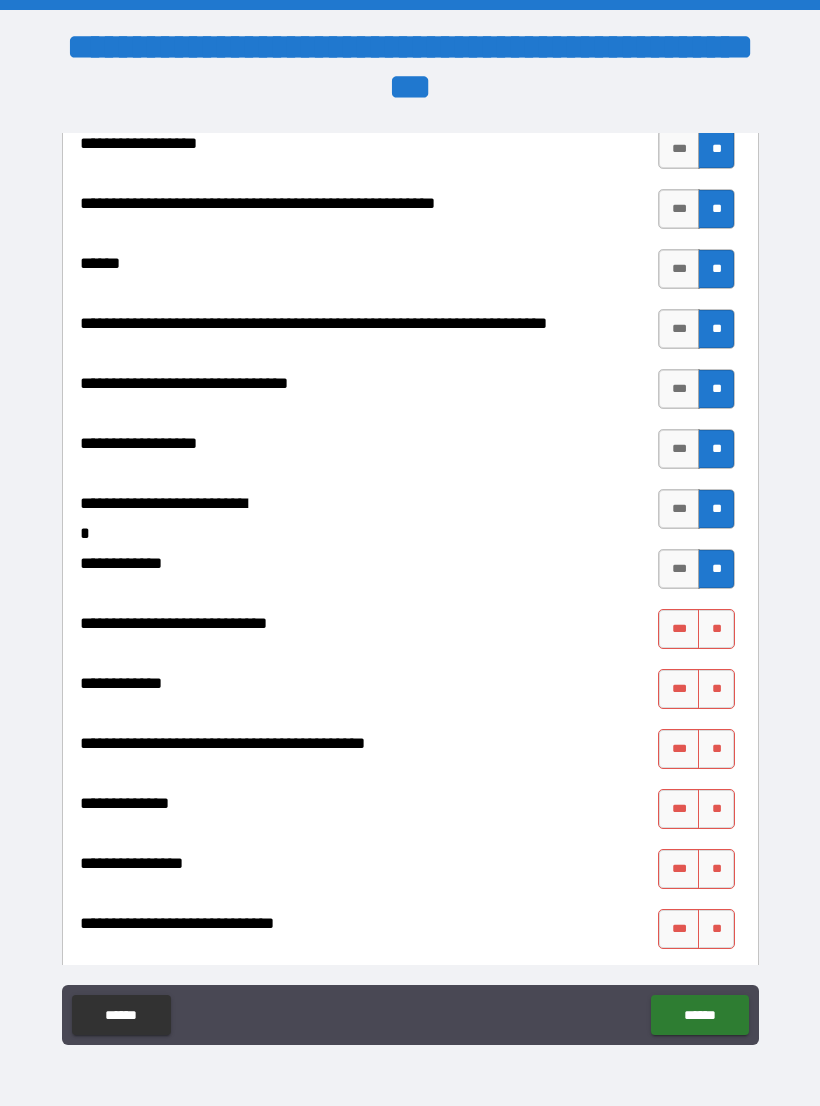 scroll, scrollTop: 7918, scrollLeft: 0, axis: vertical 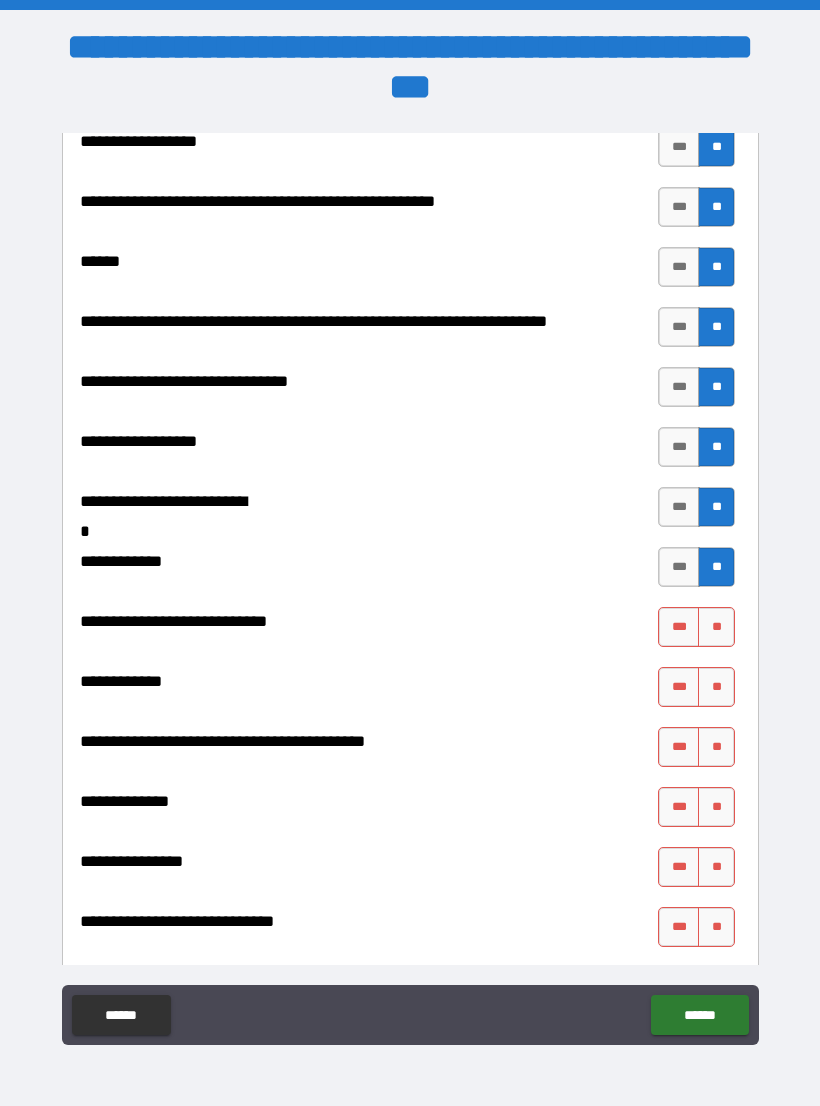 click on "**" at bounding box center (716, 627) 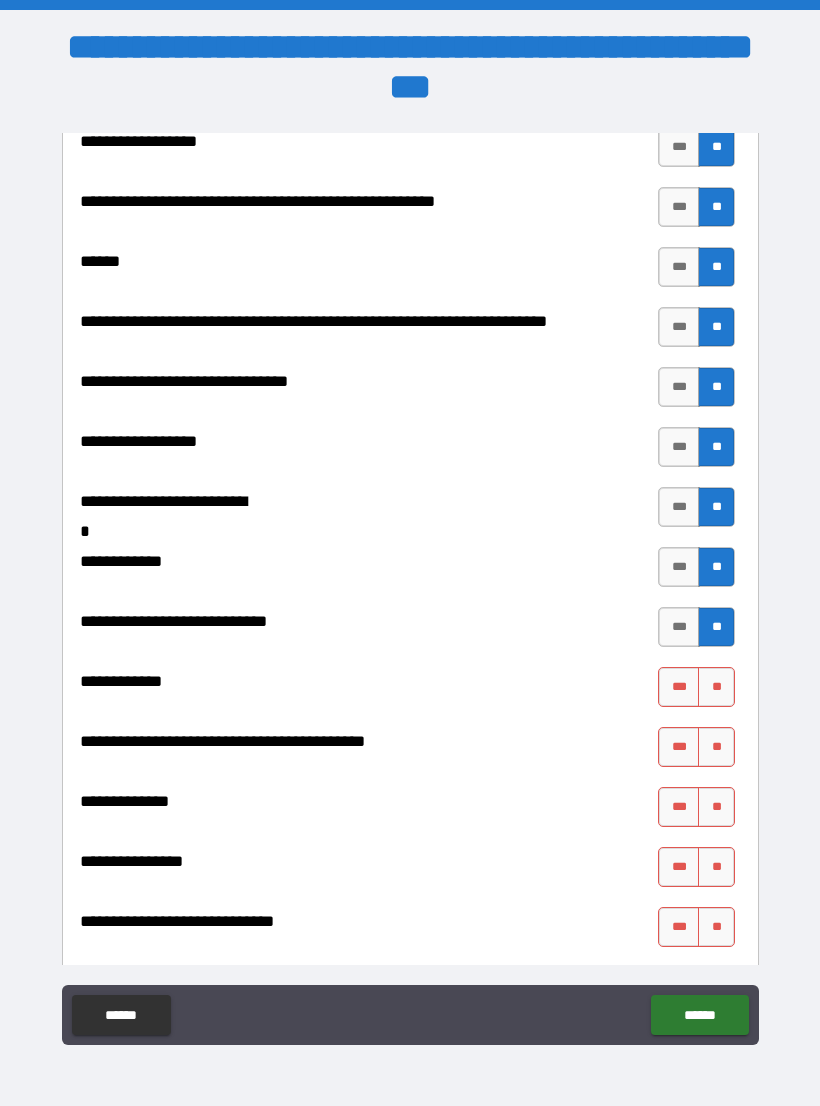 click on "**" at bounding box center [716, 687] 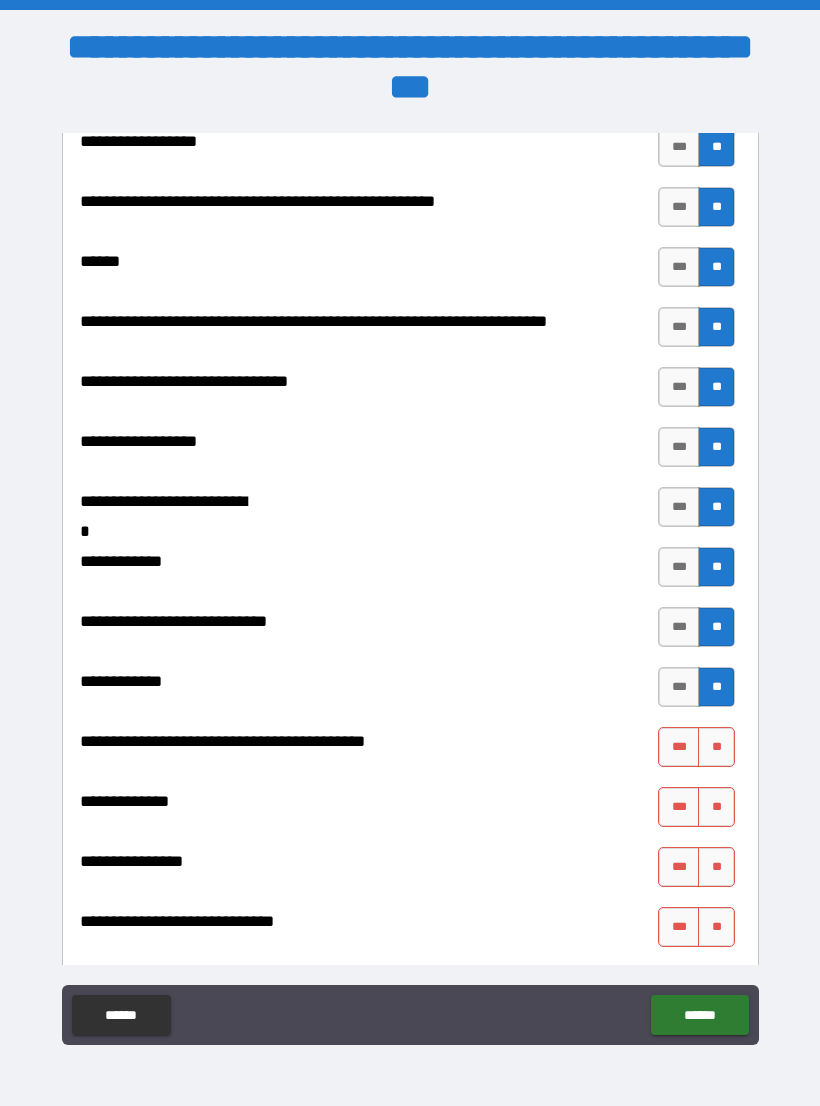 click on "**" at bounding box center (716, 747) 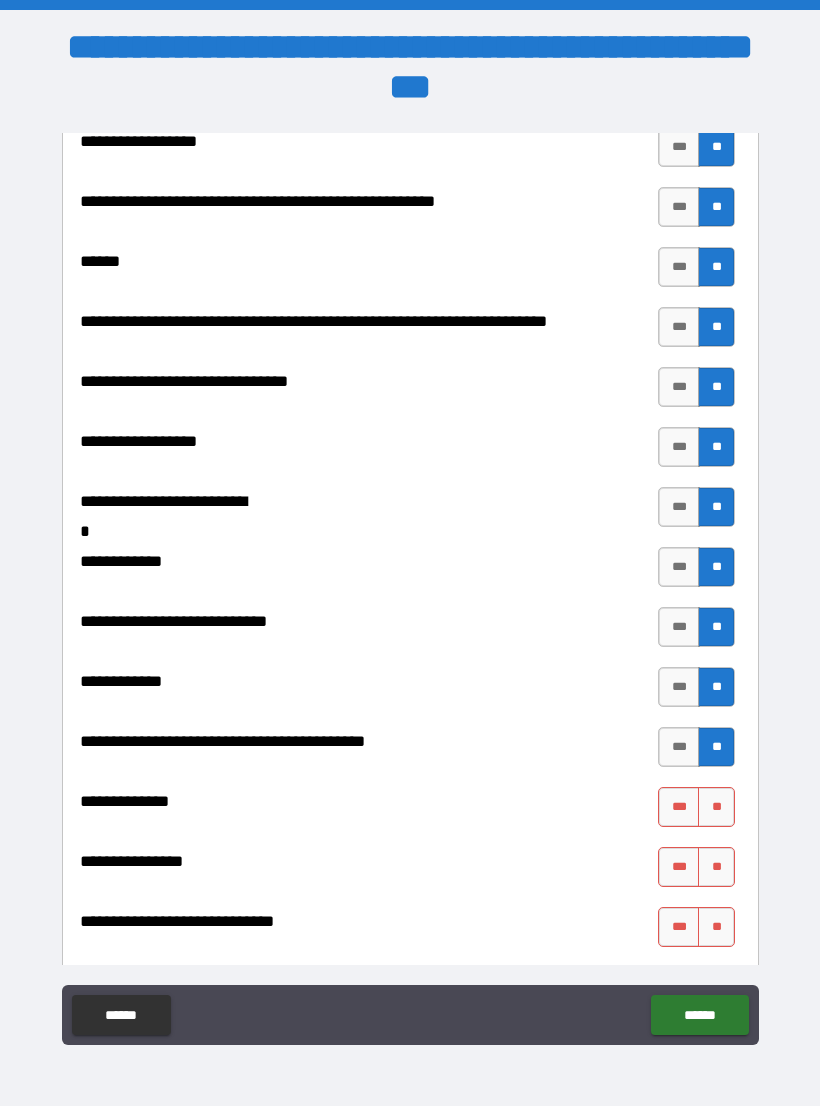 click on "**" at bounding box center (716, 807) 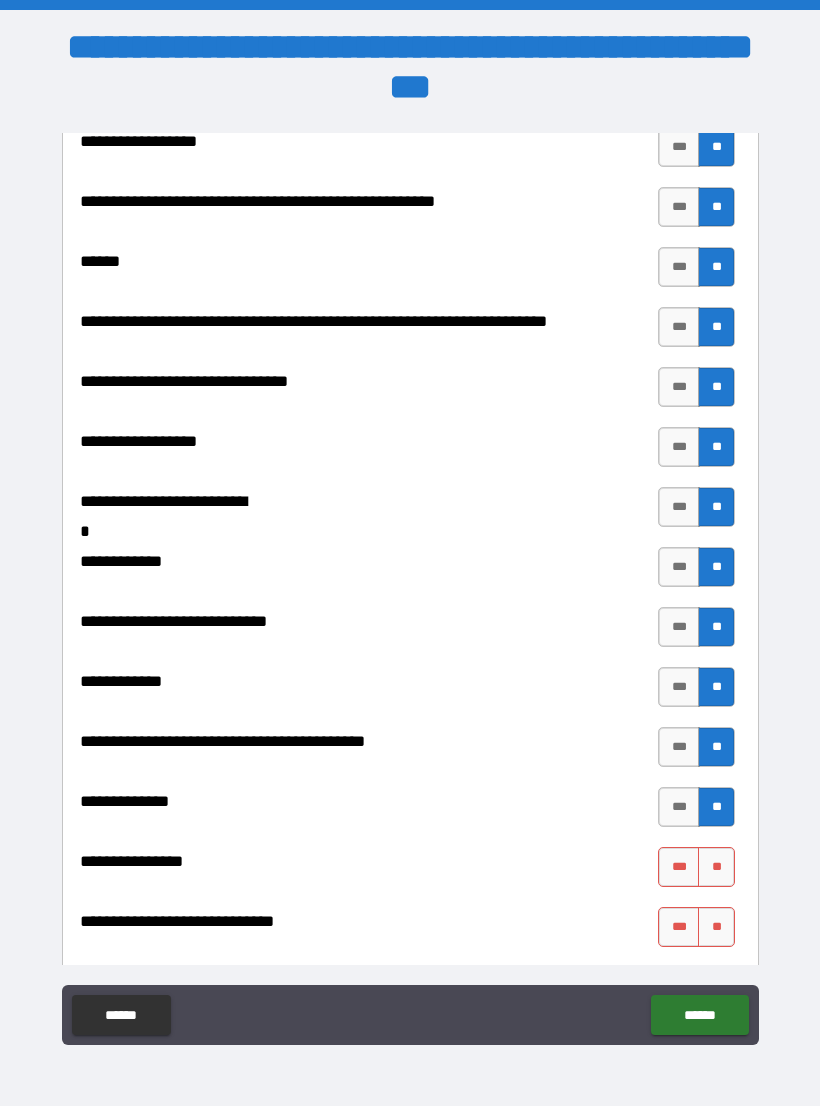 click on "**" at bounding box center [716, 867] 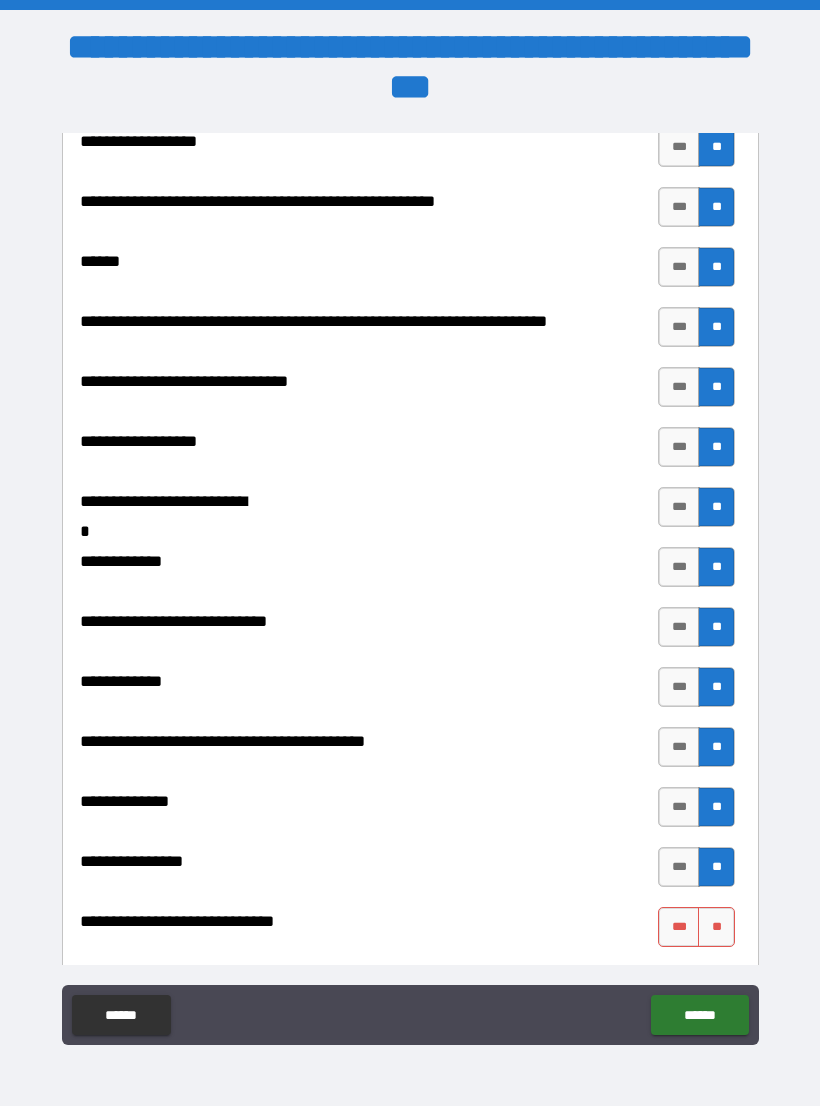 click on "**" at bounding box center (716, 927) 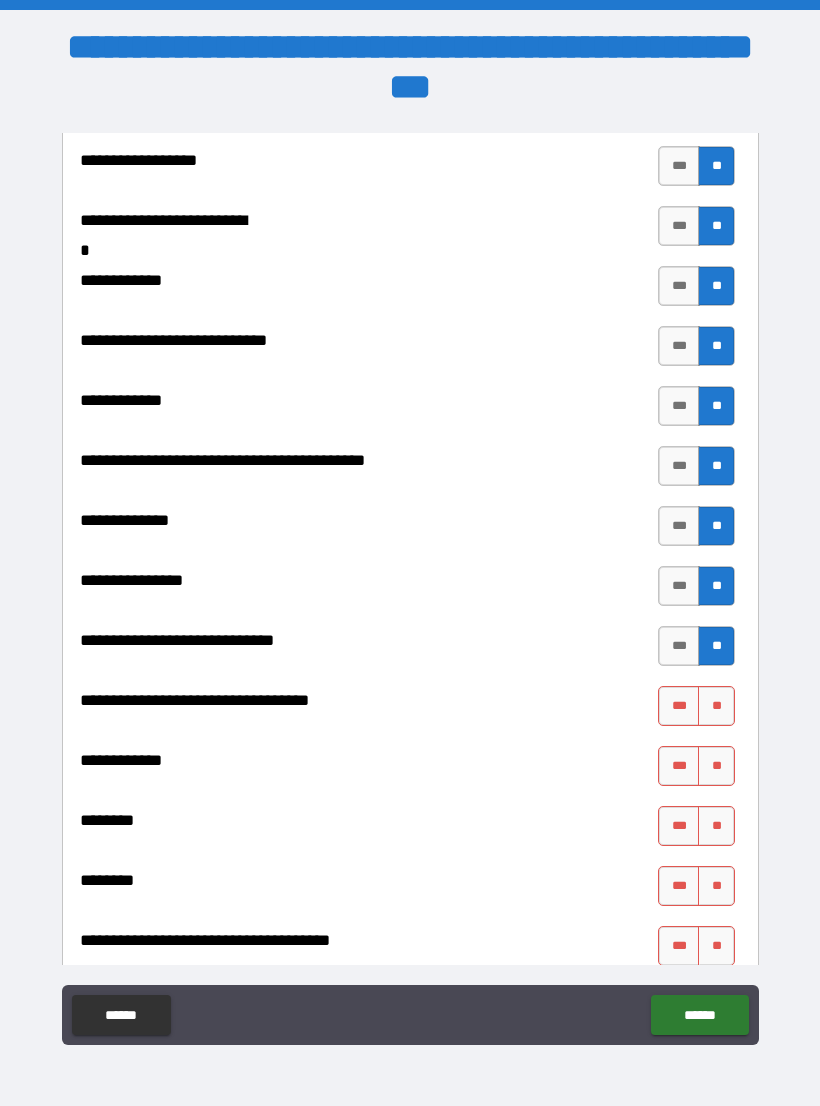 scroll, scrollTop: 8208, scrollLeft: 0, axis: vertical 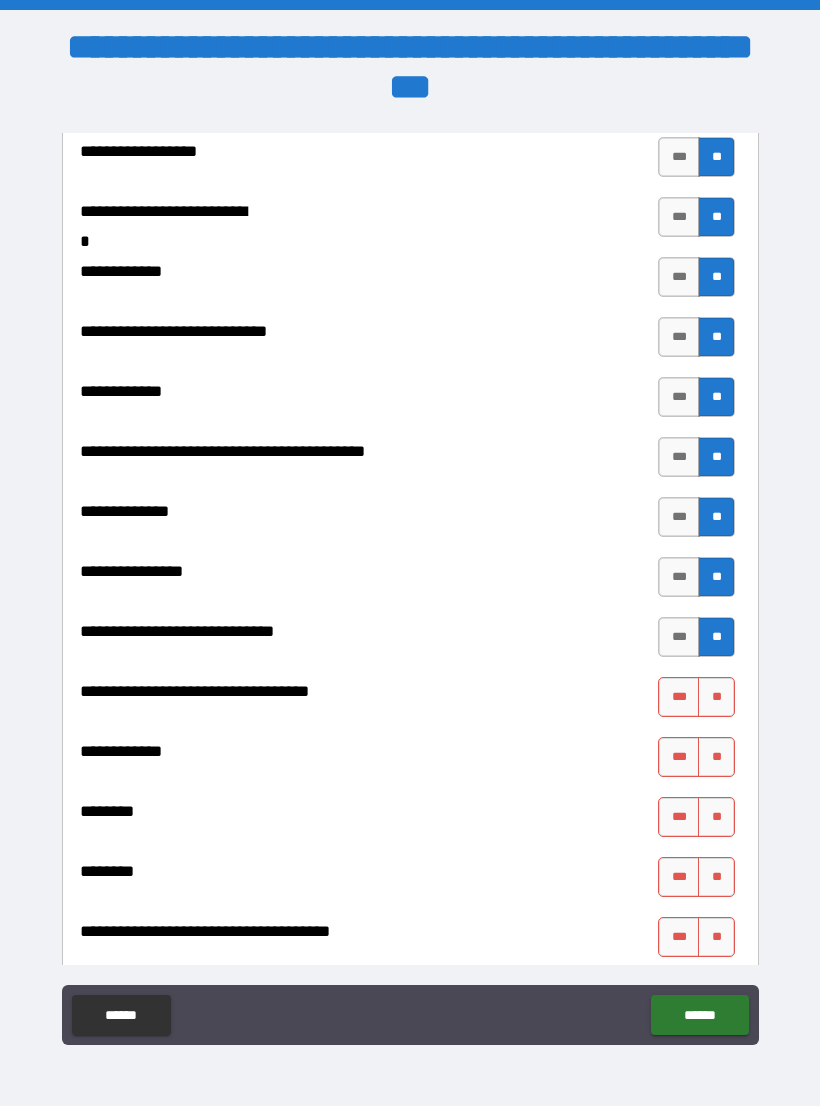 click on "**" at bounding box center [716, 697] 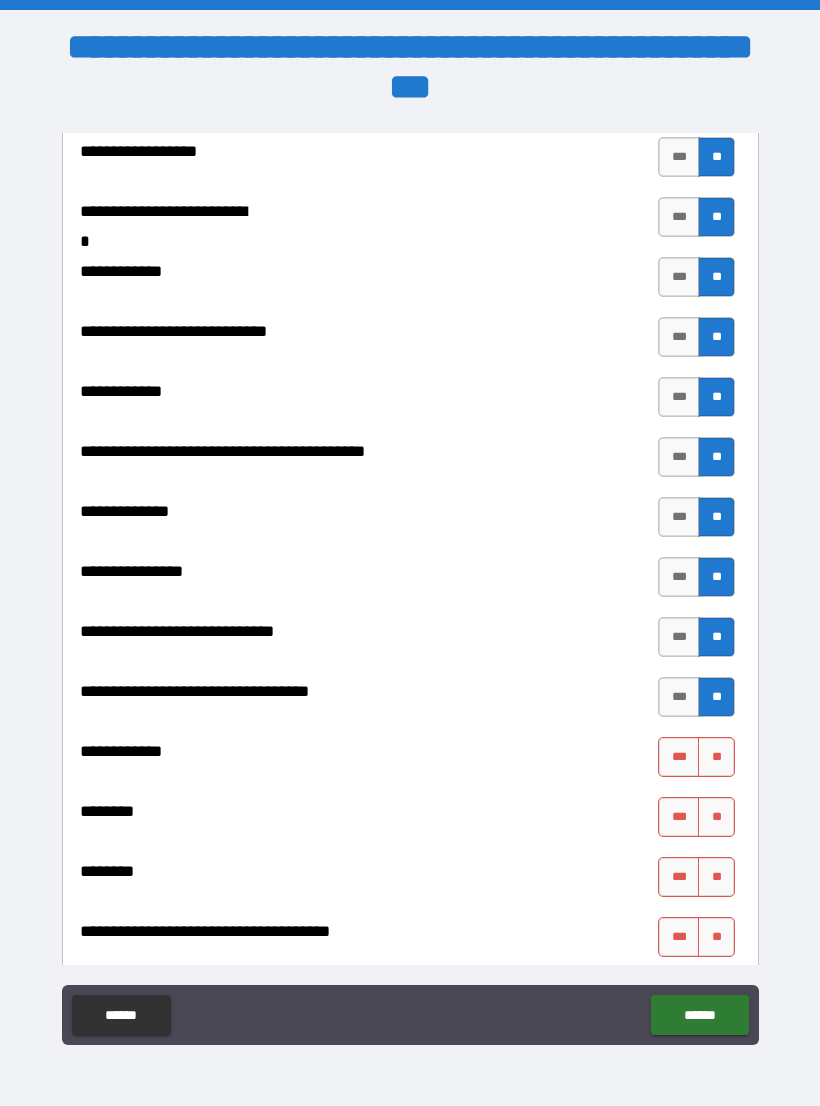 click on "**" at bounding box center [716, 757] 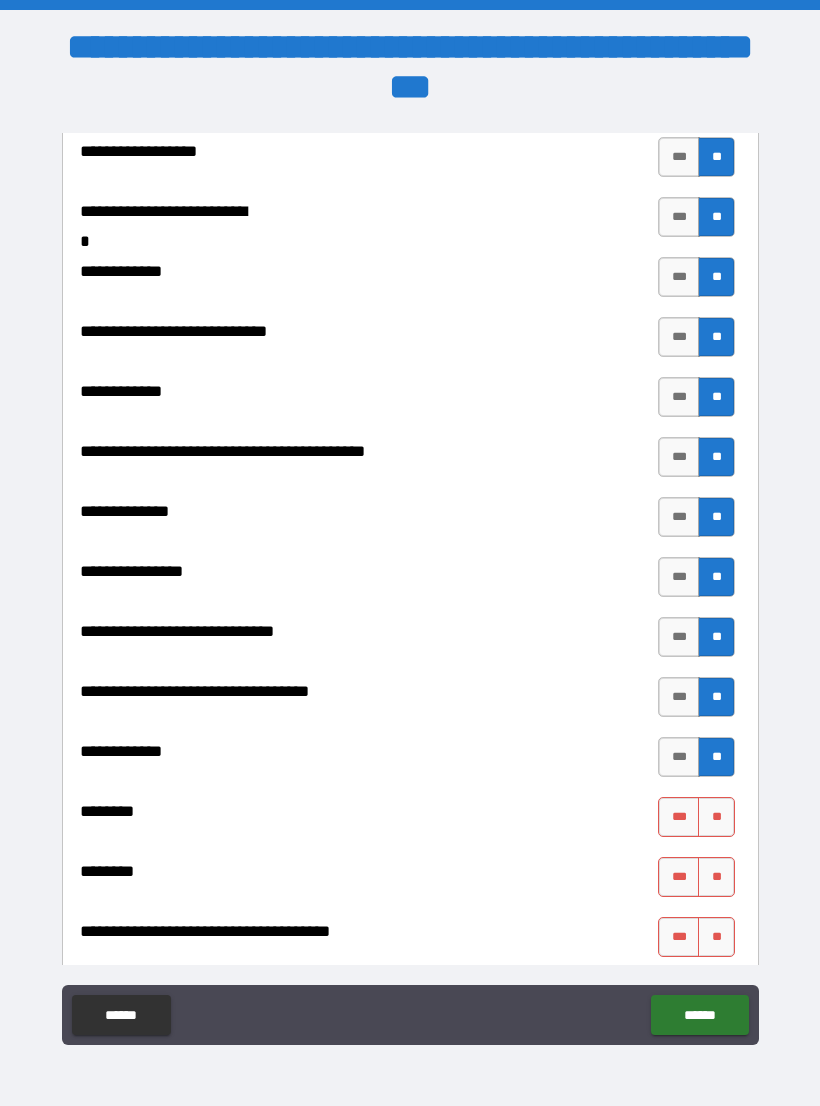 click on "**" at bounding box center (716, 817) 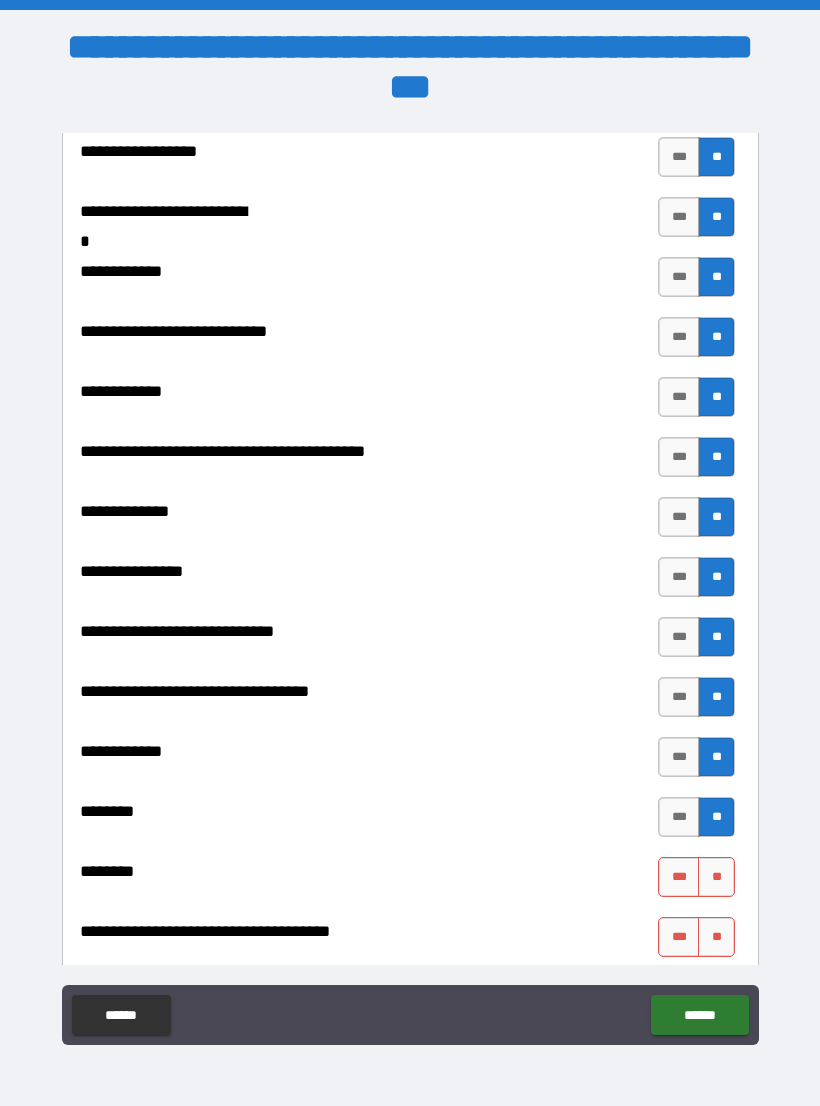 click on "**" at bounding box center [716, 877] 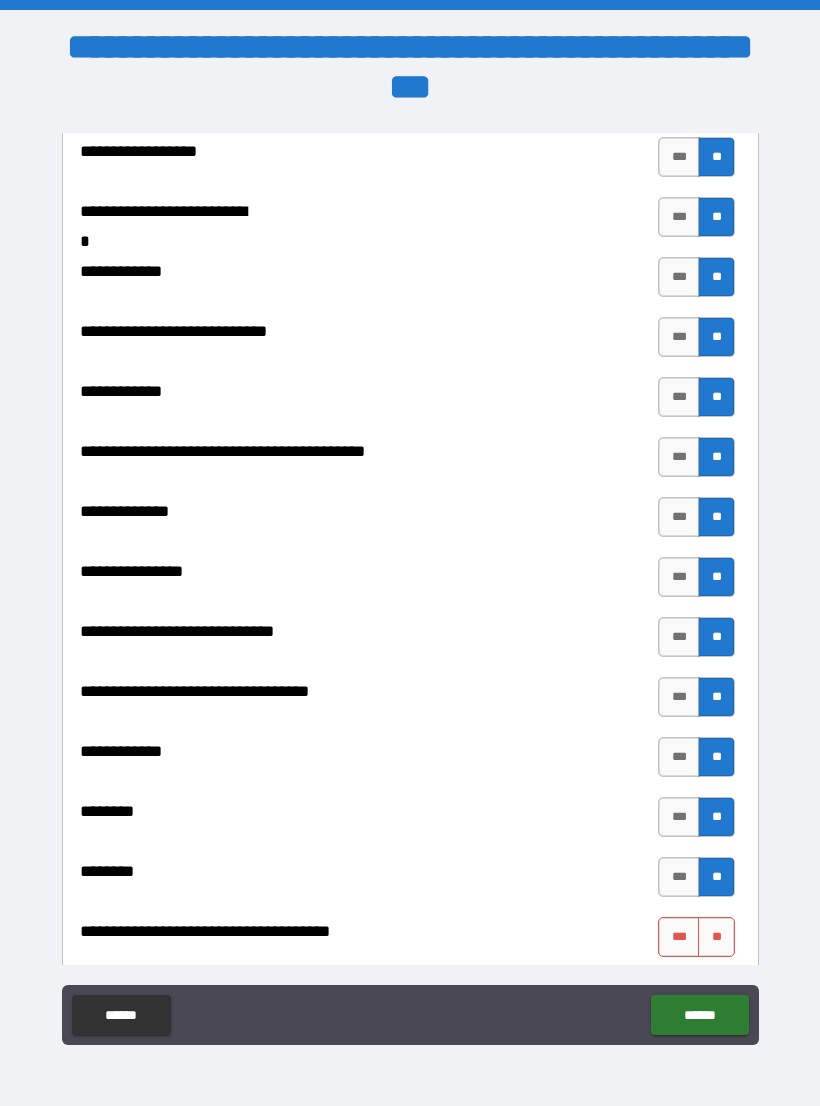 scroll, scrollTop: 8297, scrollLeft: 0, axis: vertical 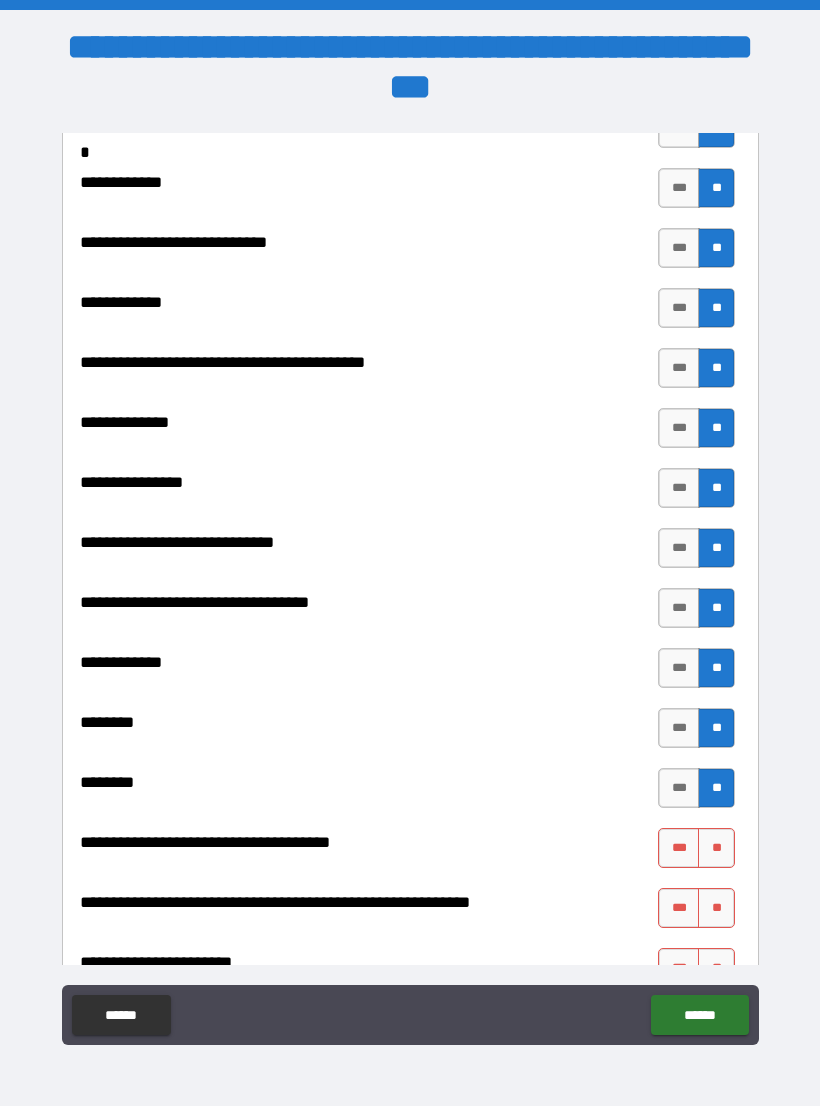 click on "**" at bounding box center [716, 848] 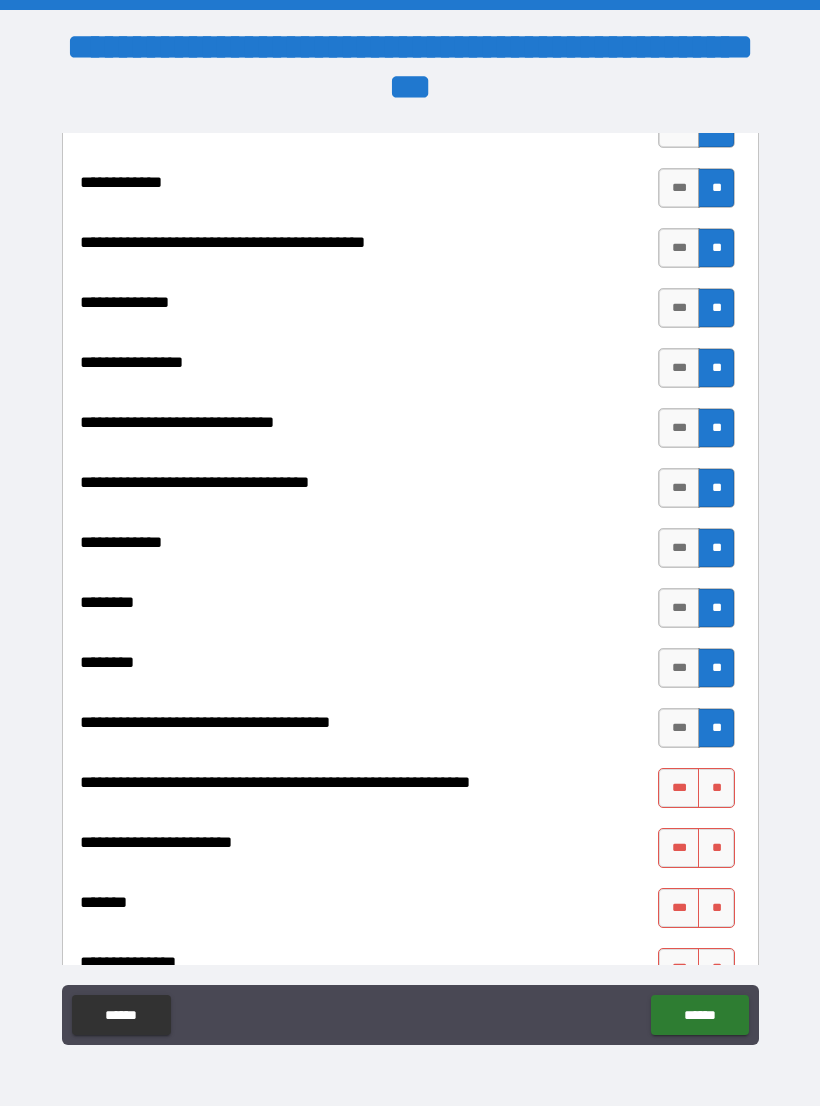 scroll, scrollTop: 8420, scrollLeft: 0, axis: vertical 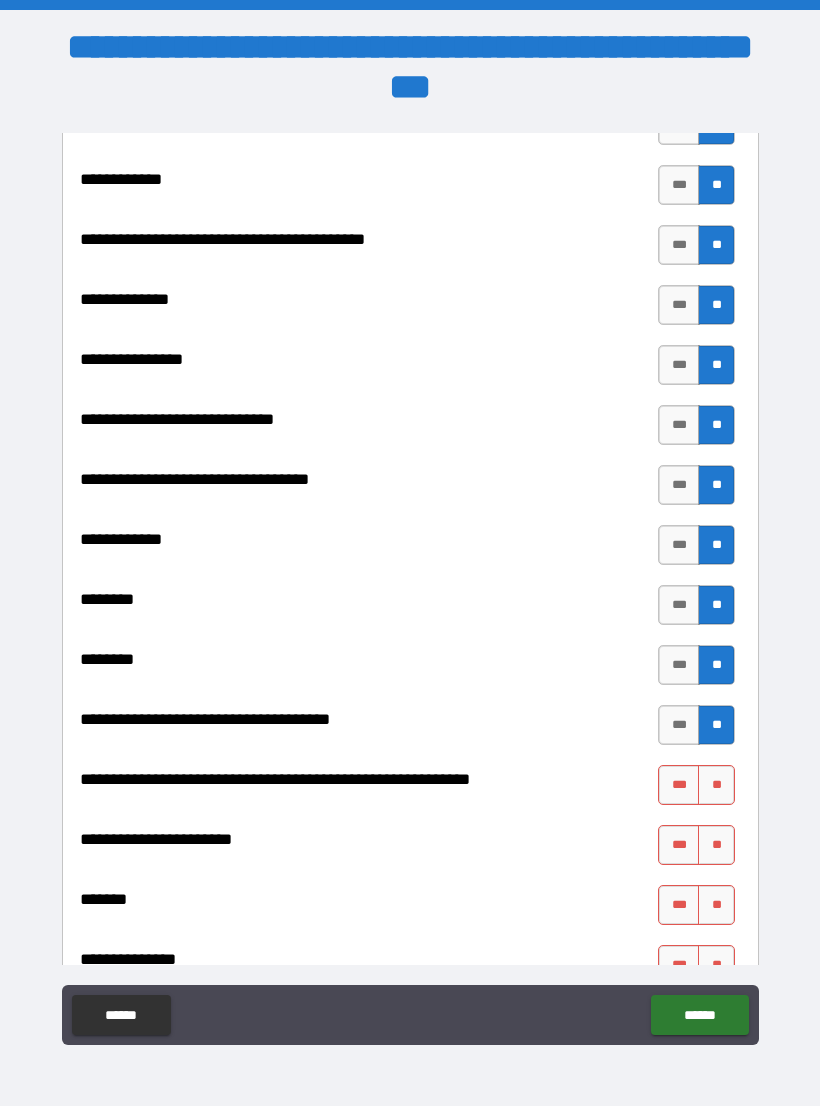 click on "**" at bounding box center [716, 785] 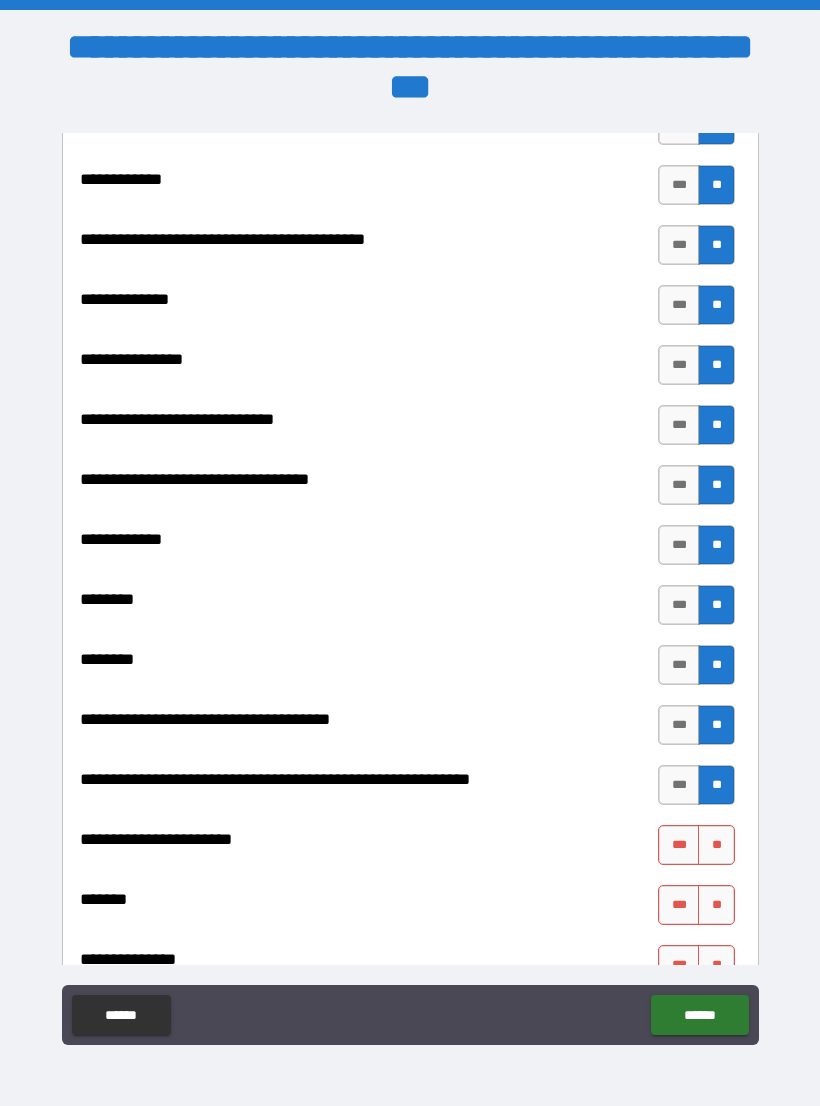 click on "**" at bounding box center [716, 845] 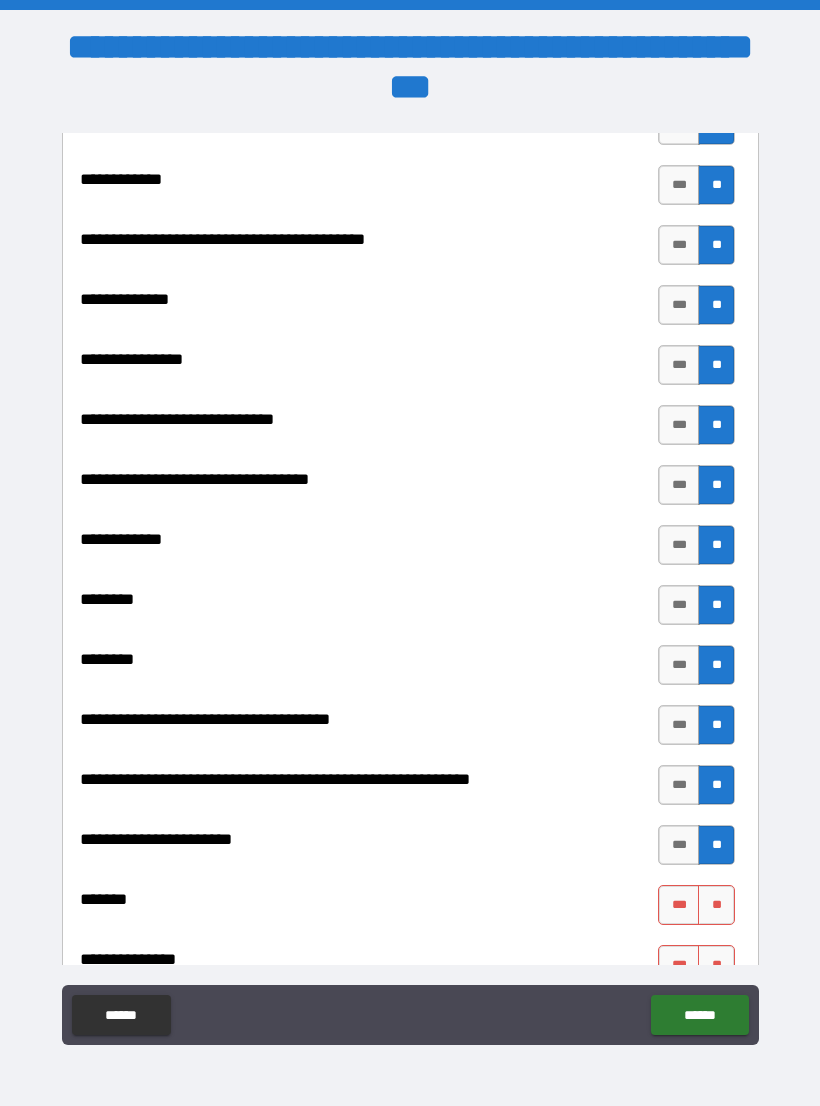 click on "**" at bounding box center [716, 905] 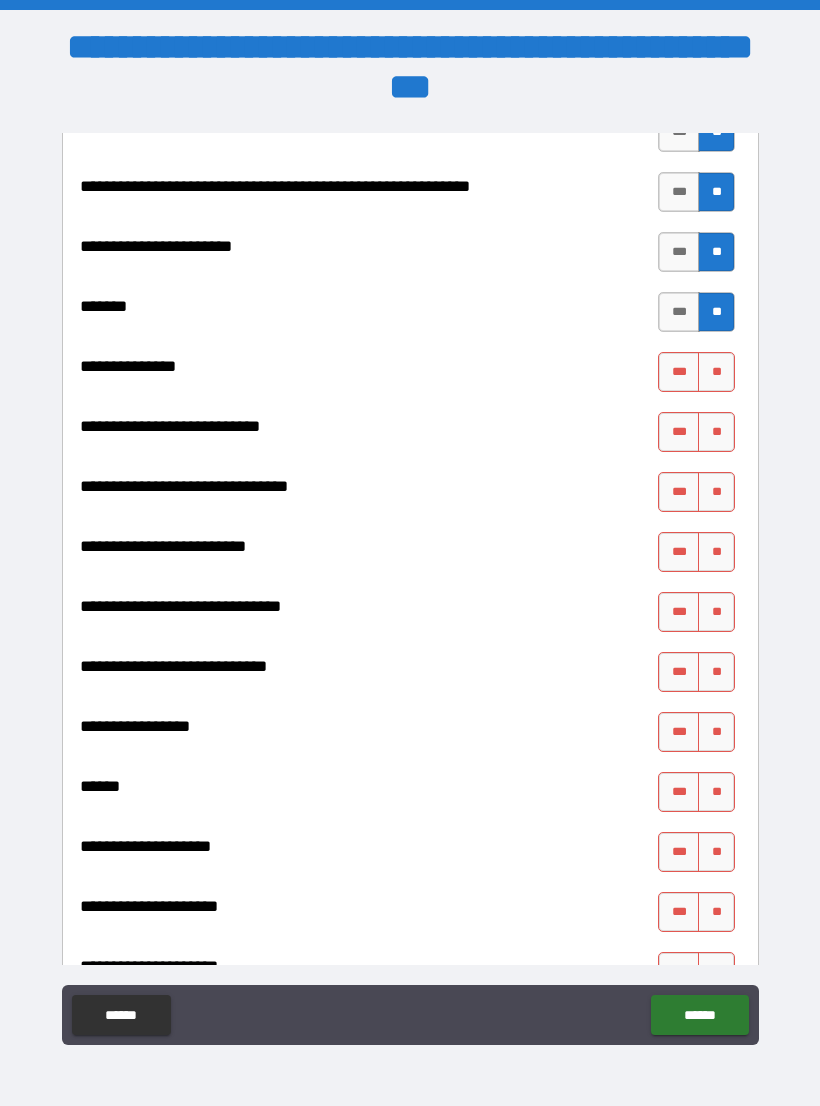 scroll, scrollTop: 8972, scrollLeft: 0, axis: vertical 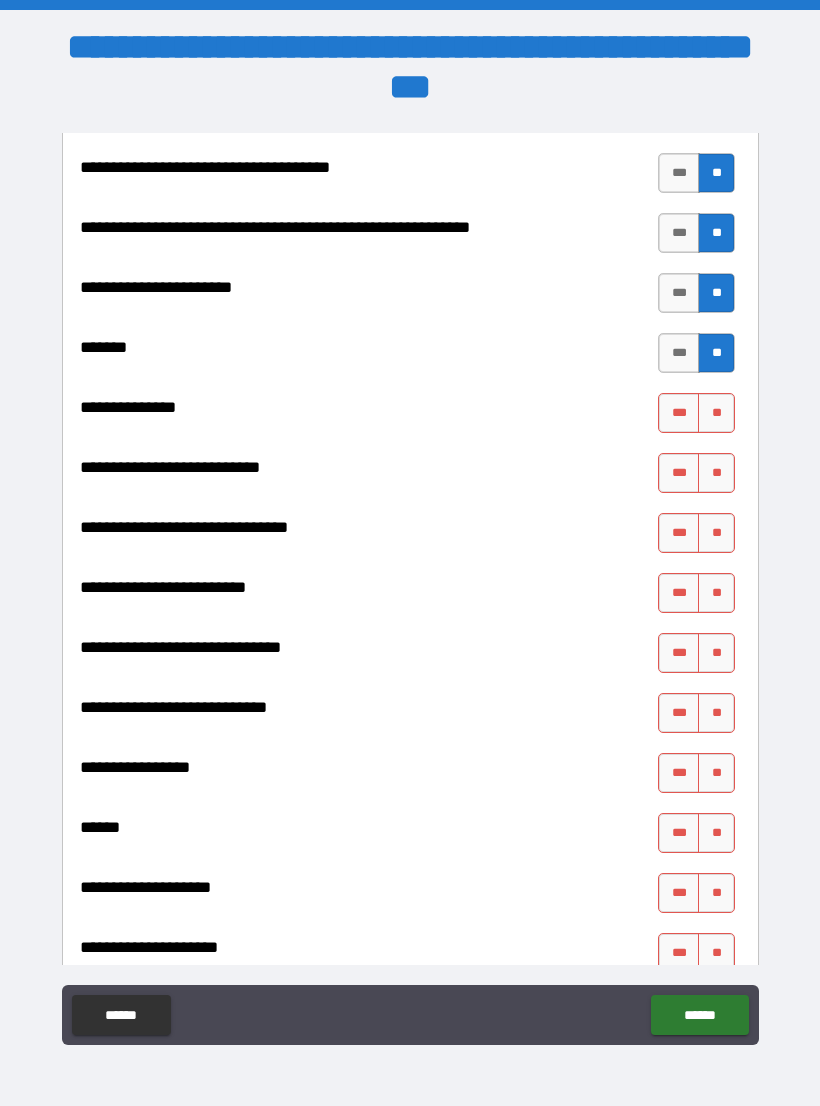 click on "**" at bounding box center [716, 413] 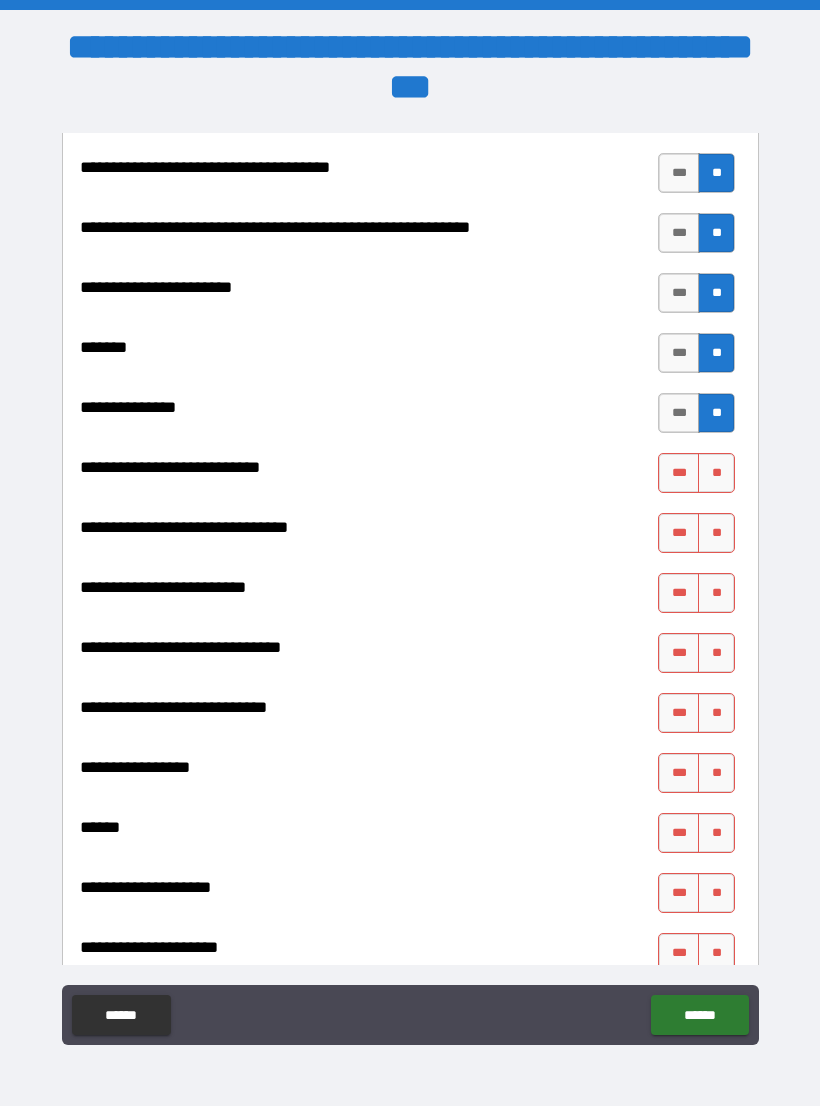 click on "**" at bounding box center (716, 473) 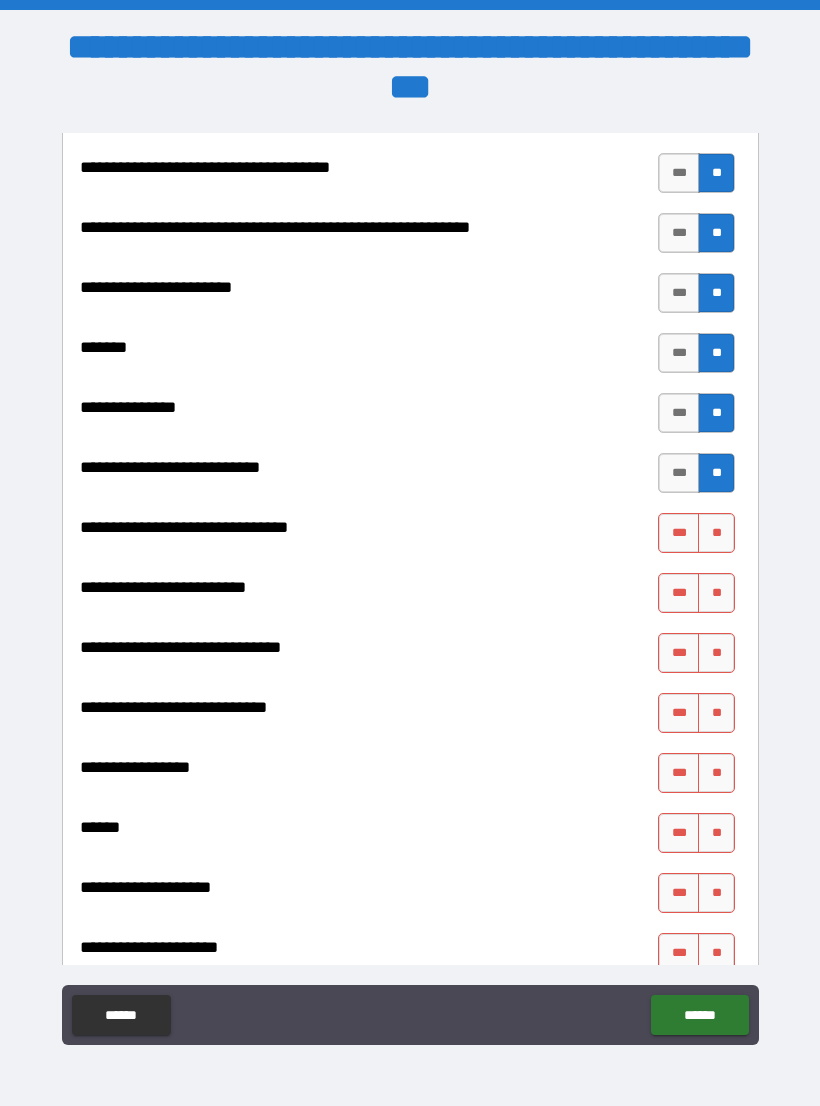 click on "**" at bounding box center [716, 533] 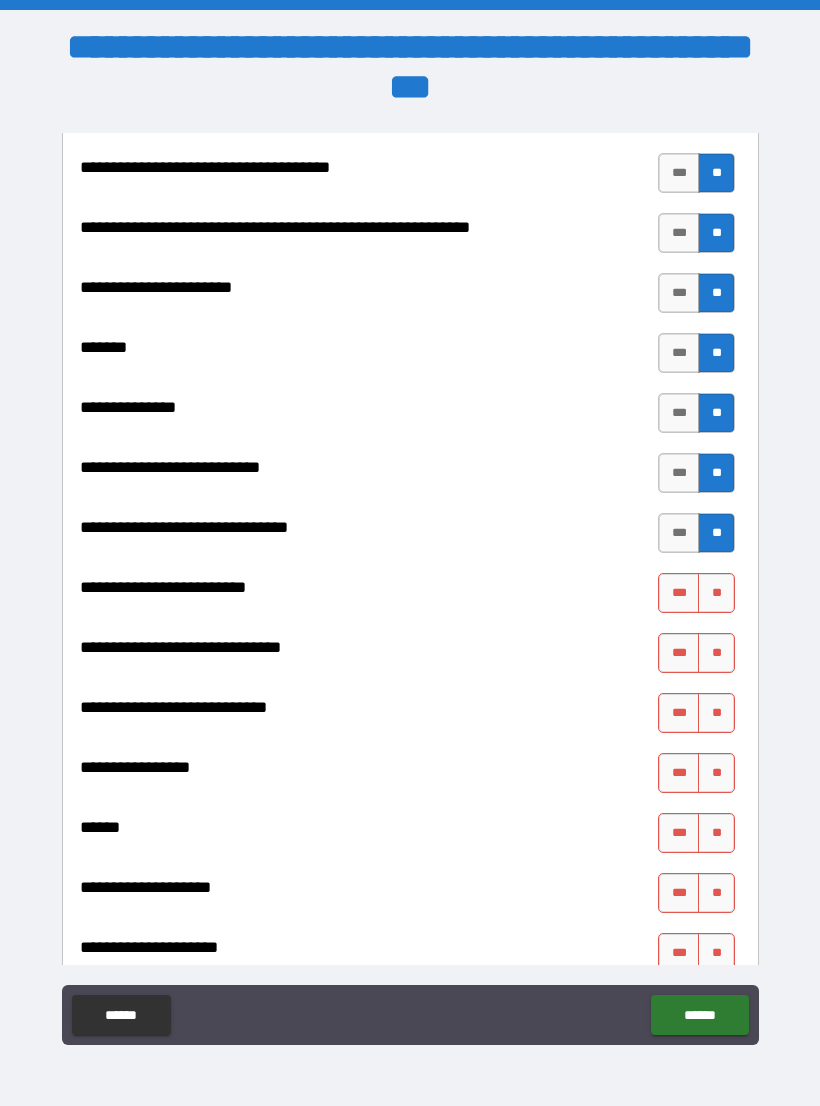 click on "**" at bounding box center (716, 593) 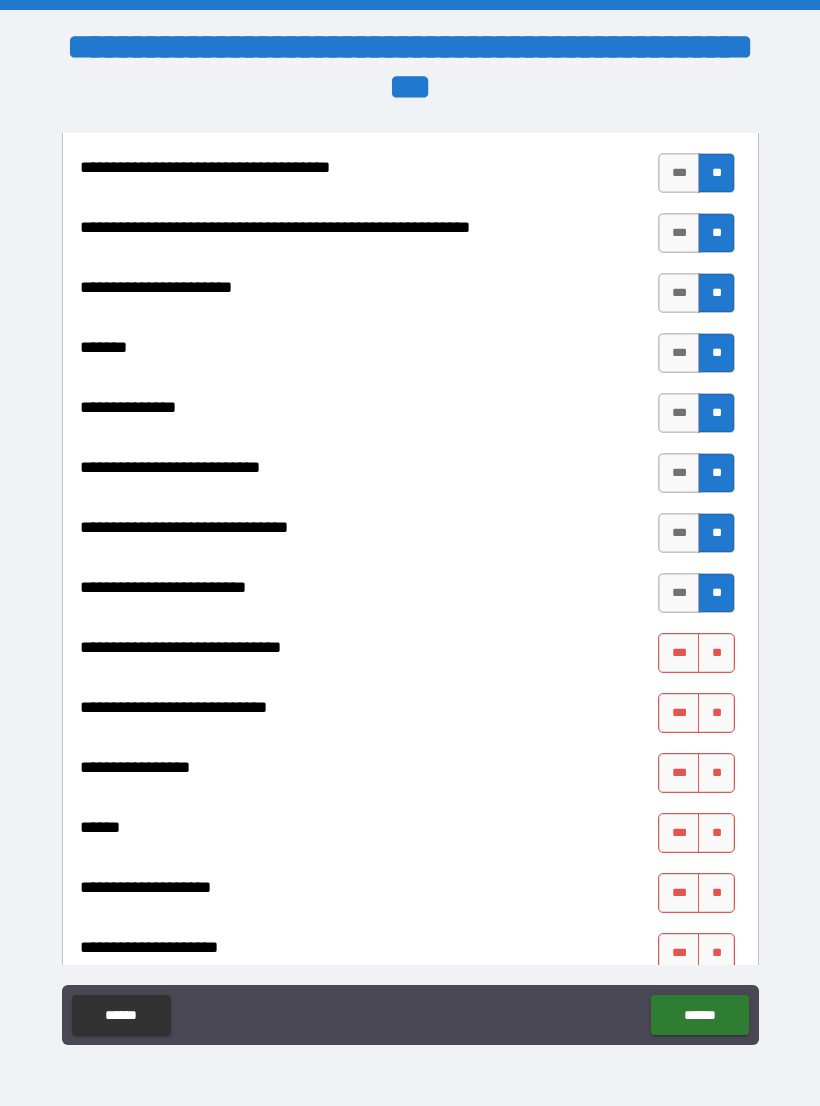 click on "**" at bounding box center (716, 653) 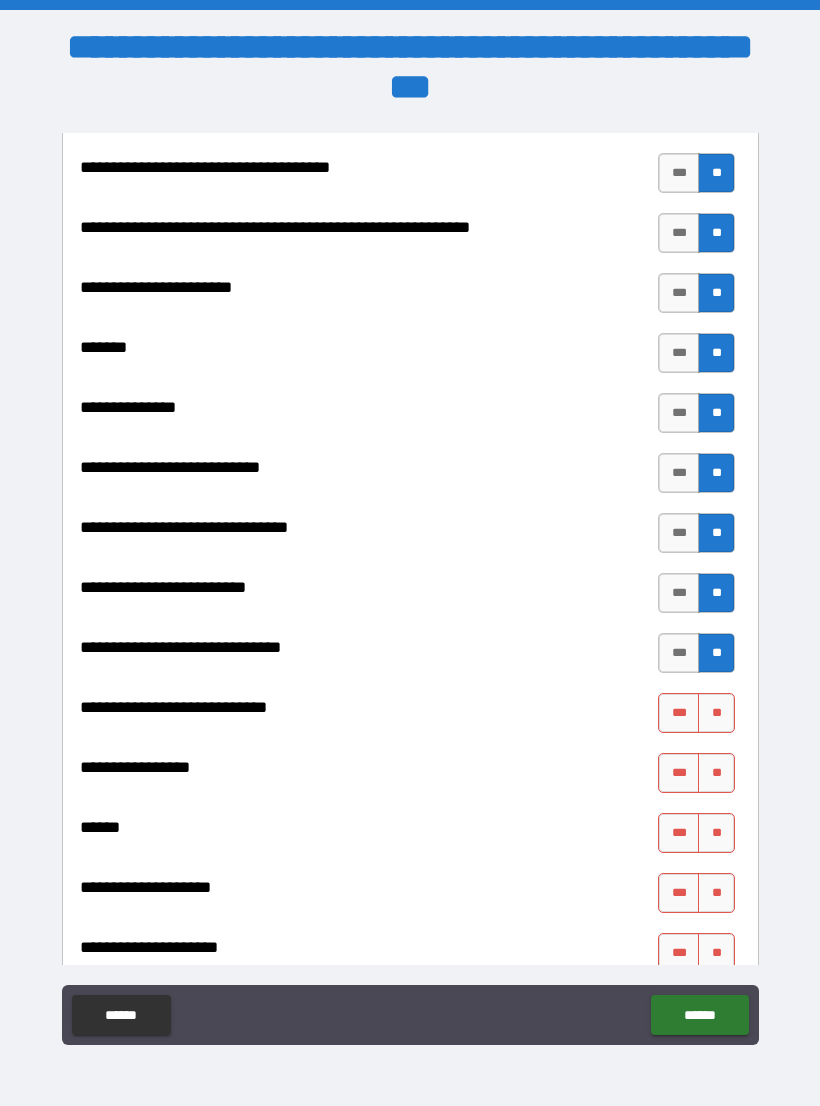 click on "**" at bounding box center (716, 713) 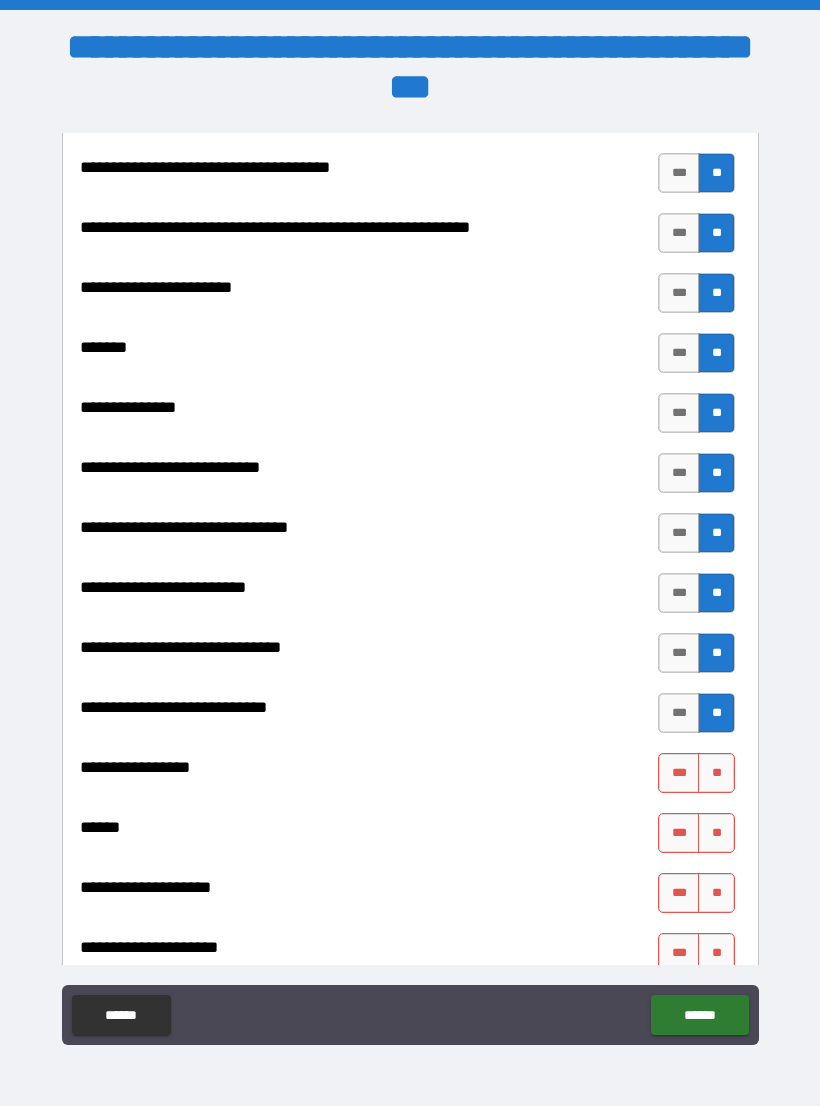 click on "**" at bounding box center (716, 773) 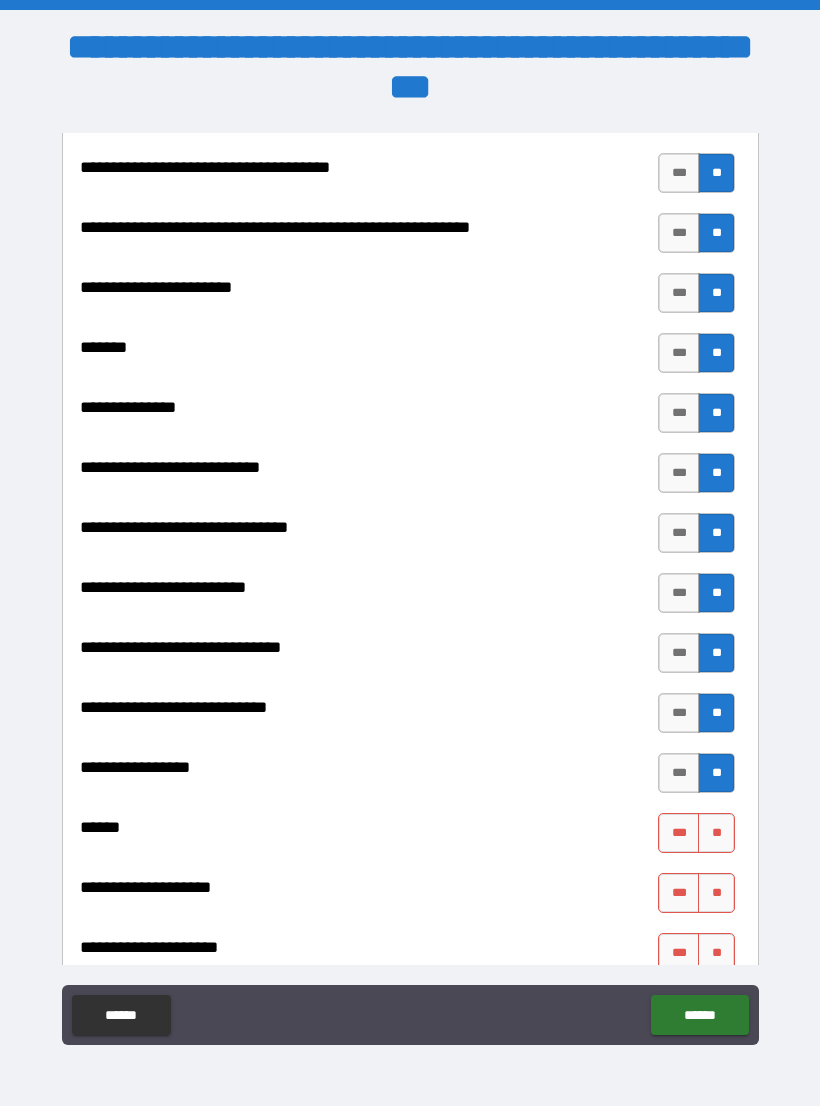 click on "**" at bounding box center [716, 833] 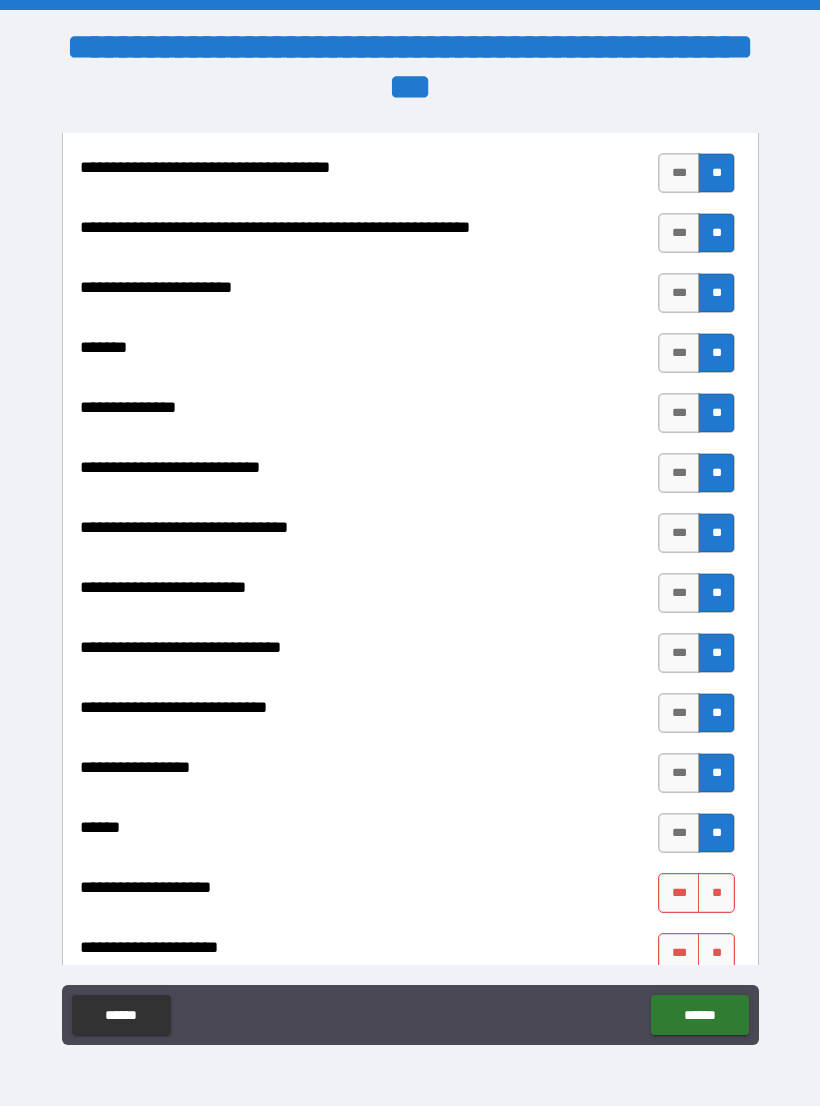 click on "**" at bounding box center [716, 893] 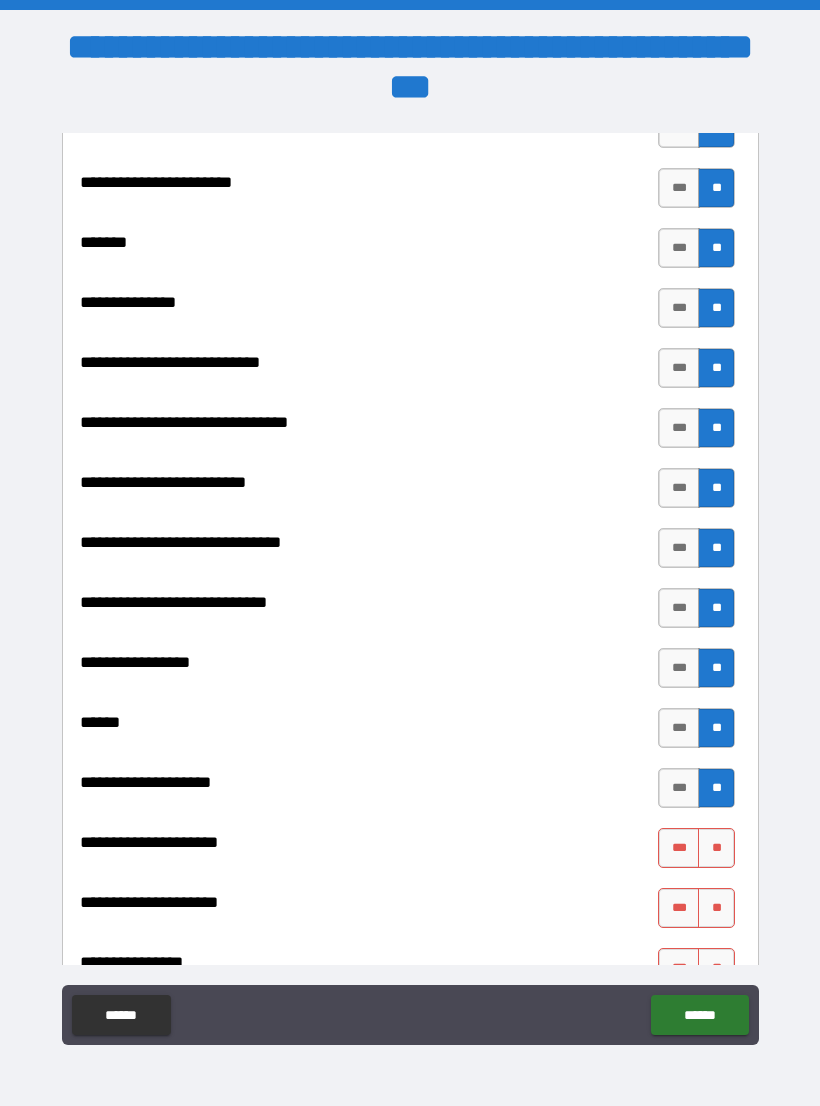 scroll, scrollTop: 9083, scrollLeft: 0, axis: vertical 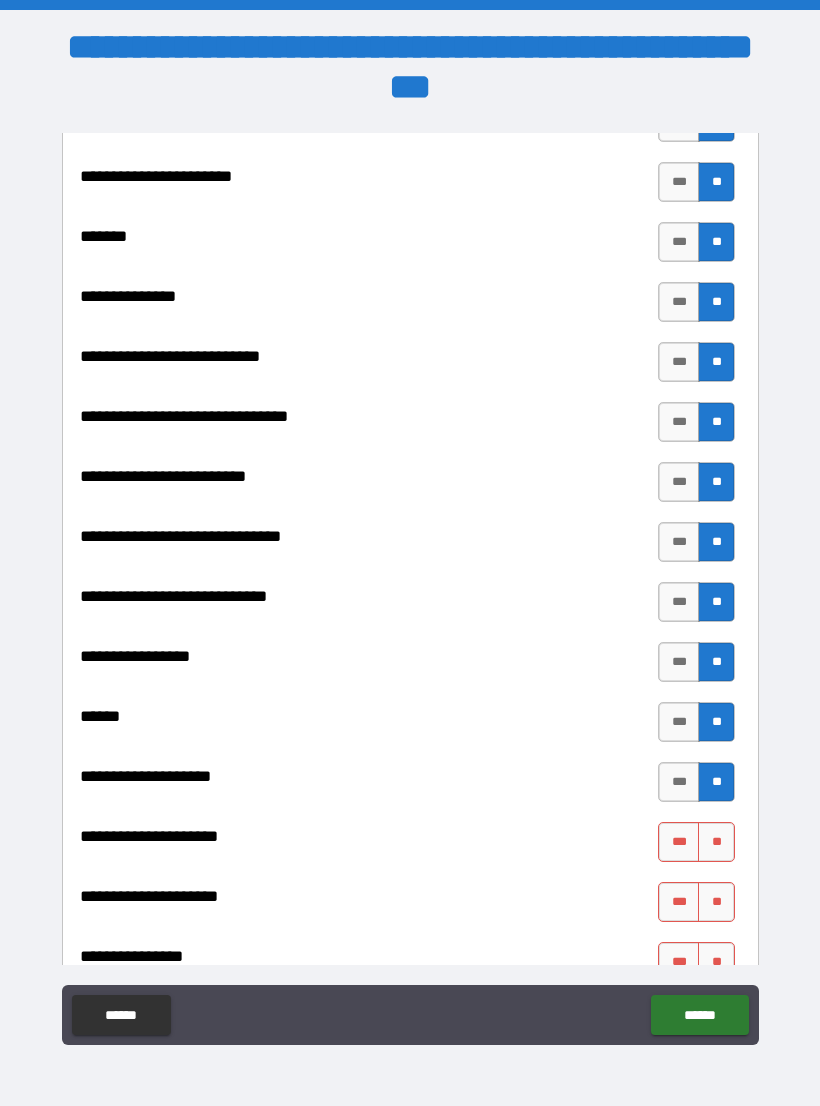 click on "**" at bounding box center [716, 842] 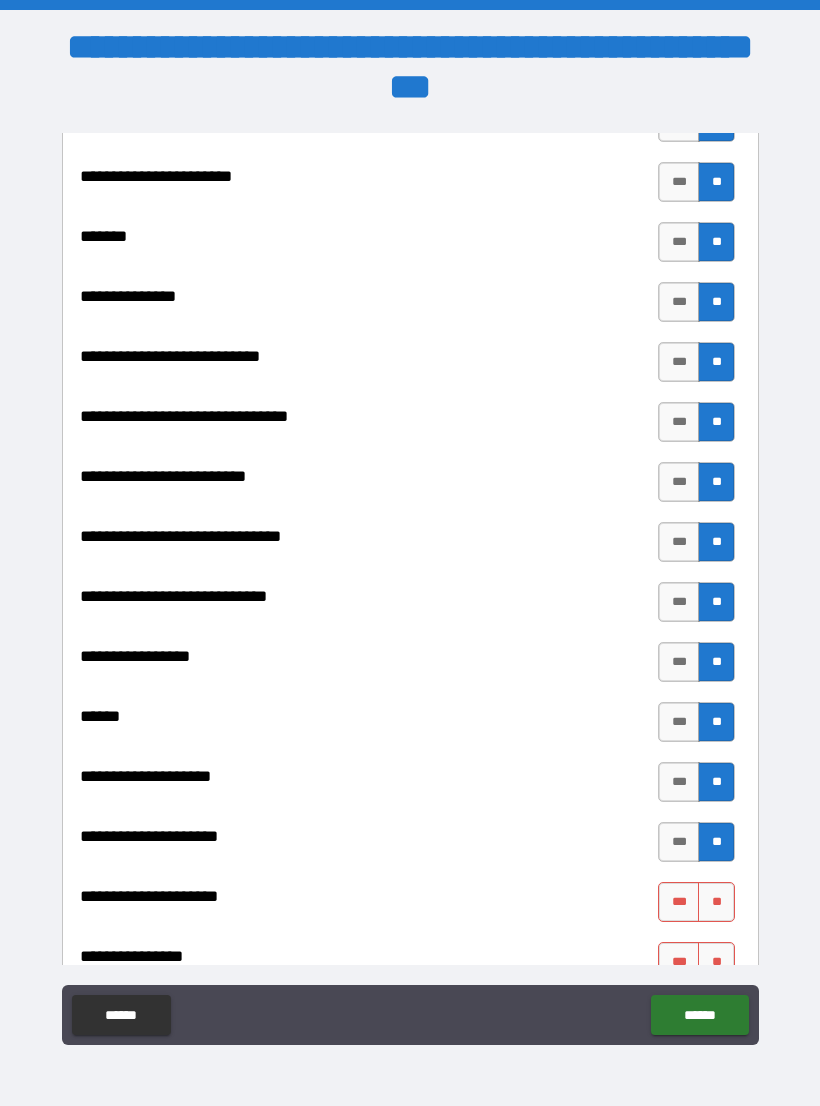 click on "**" at bounding box center (716, 902) 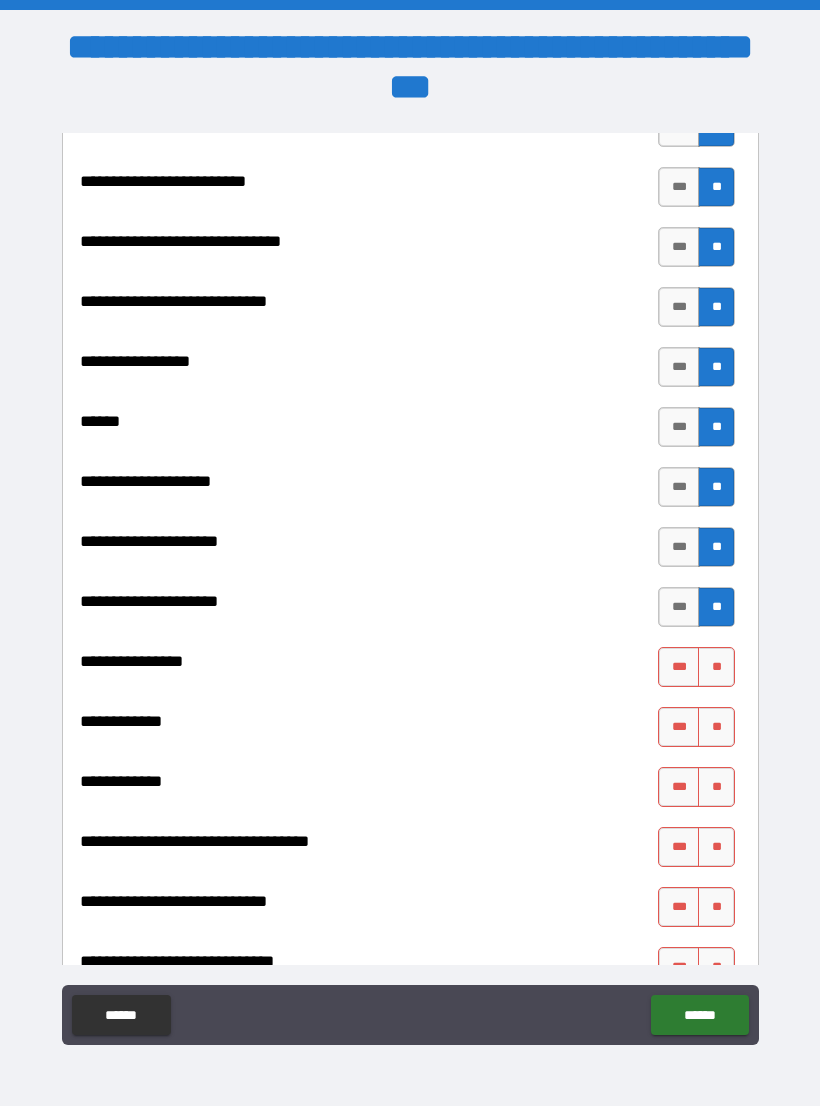 scroll, scrollTop: 9380, scrollLeft: 0, axis: vertical 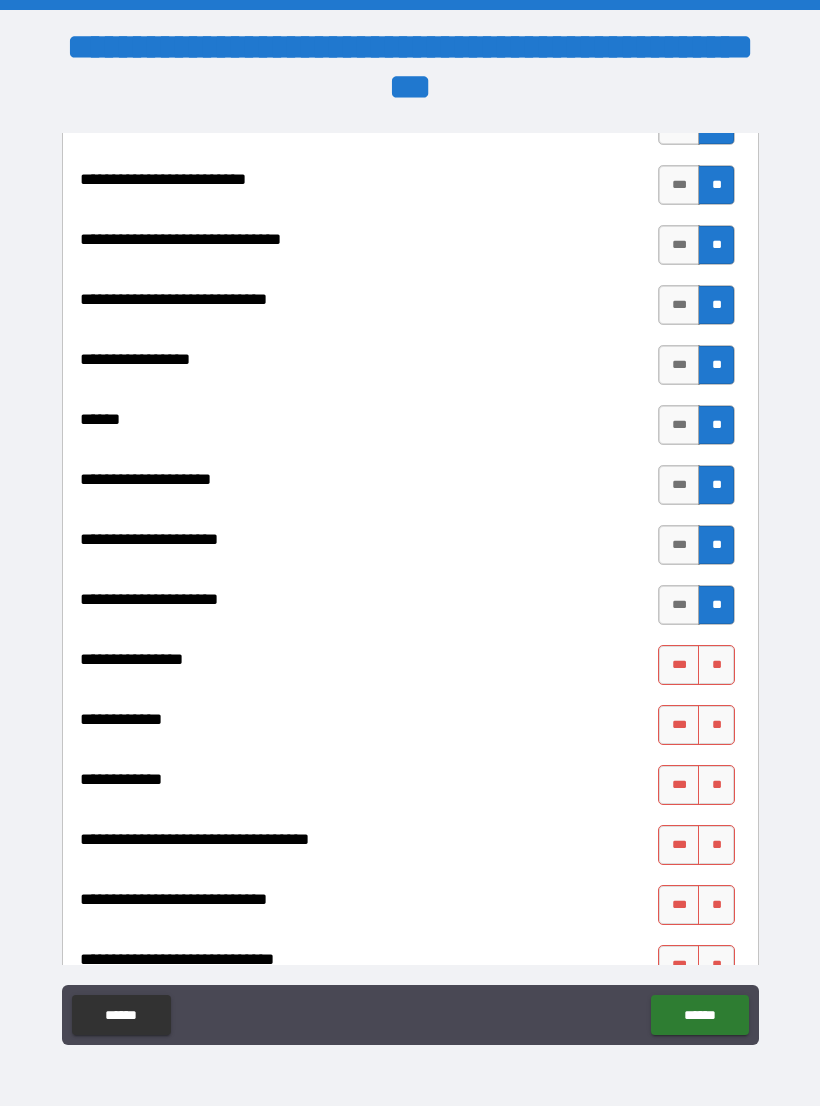 click on "**" at bounding box center [716, 665] 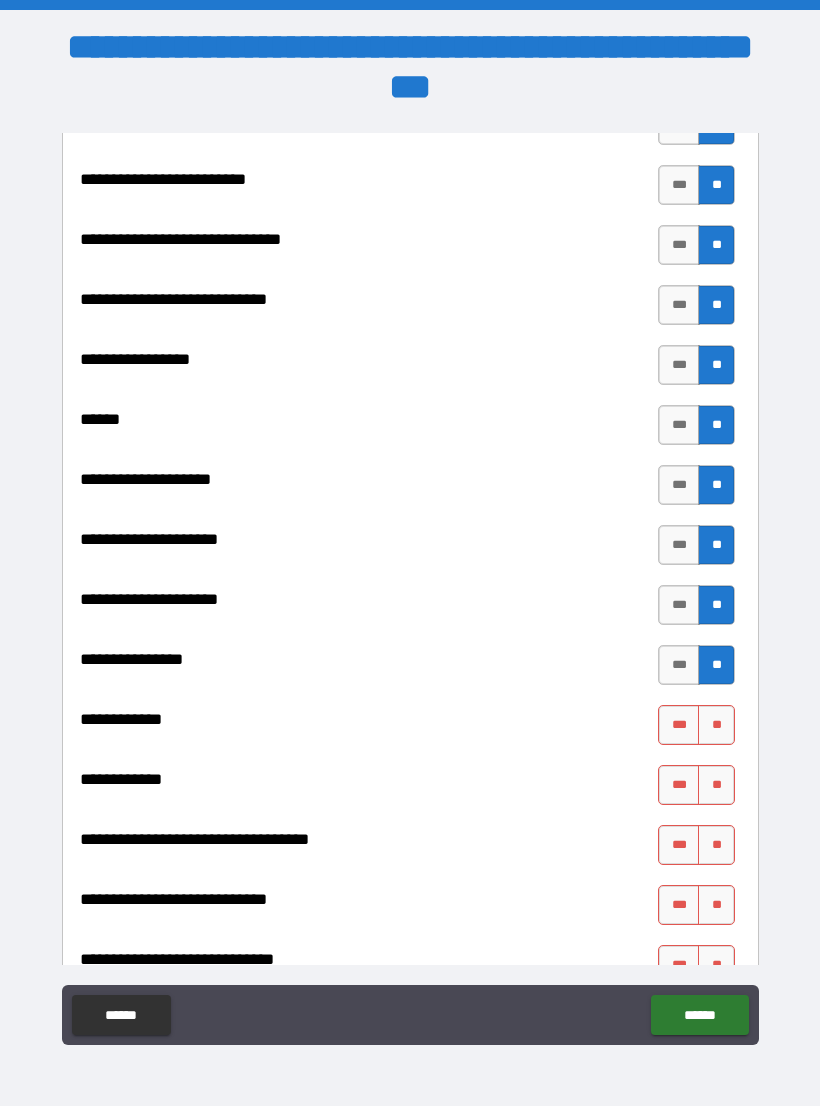 click on "**" at bounding box center (716, 725) 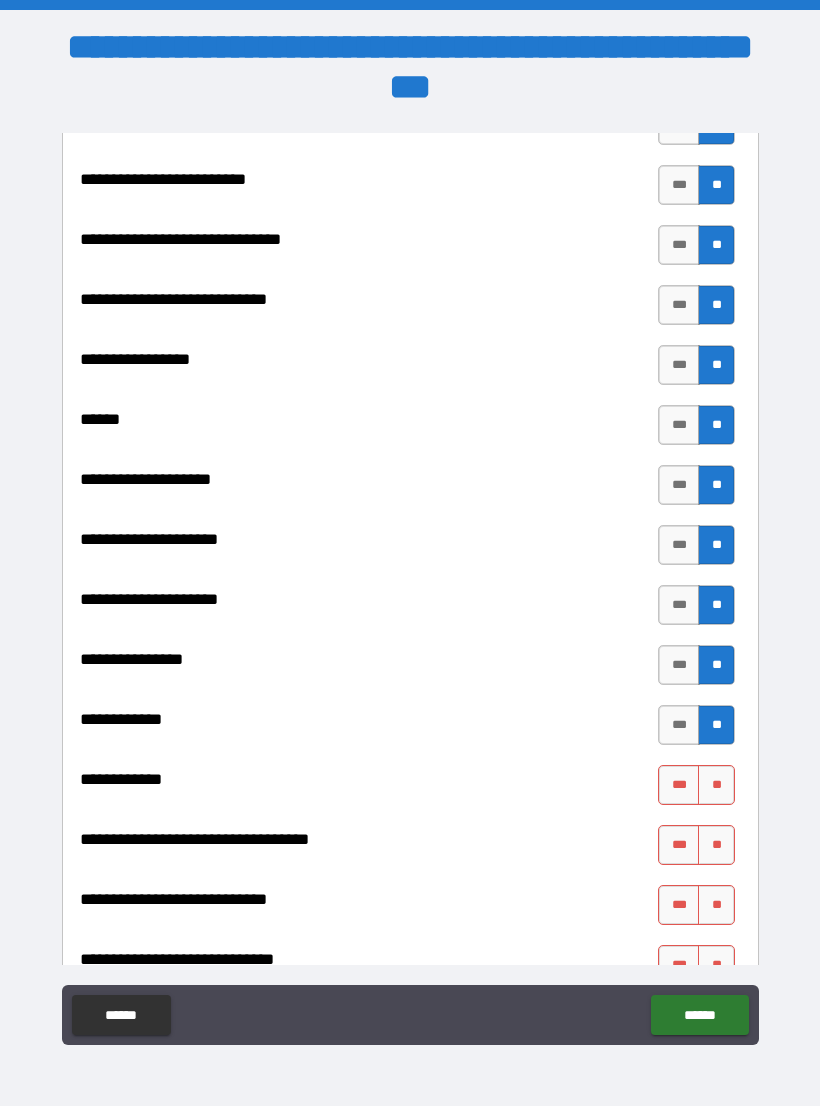 click on "**" at bounding box center [716, 785] 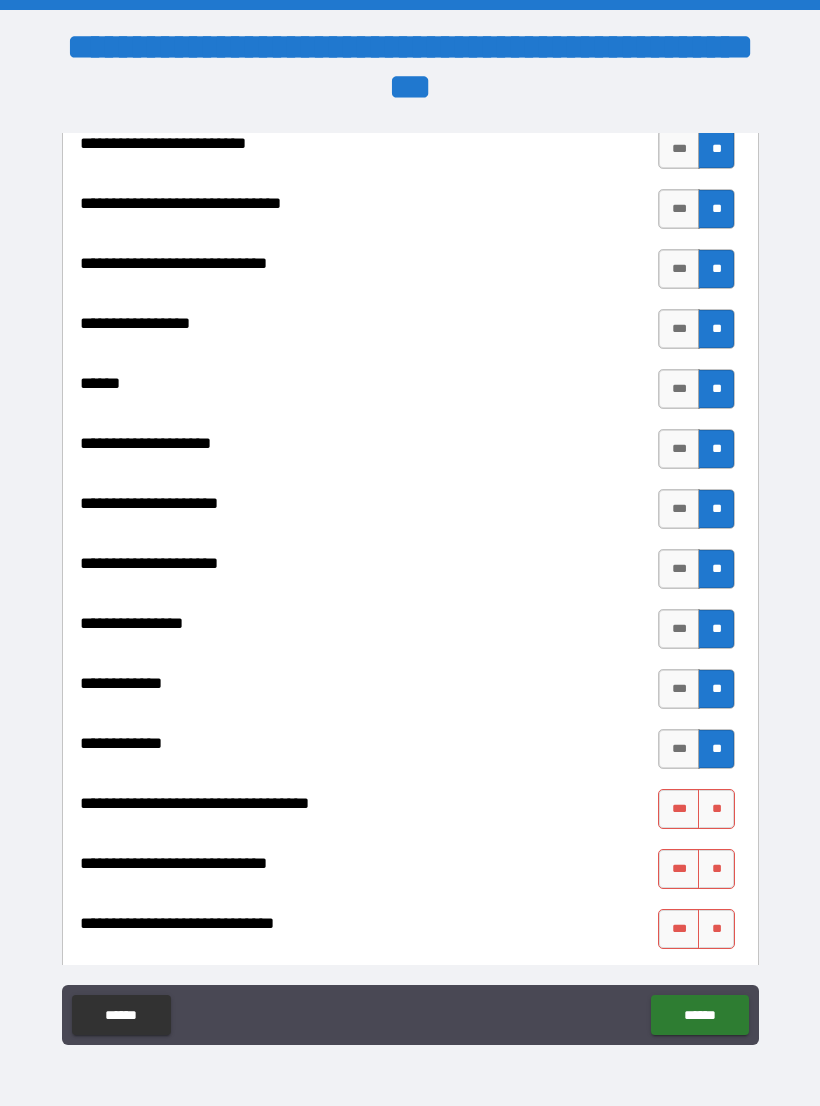 scroll, scrollTop: 9447, scrollLeft: 0, axis: vertical 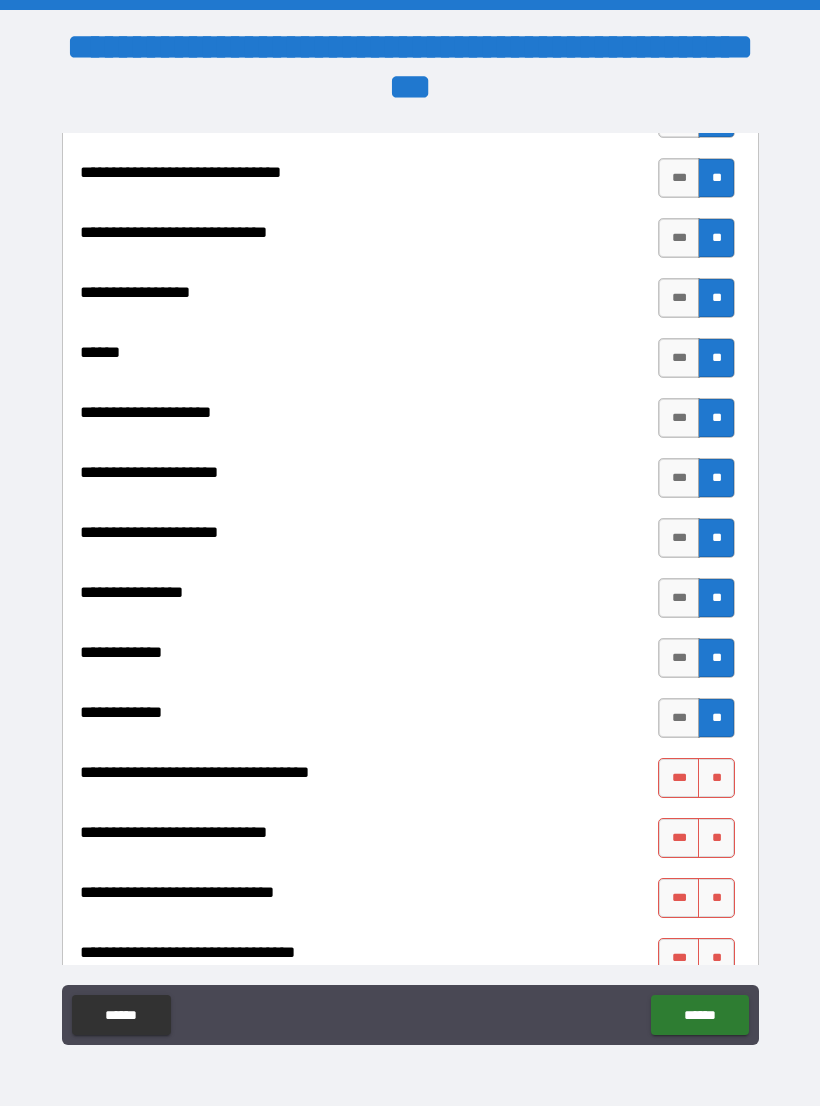 click on "**" at bounding box center (716, 778) 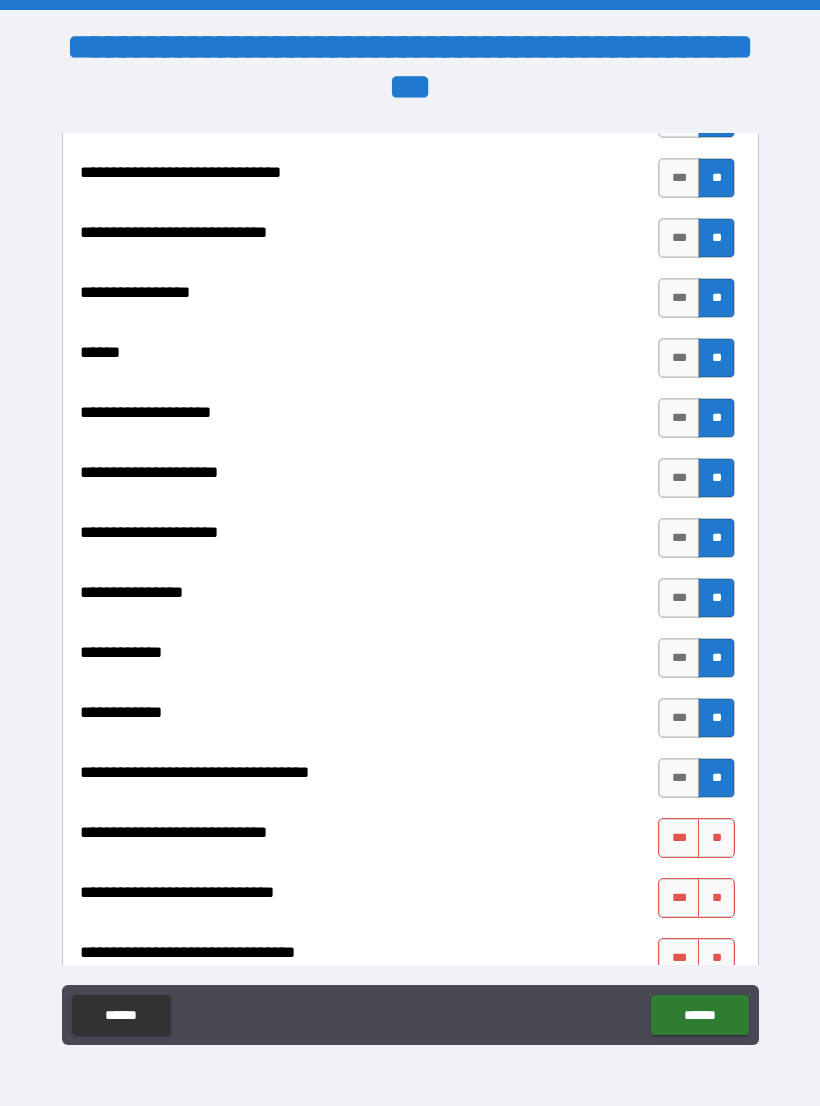 click on "**" at bounding box center (716, 838) 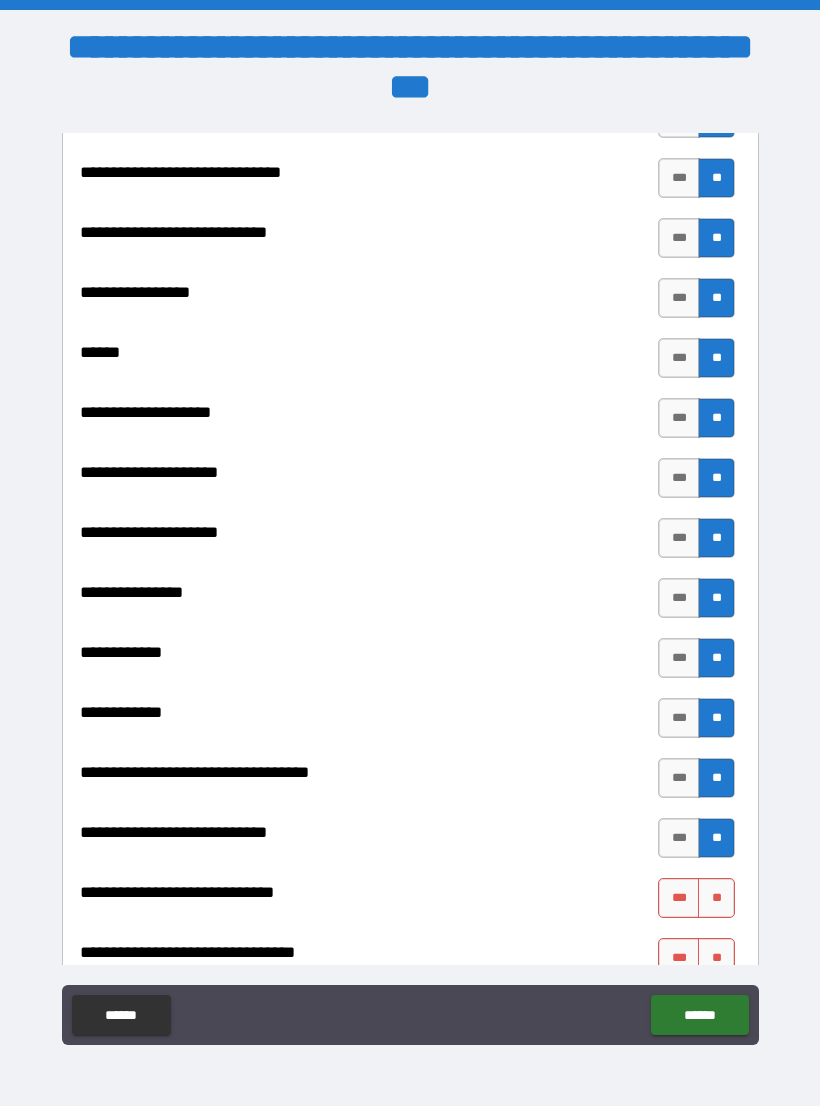 click on "**" at bounding box center [716, 898] 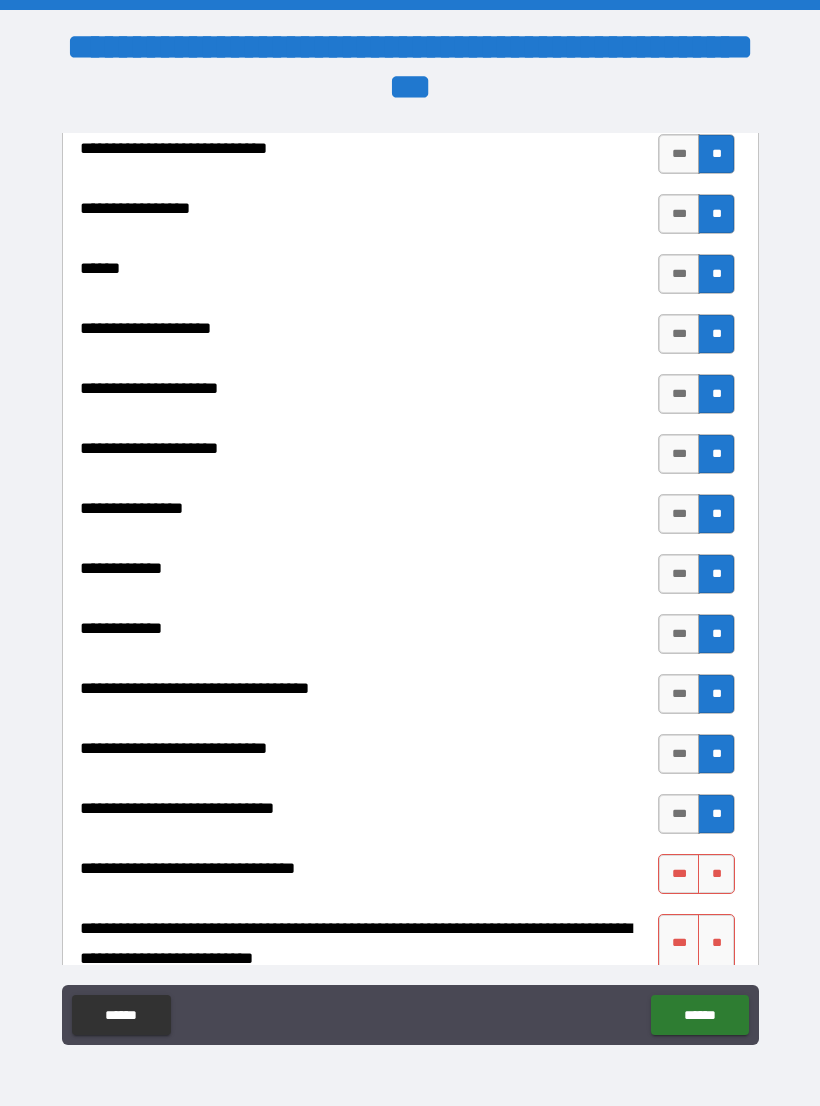 scroll, scrollTop: 9537, scrollLeft: 0, axis: vertical 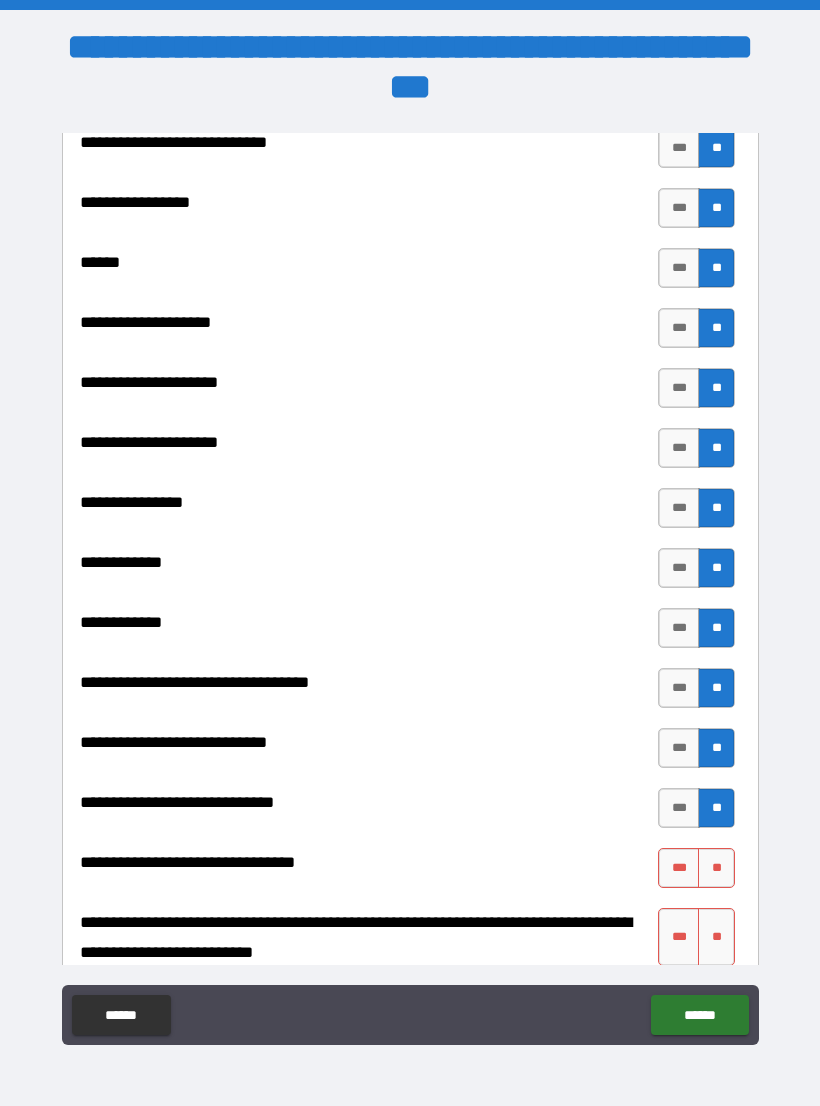 click on "**" at bounding box center (716, 868) 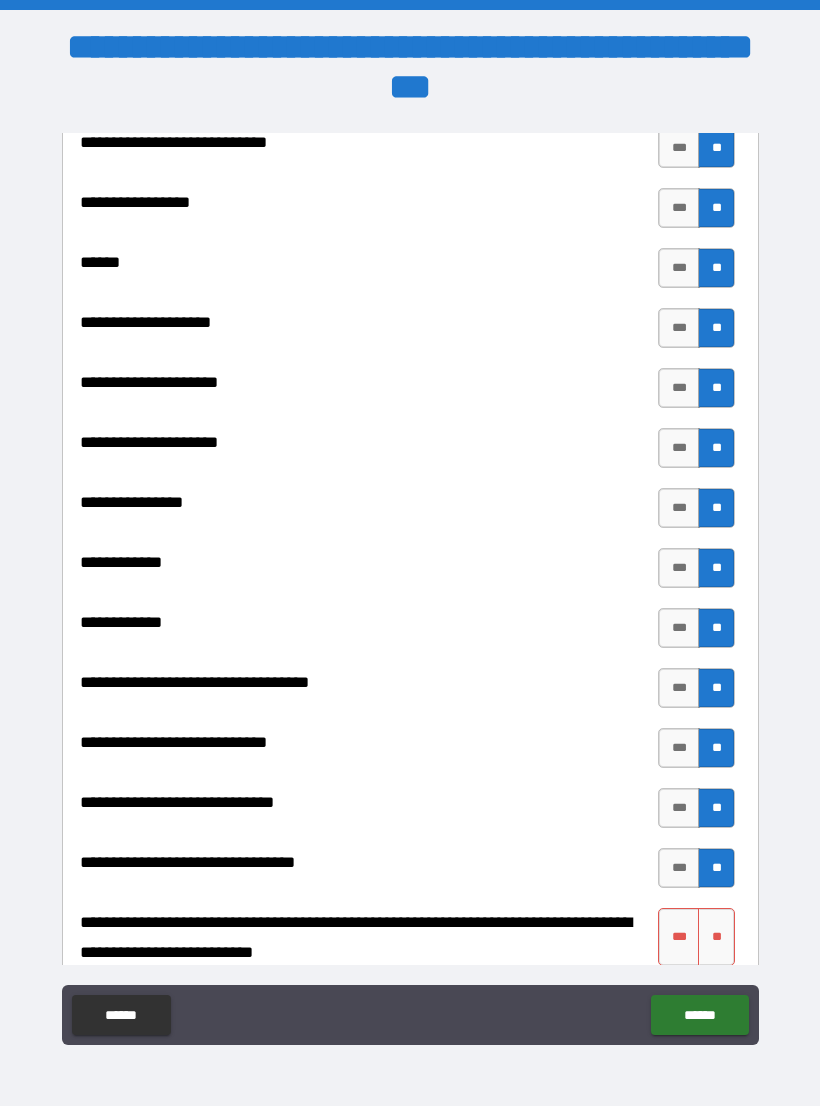 click on "**" at bounding box center [716, 937] 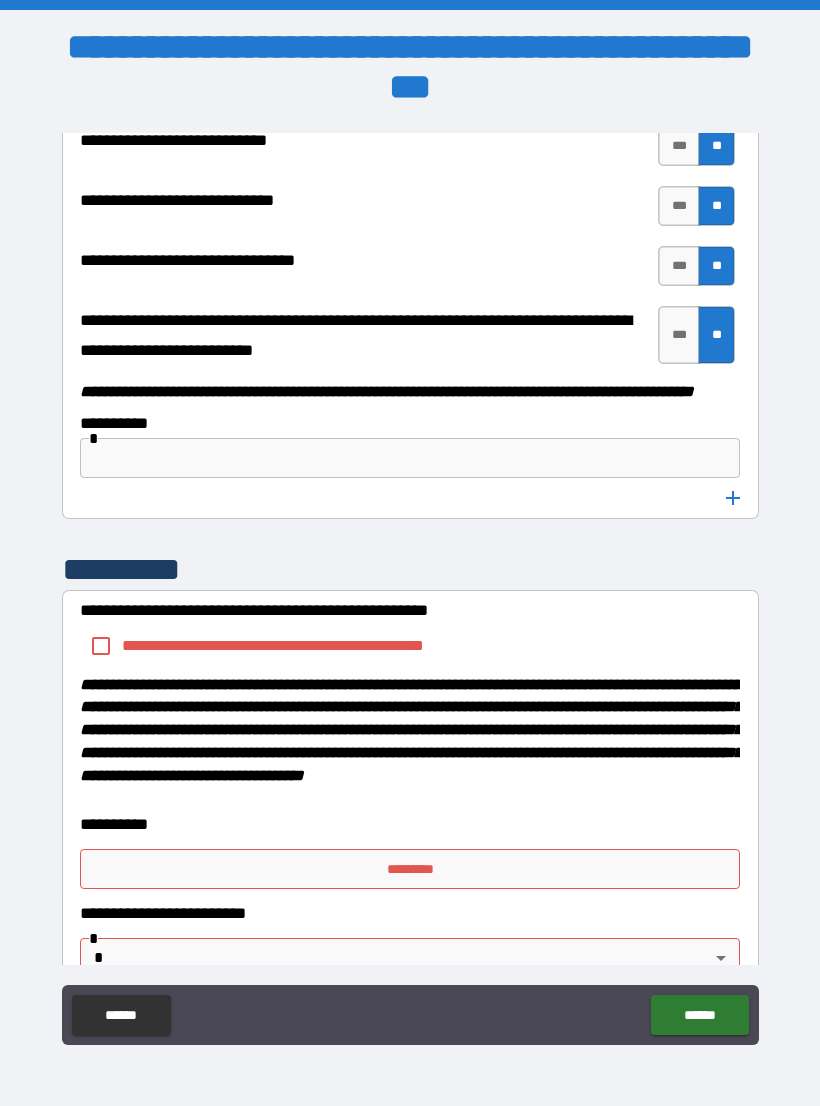 scroll, scrollTop: 10145, scrollLeft: 0, axis: vertical 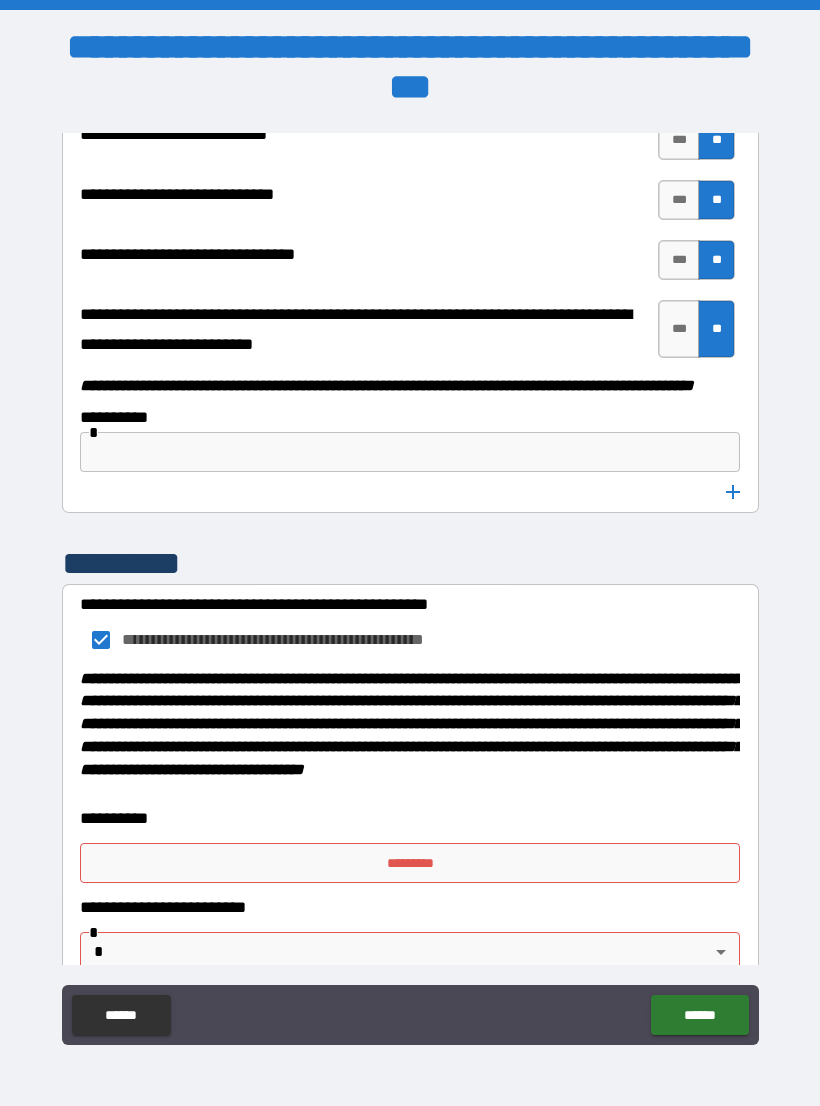 click on "*********" at bounding box center [410, 863] 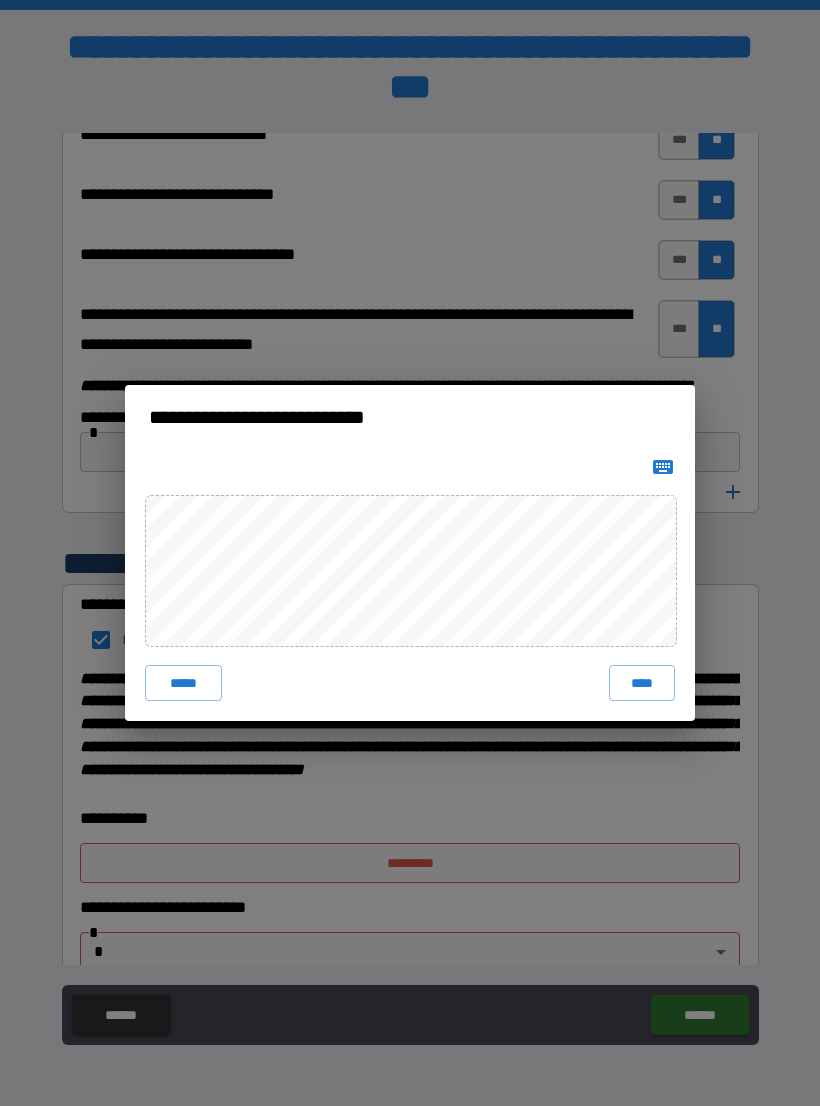 click on "****" at bounding box center (642, 683) 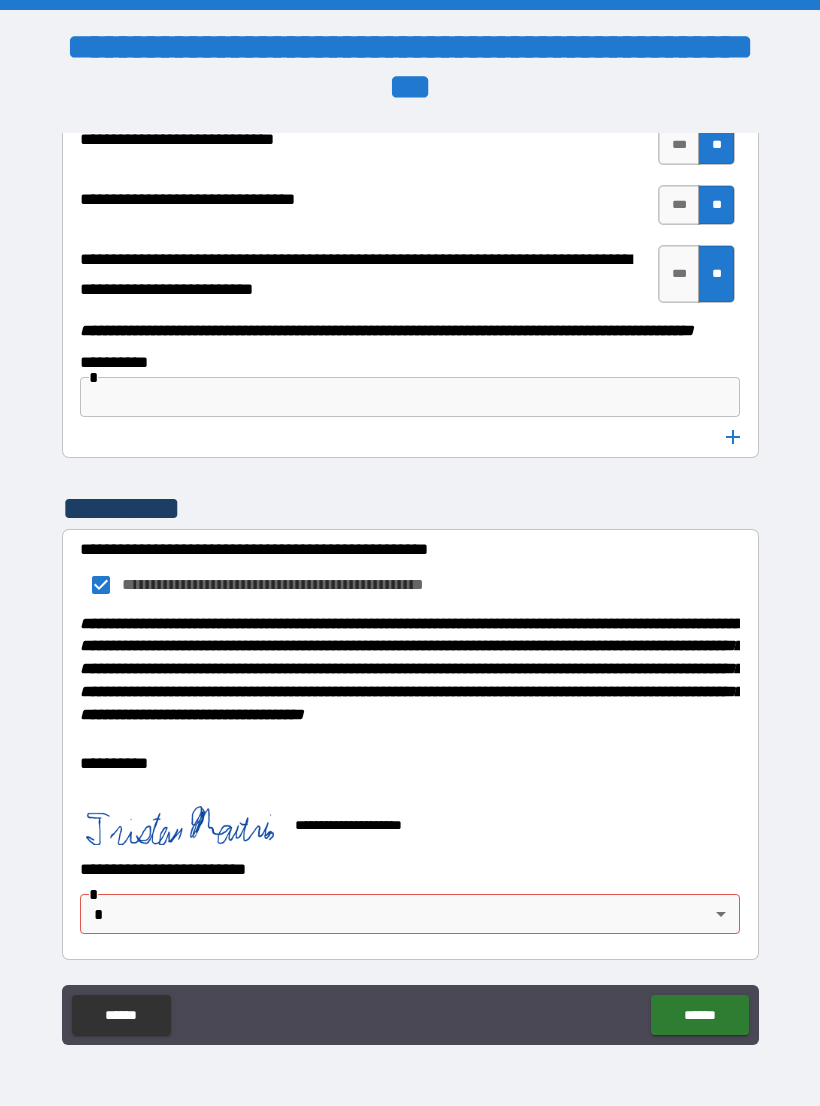 scroll, scrollTop: 10253, scrollLeft: 0, axis: vertical 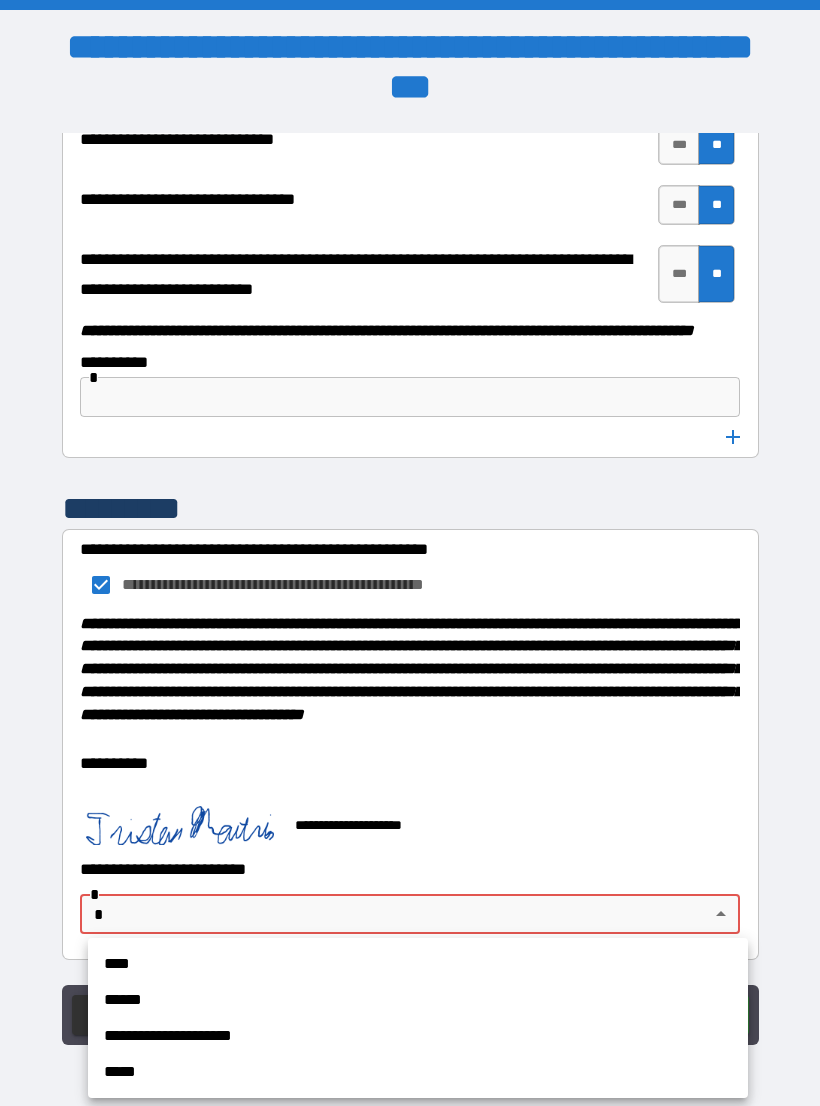 click on "****" at bounding box center (418, 964) 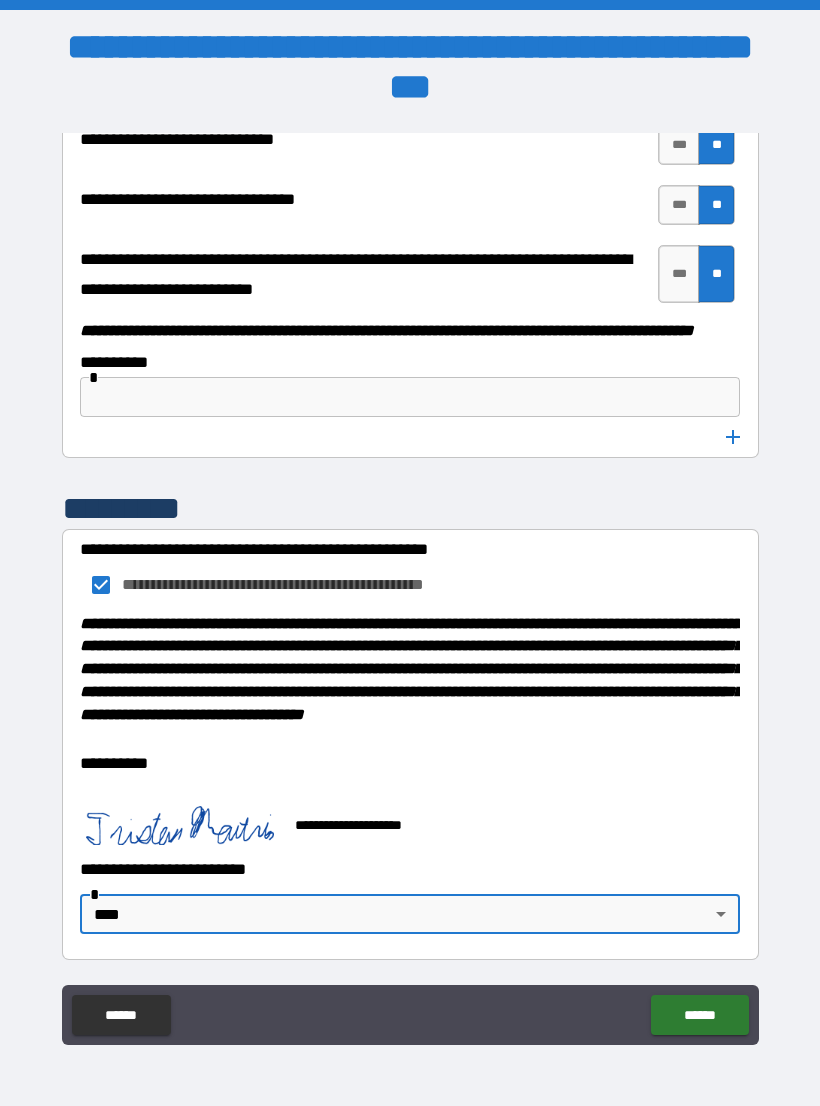 click on "******" at bounding box center (699, 1015) 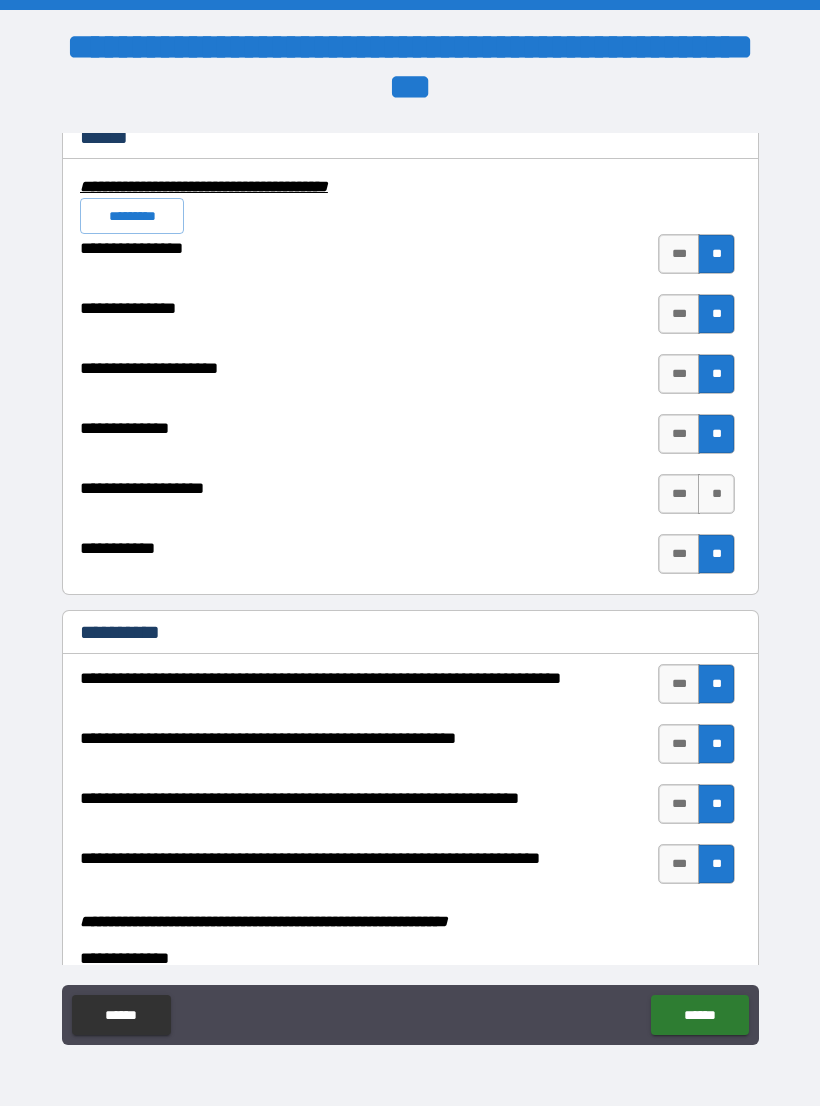 scroll, scrollTop: 4680, scrollLeft: 0, axis: vertical 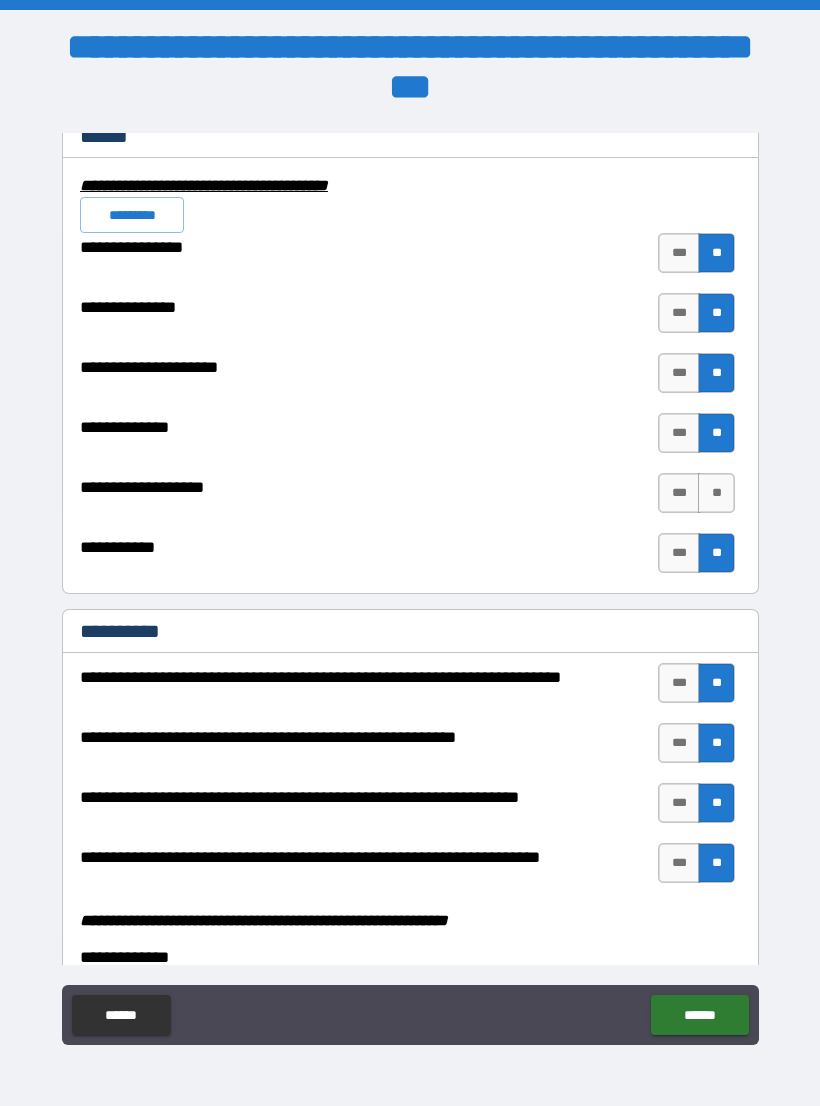 click on "**" at bounding box center (716, 493) 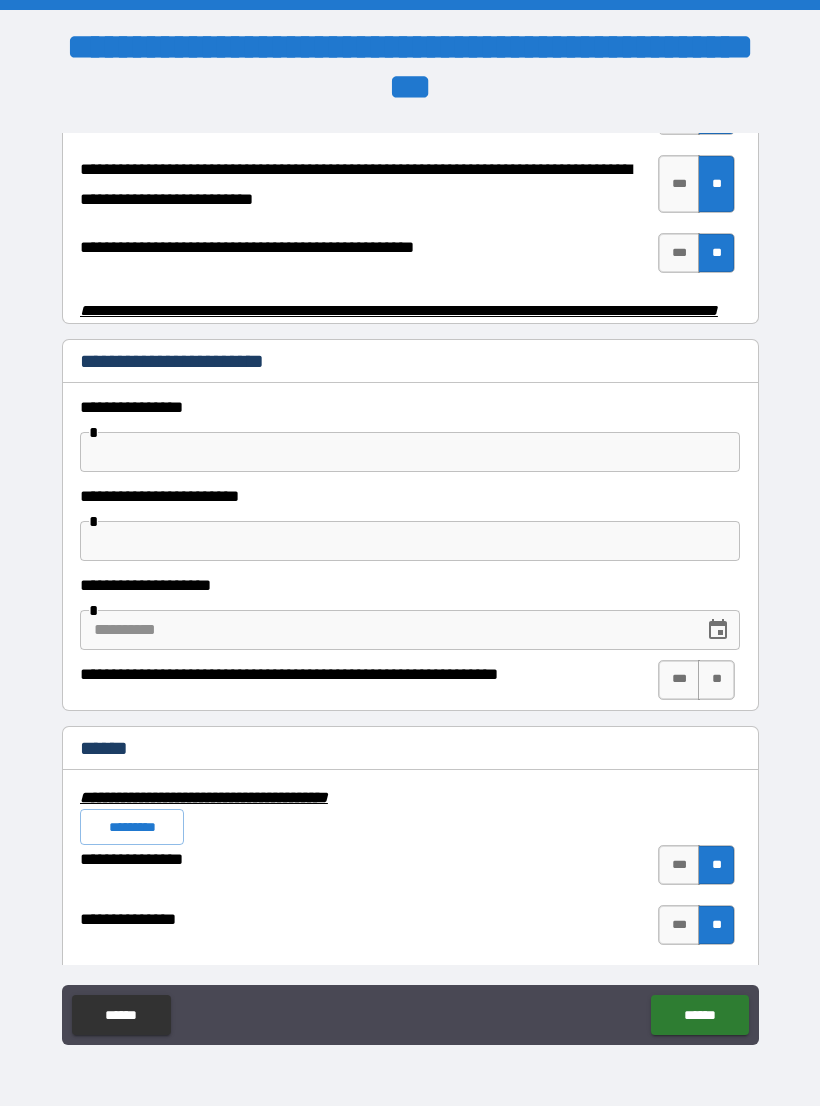 scroll, scrollTop: 4084, scrollLeft: 0, axis: vertical 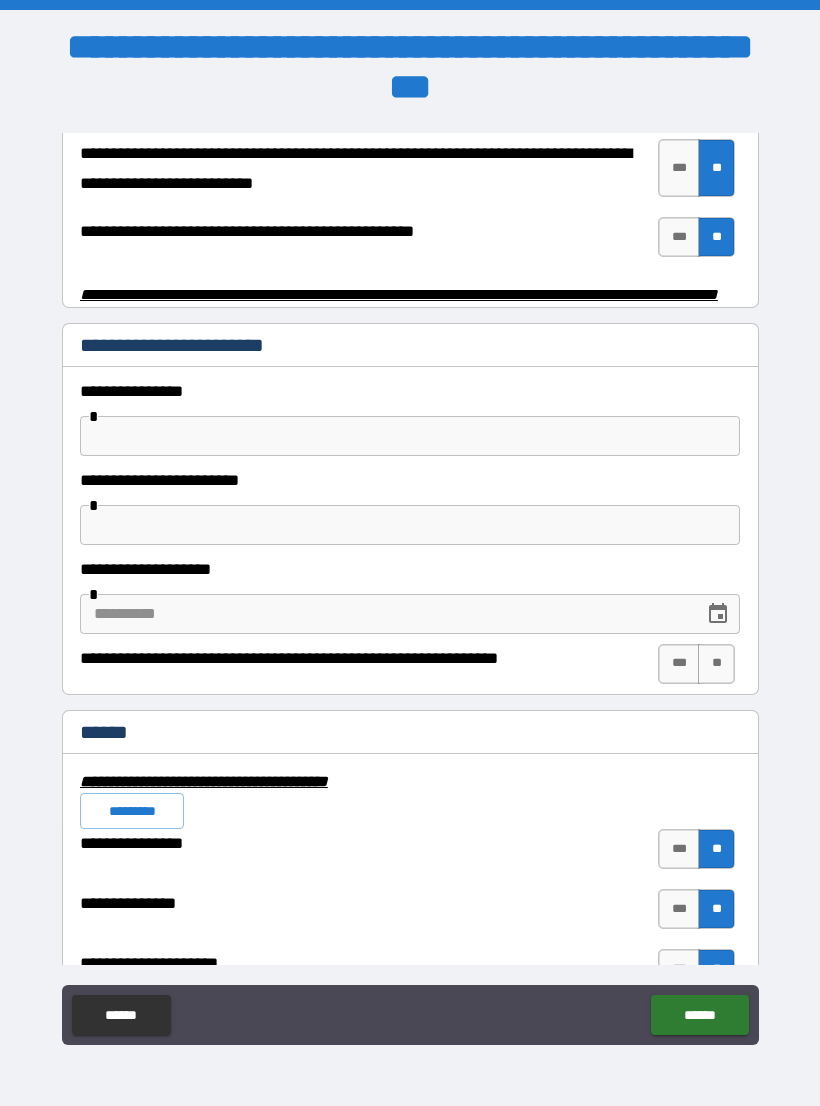 click on "**" at bounding box center (716, 664) 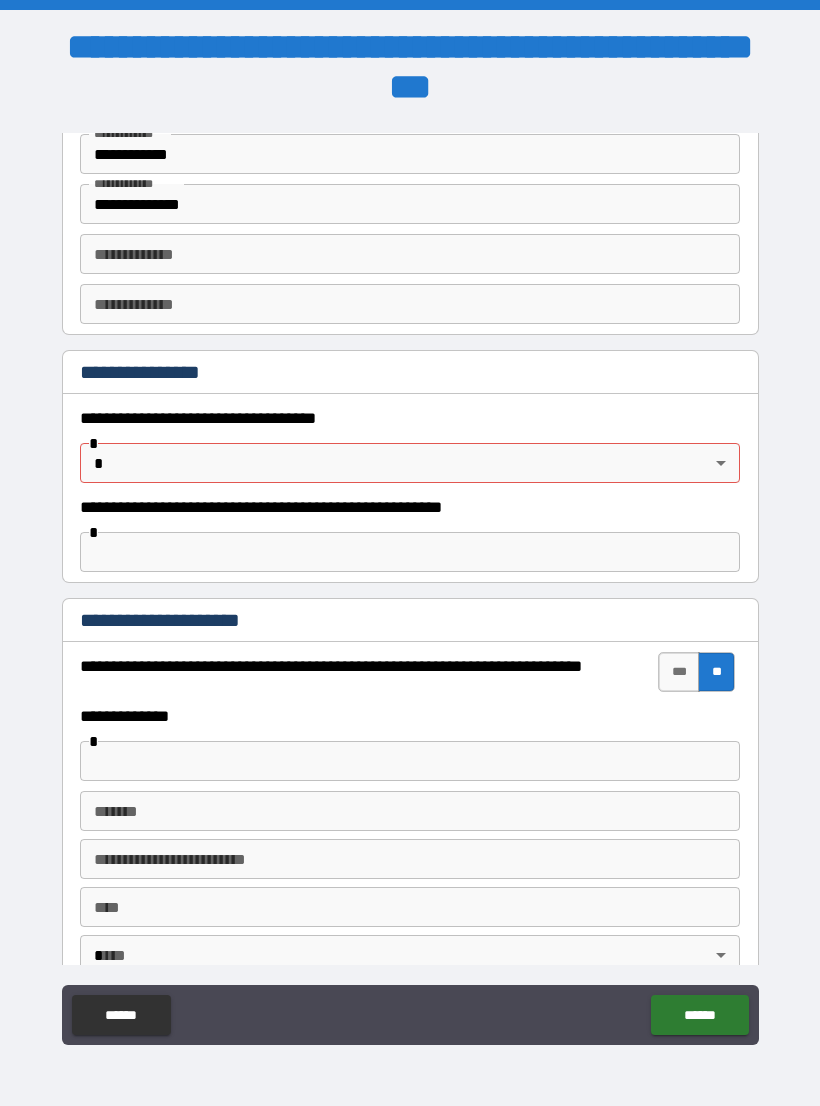scroll, scrollTop: 1020, scrollLeft: 0, axis: vertical 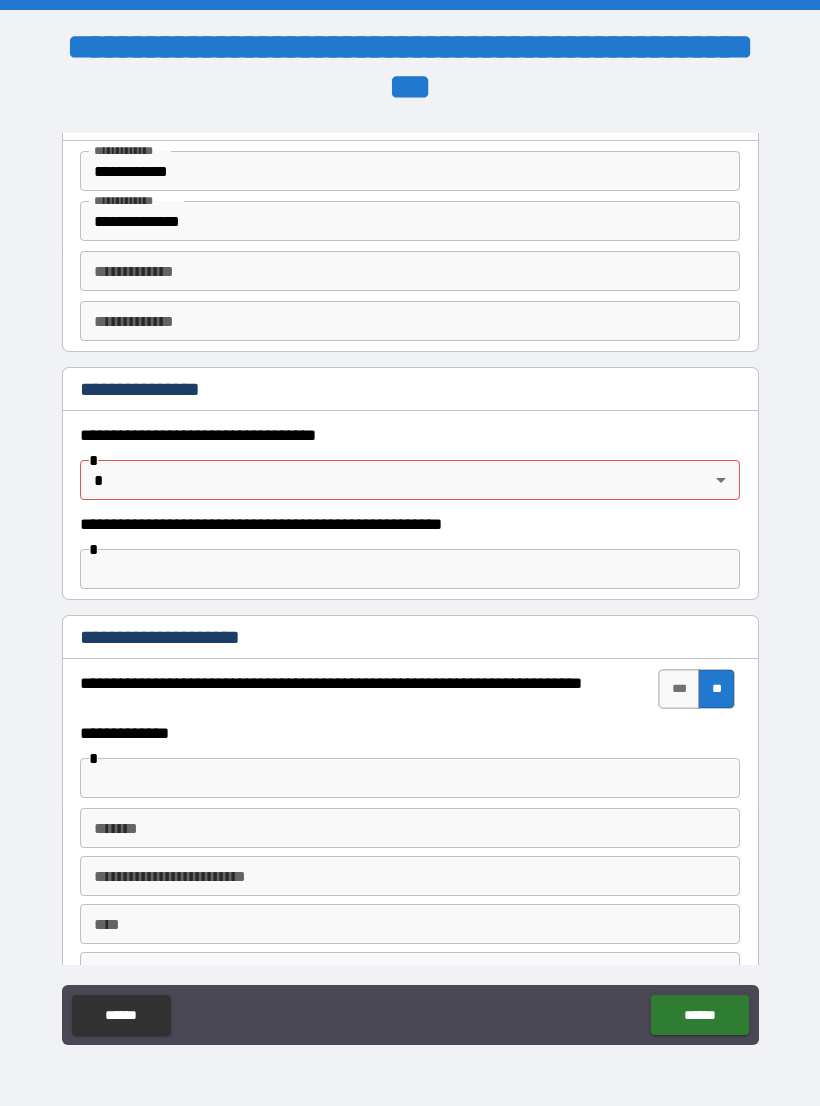 click on "**********" at bounding box center [410, 568] 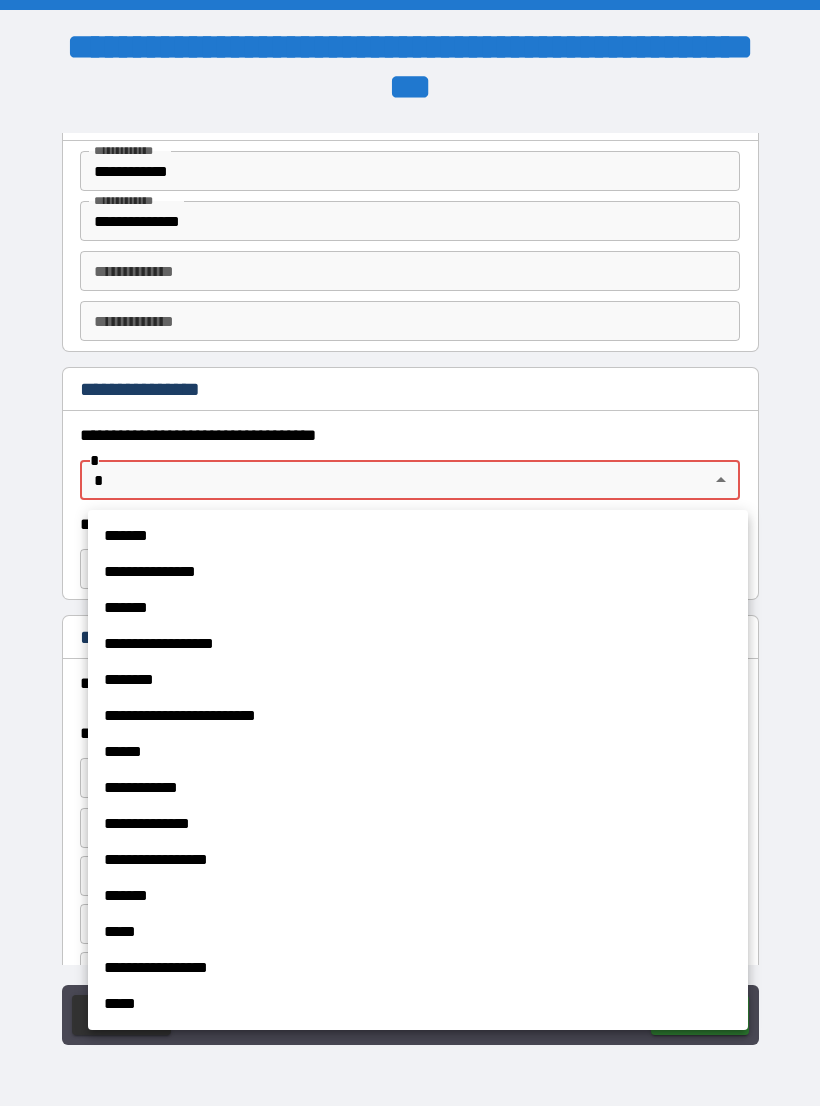 click on "**********" at bounding box center (418, 716) 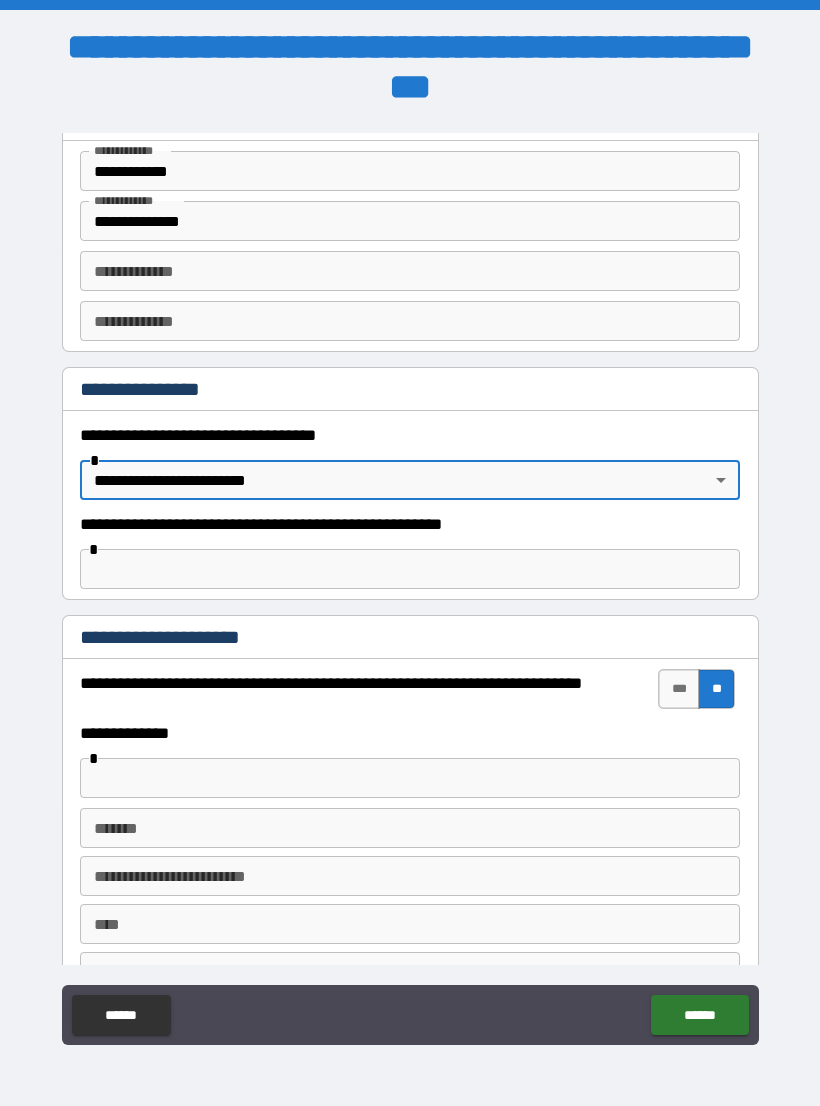 click on "******" at bounding box center (699, 1015) 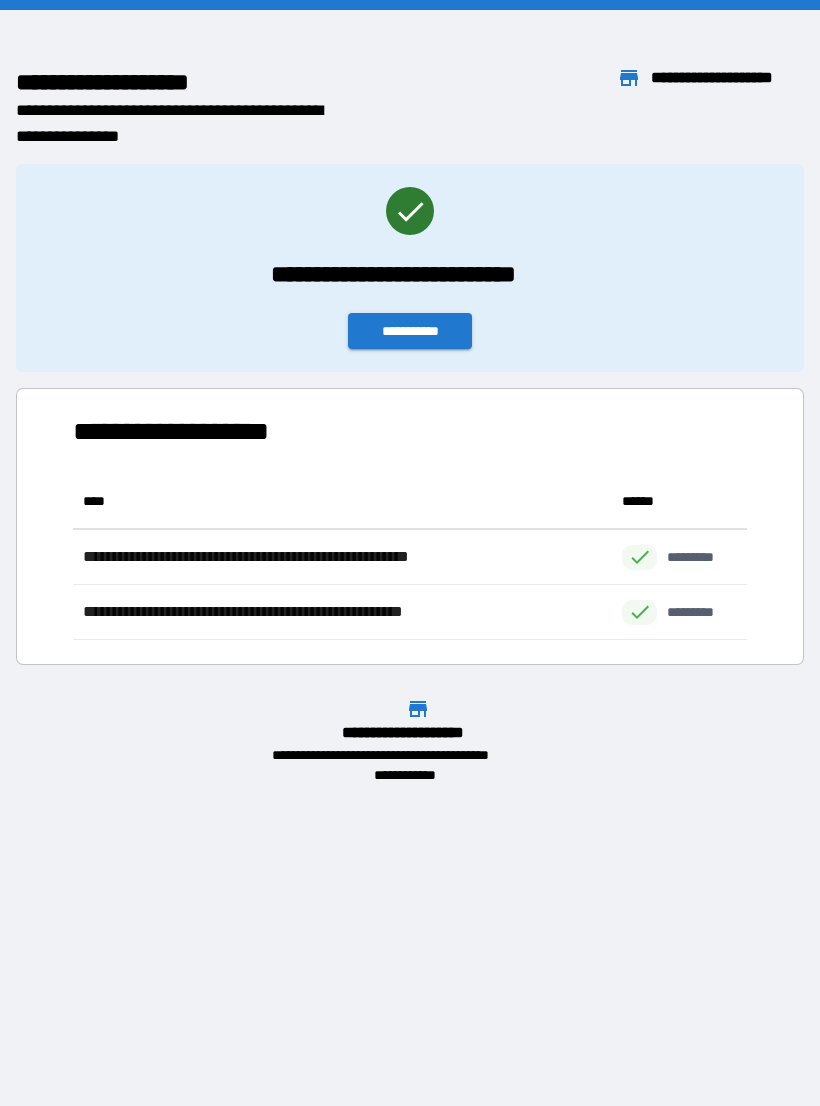 scroll, scrollTop: 1, scrollLeft: 1, axis: both 